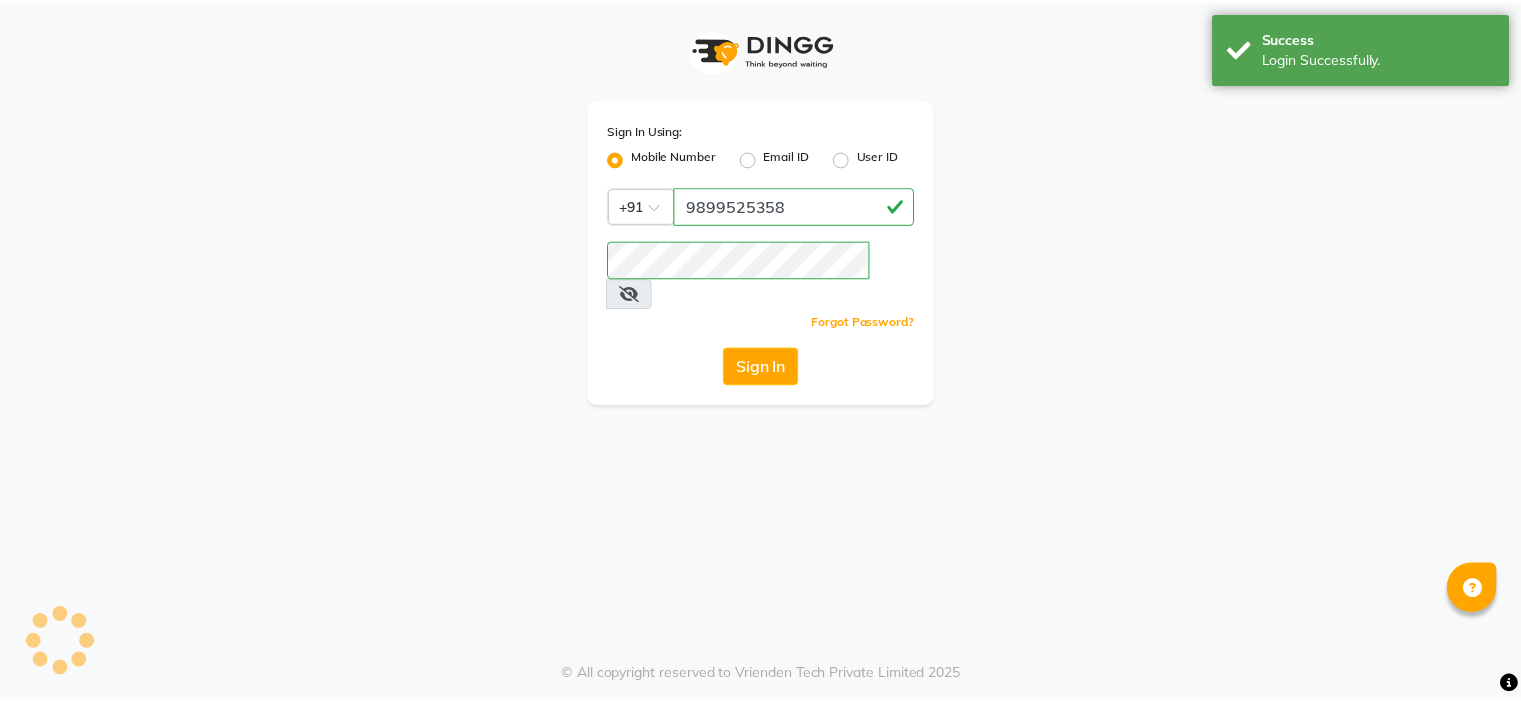 scroll, scrollTop: 0, scrollLeft: 0, axis: both 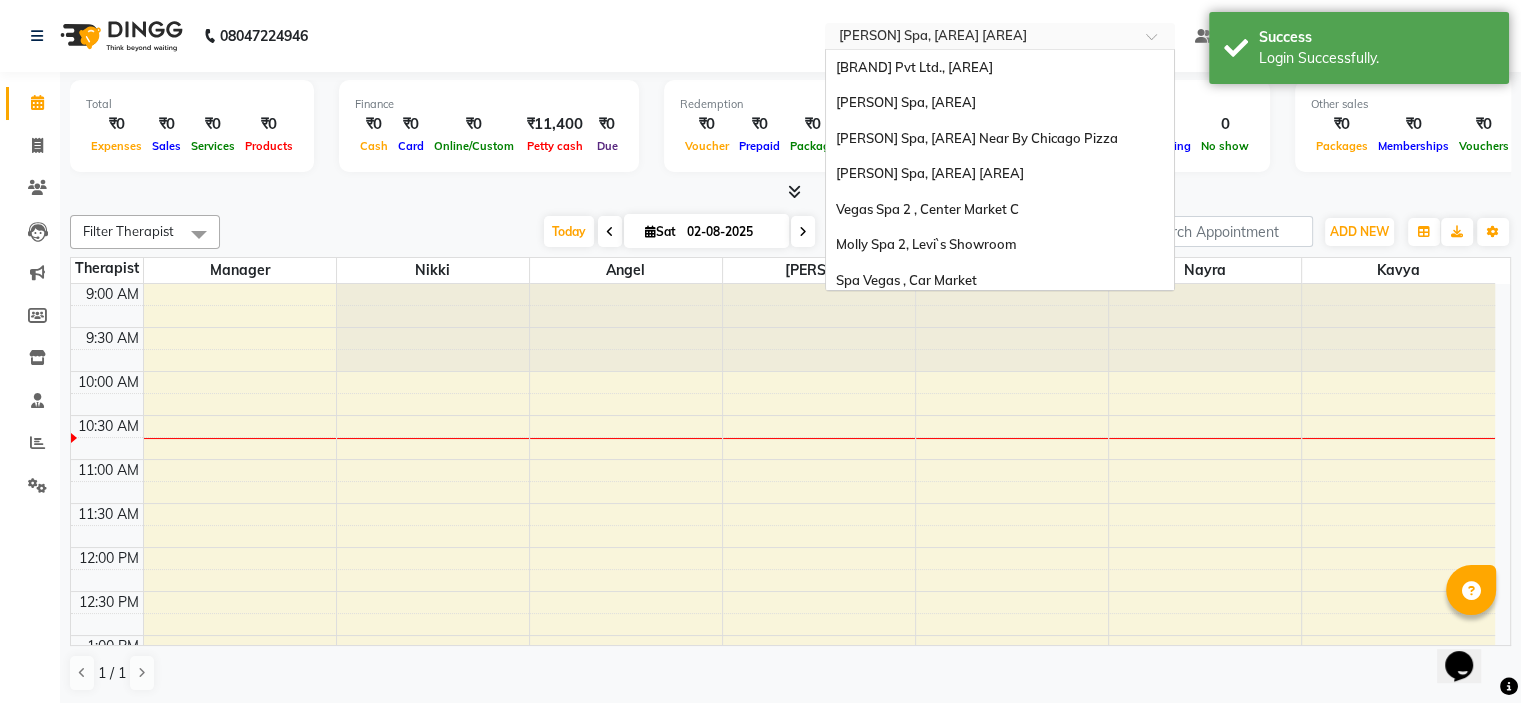 click at bounding box center [980, 38] 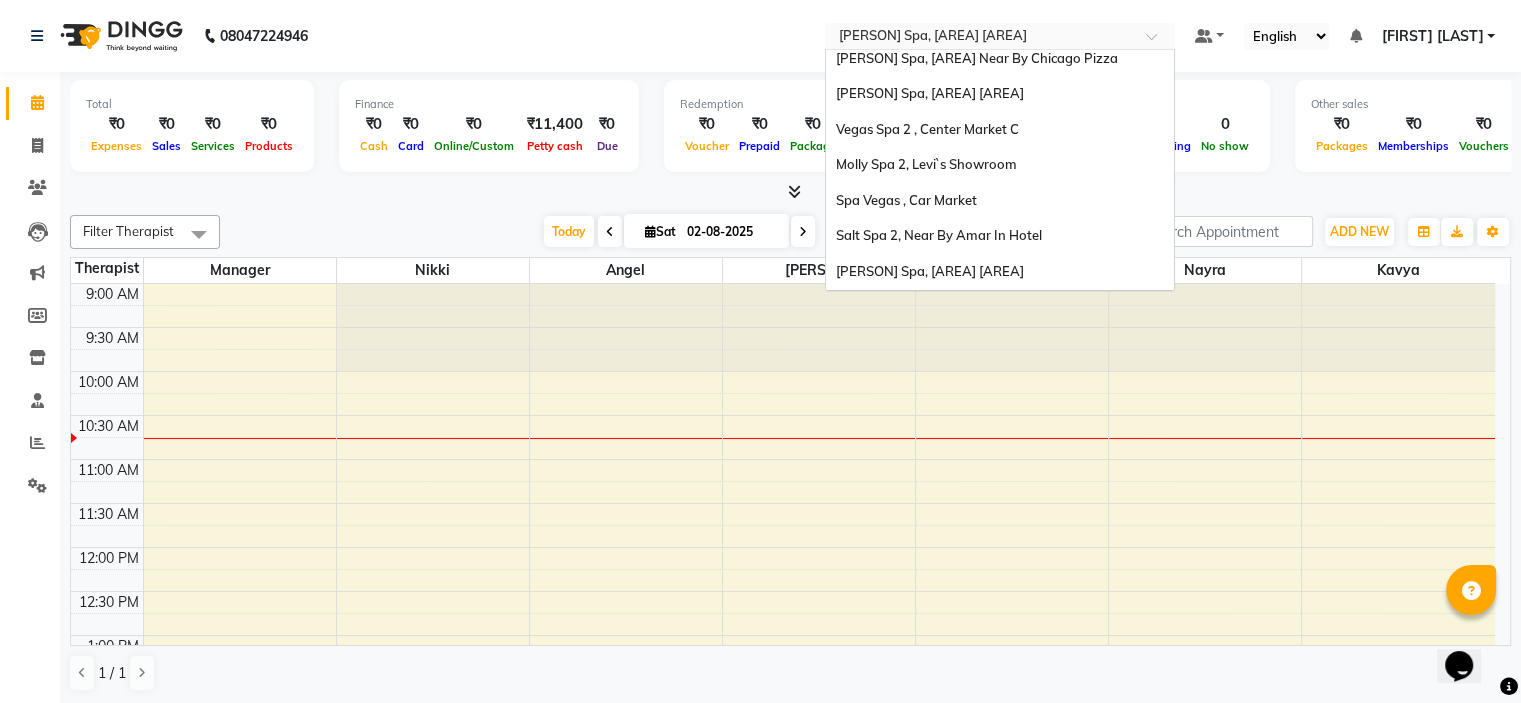 scroll, scrollTop: 0, scrollLeft: 0, axis: both 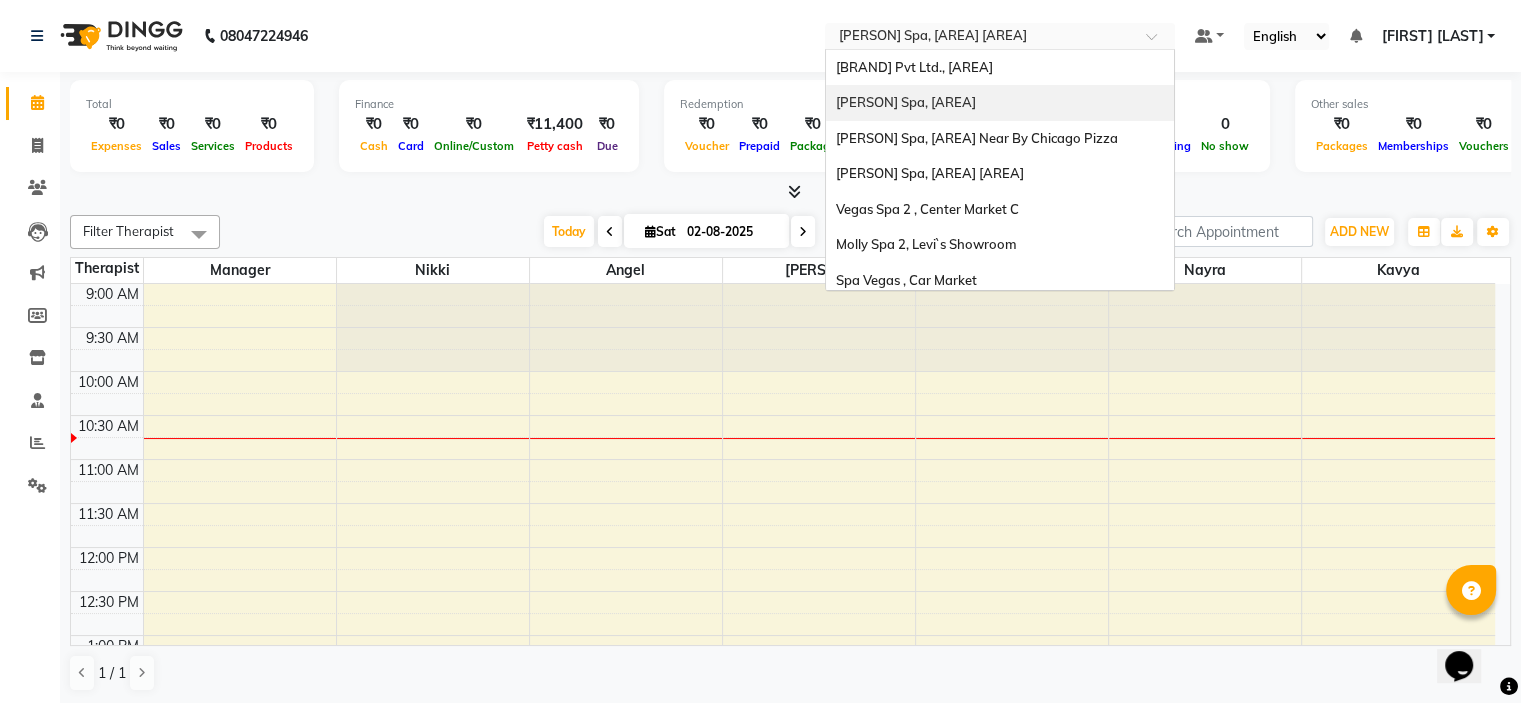 click on "[PERSON] Spa, [AREA]" at bounding box center [906, 102] 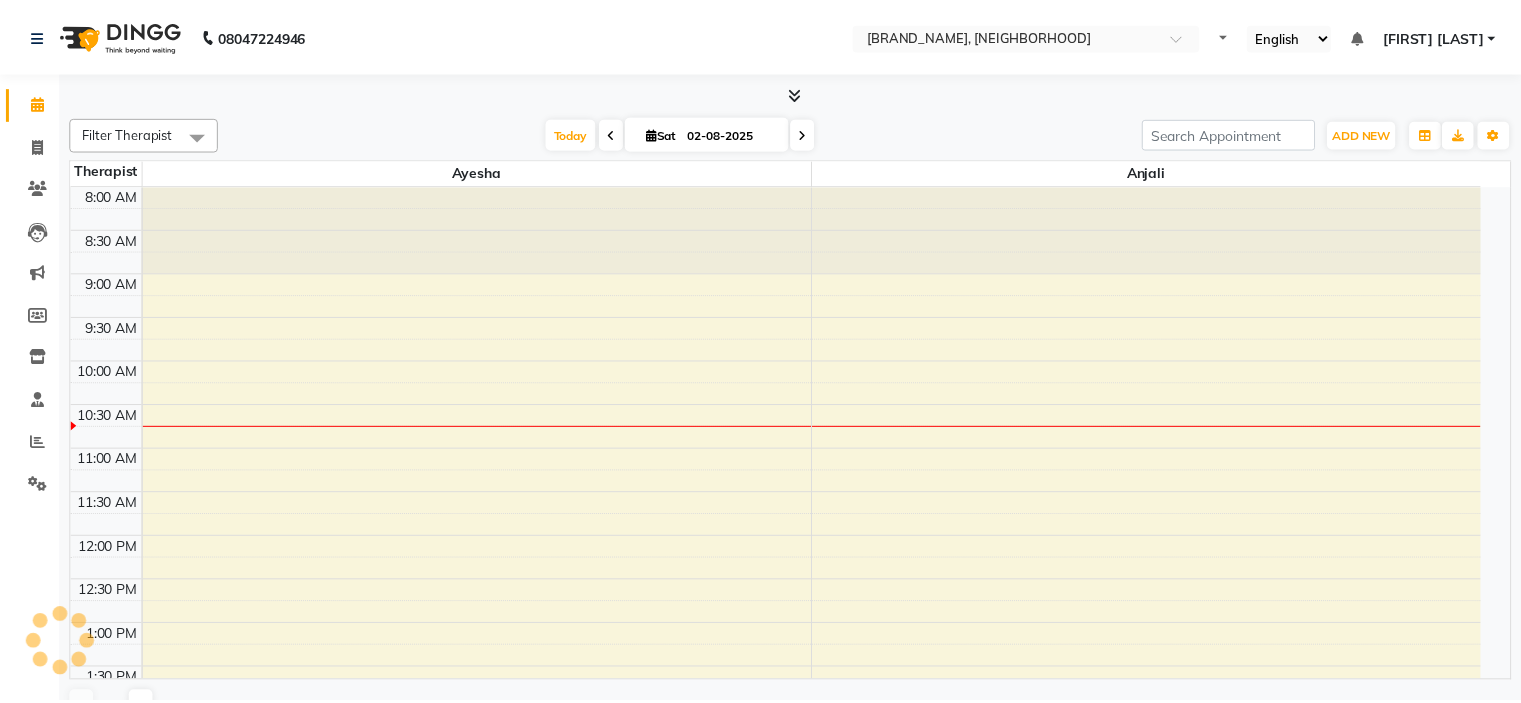 scroll, scrollTop: 0, scrollLeft: 0, axis: both 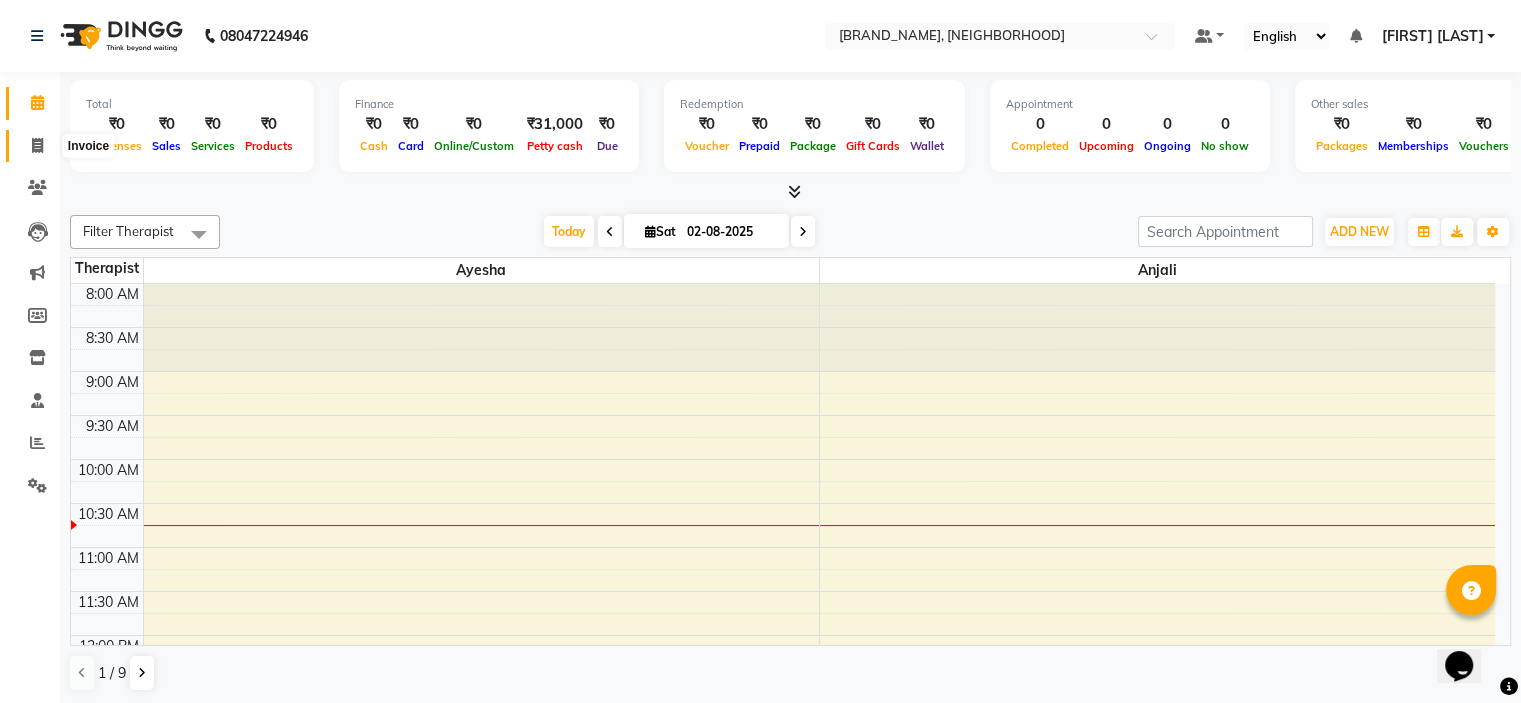 click on "Invoice" 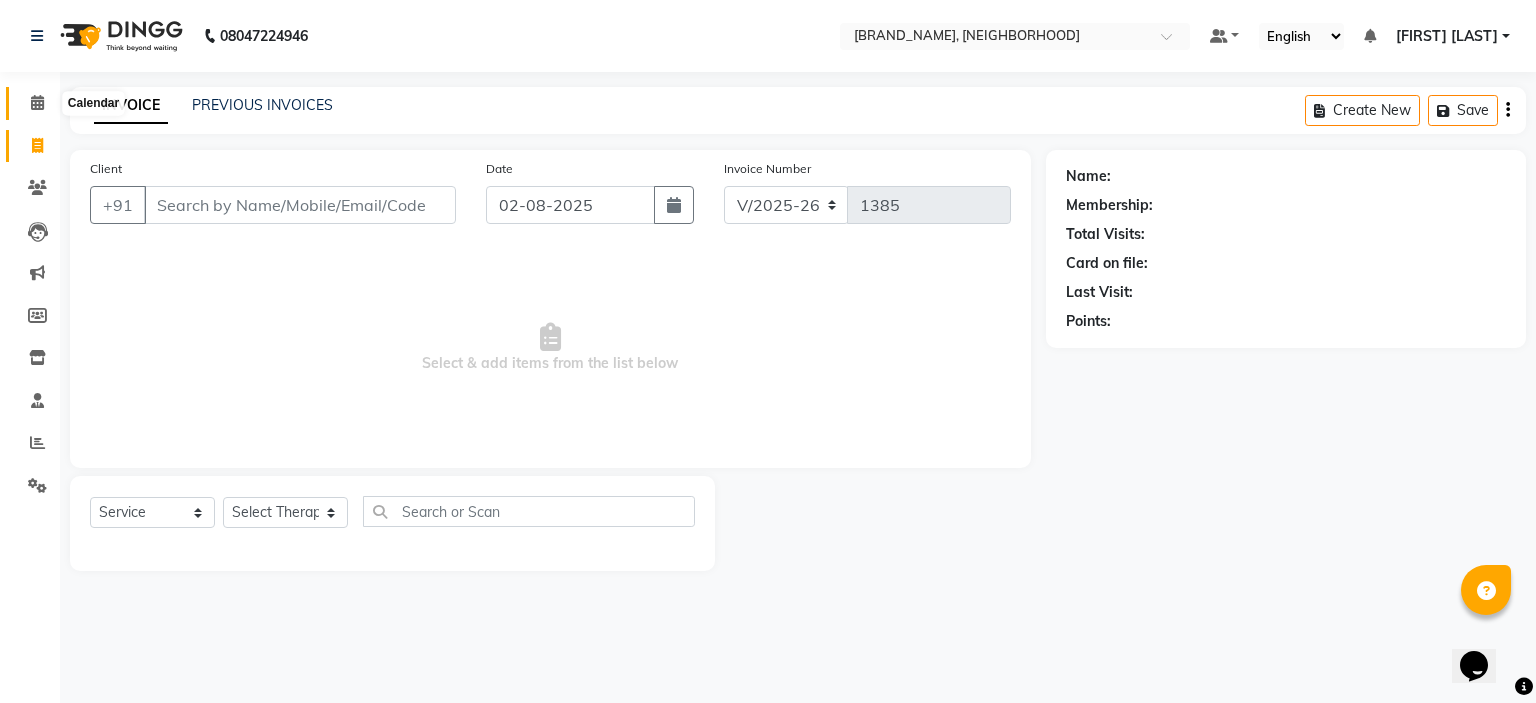 click 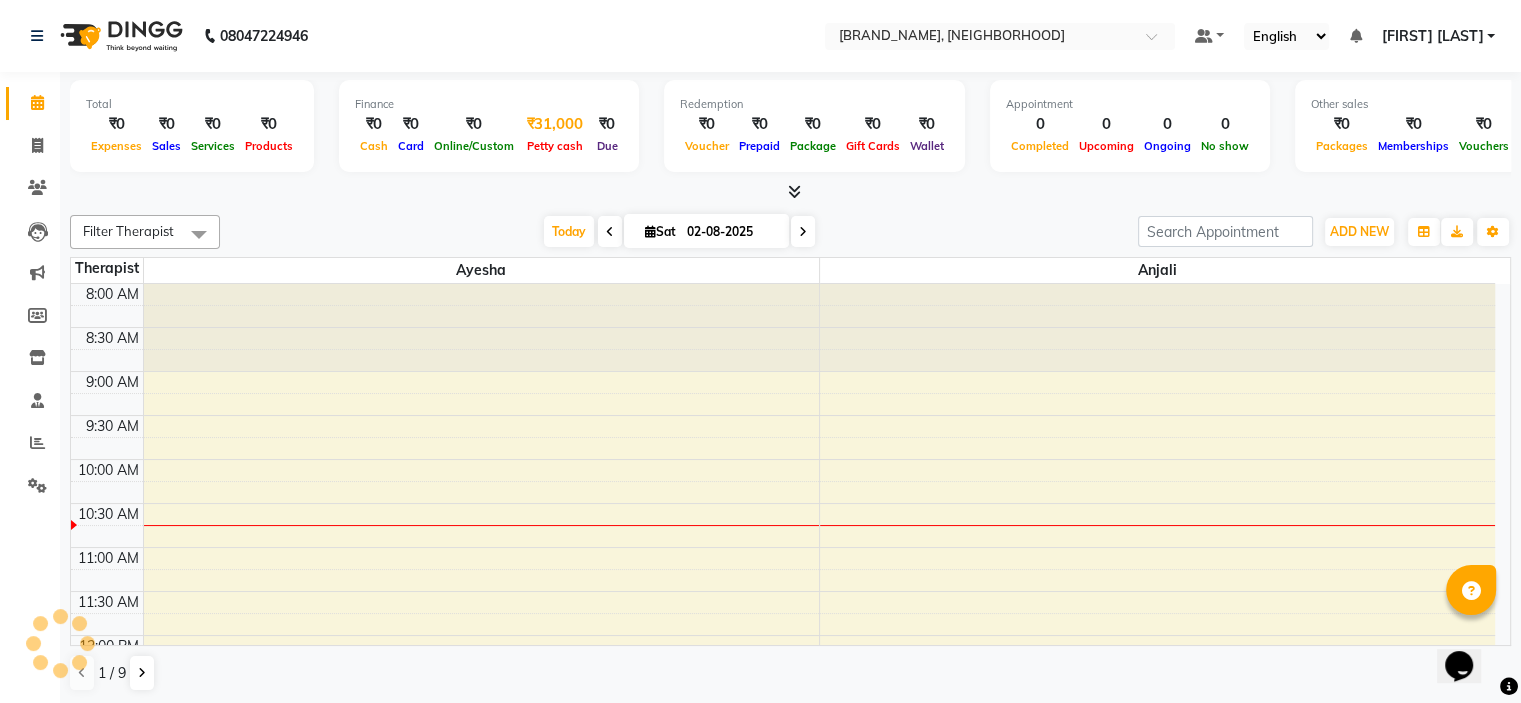 click on "Petty cash" at bounding box center [555, 145] 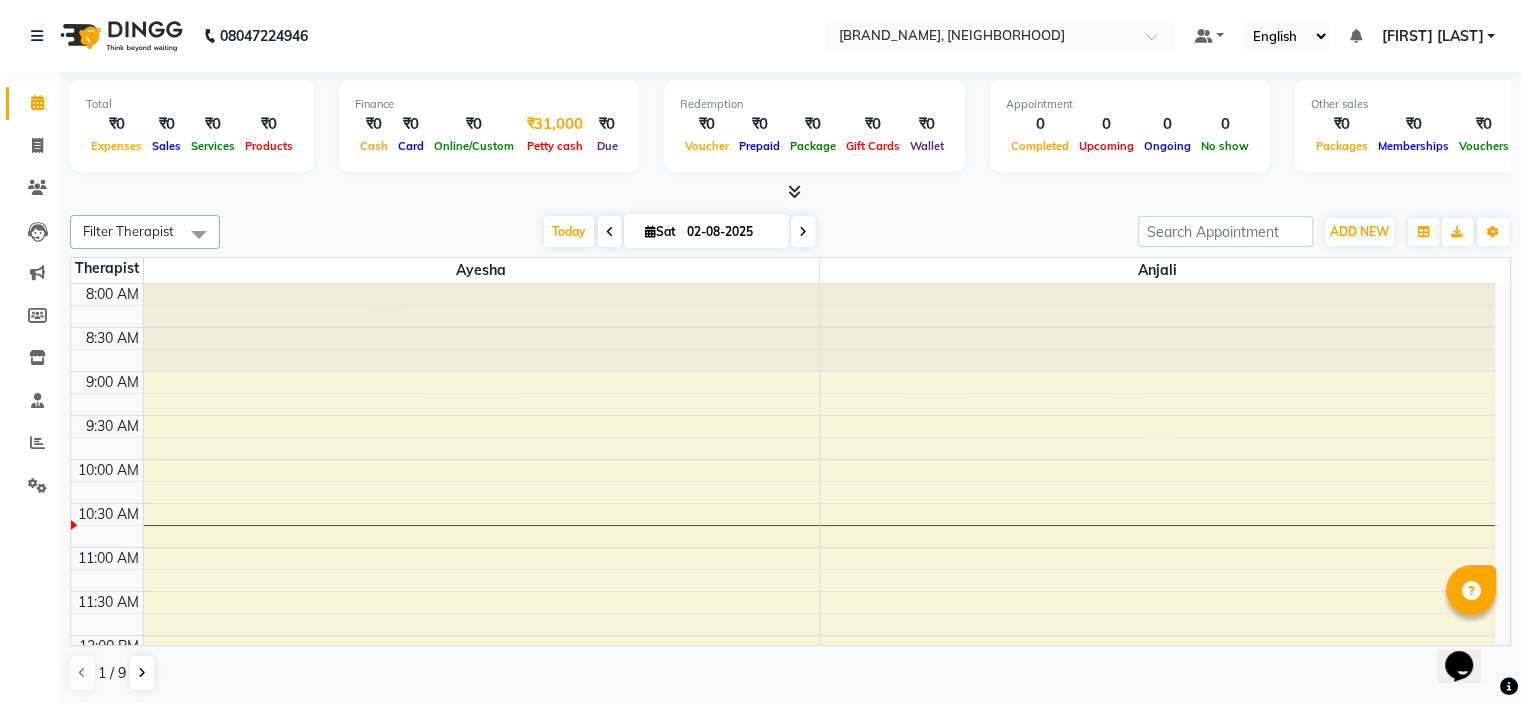 click on "Petty cash" at bounding box center (555, 146) 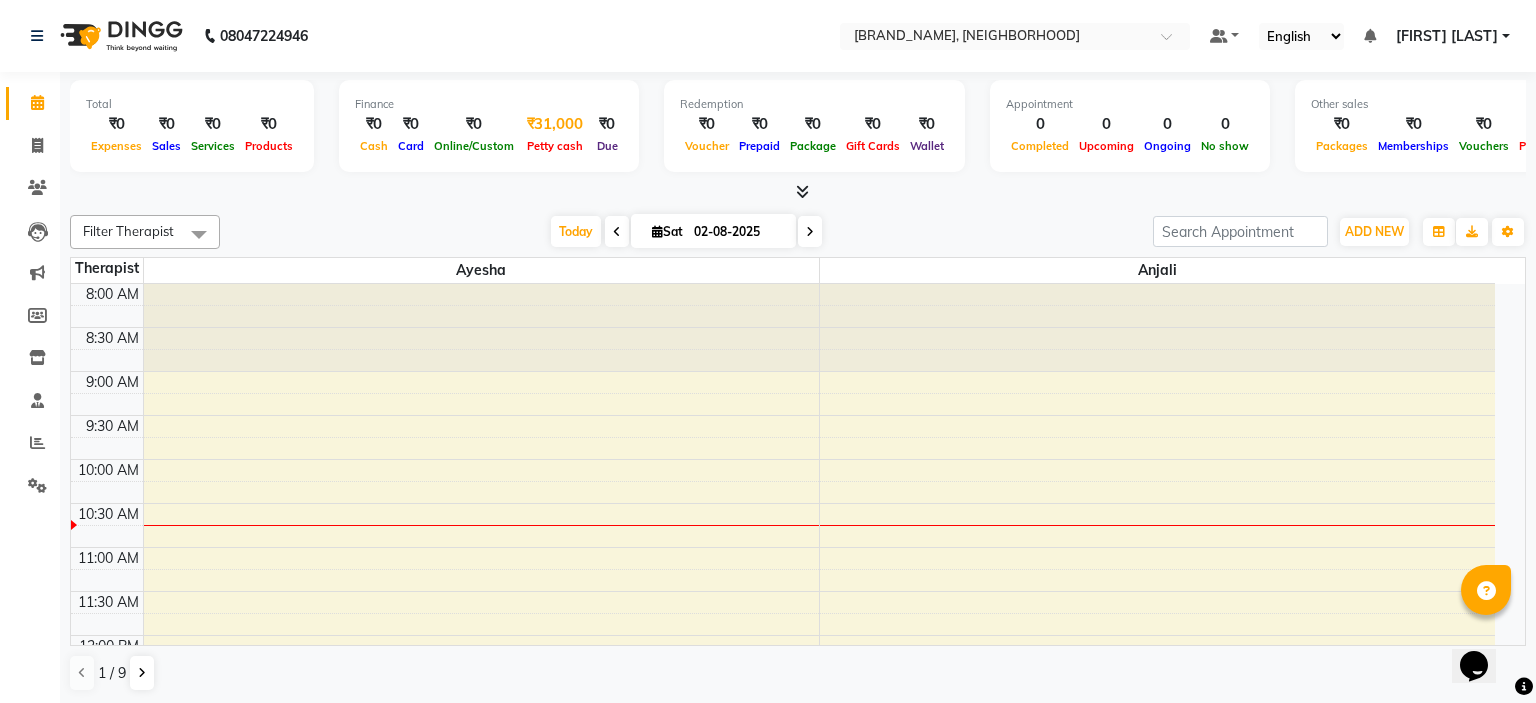 select on "6723" 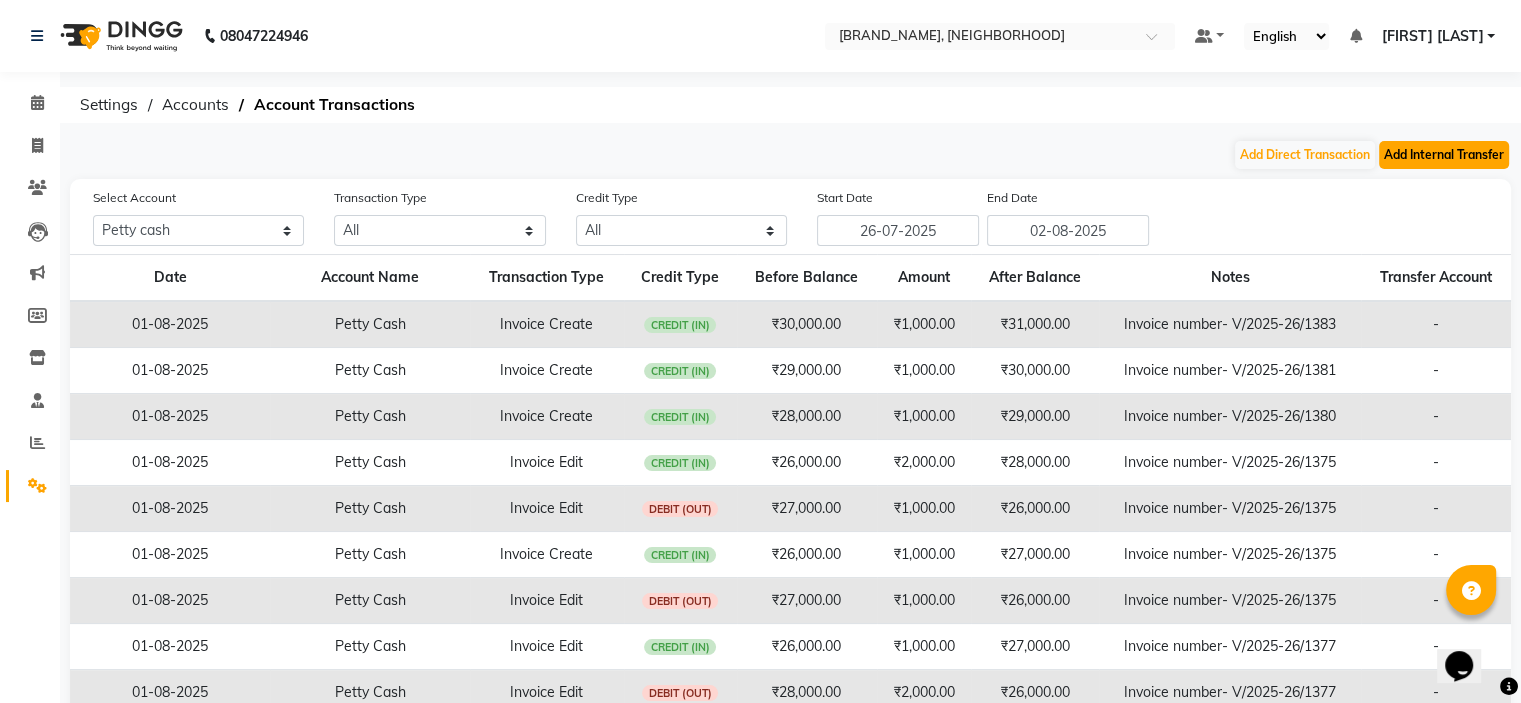 click on "Add Internal Transfer" 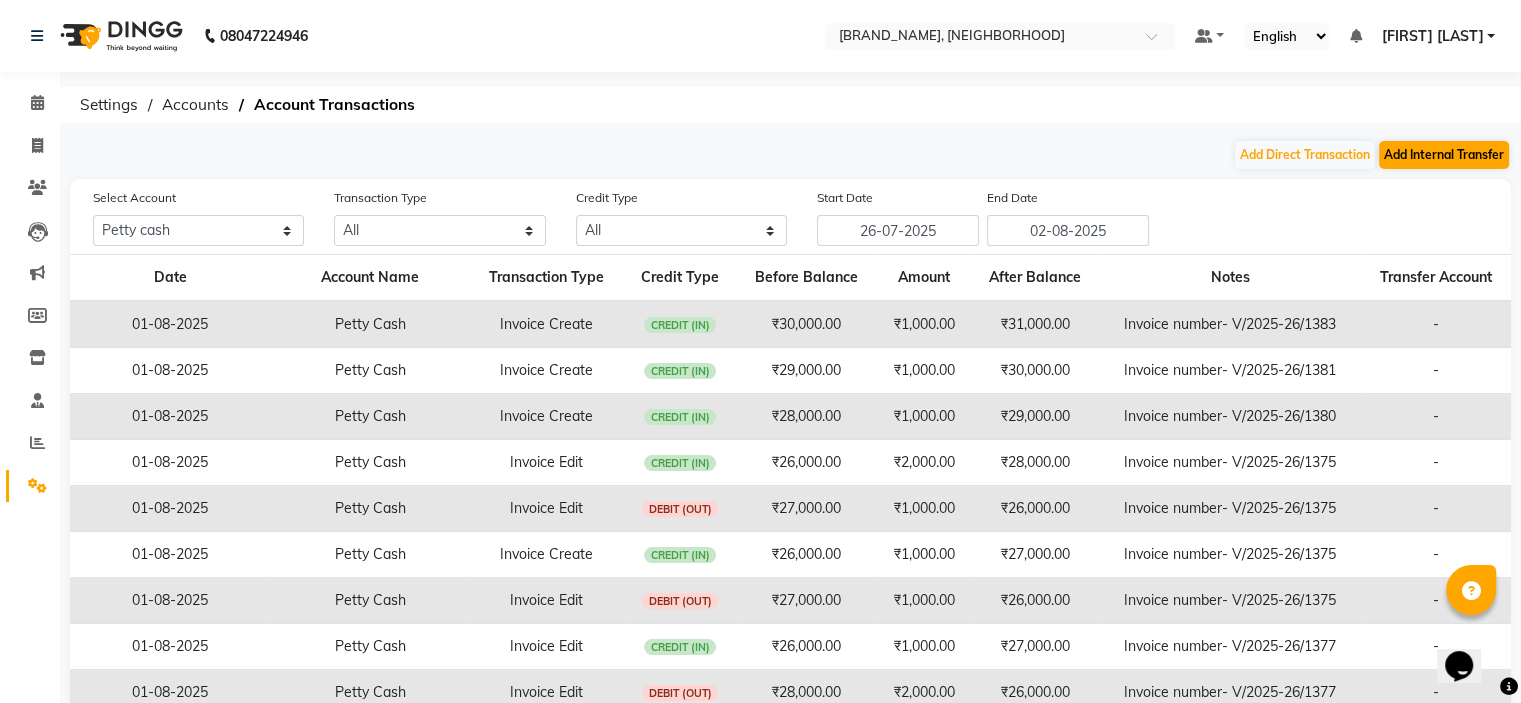 select on "internal transfer" 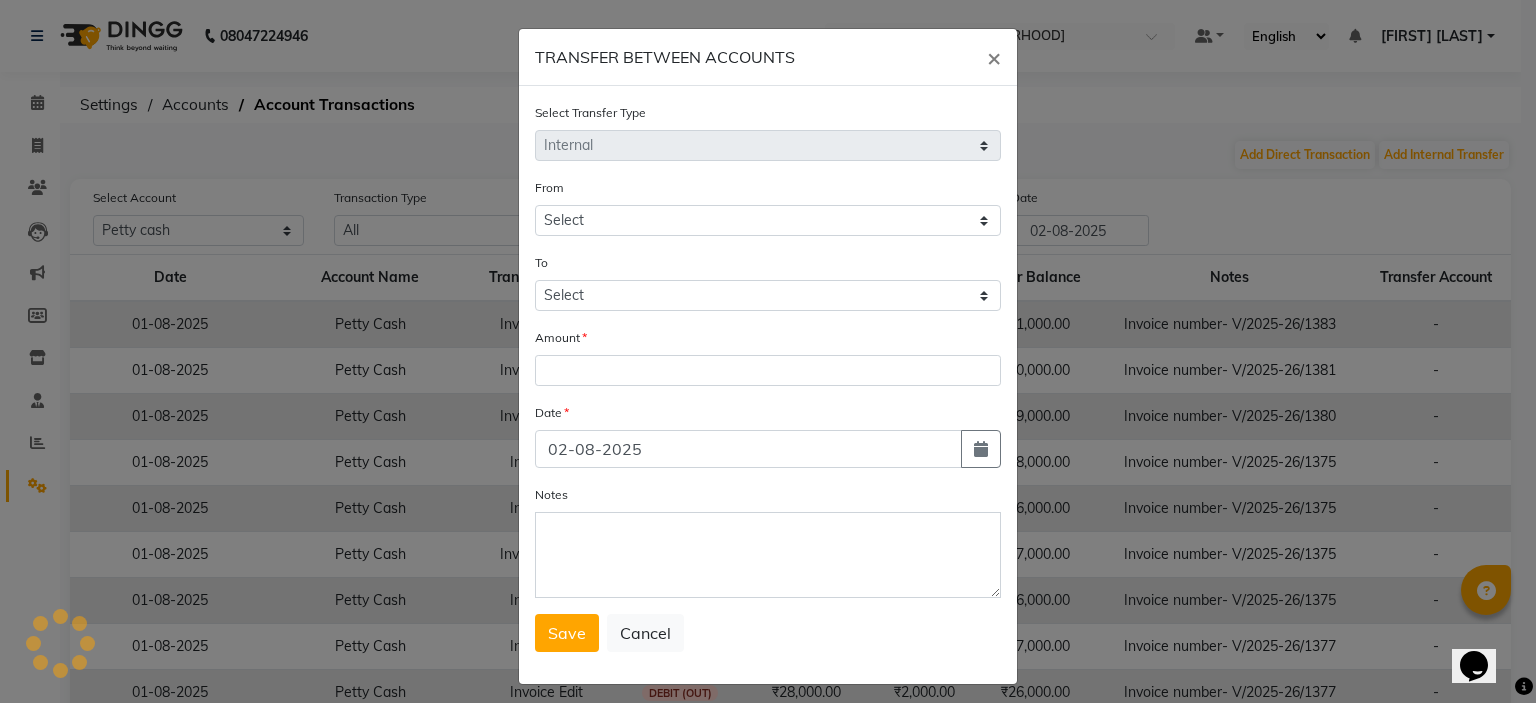 select on "6723" 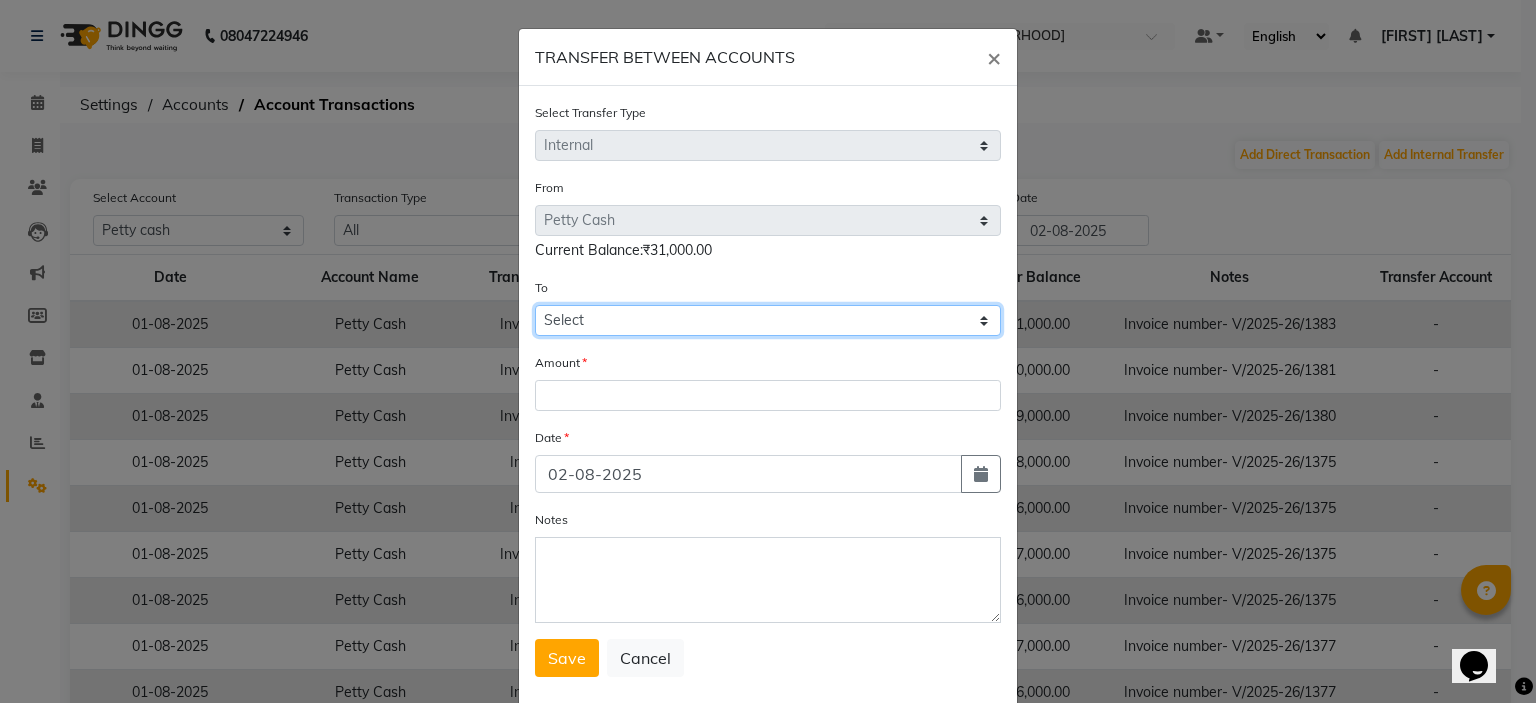 click on "Select Petty Cash Default Account" 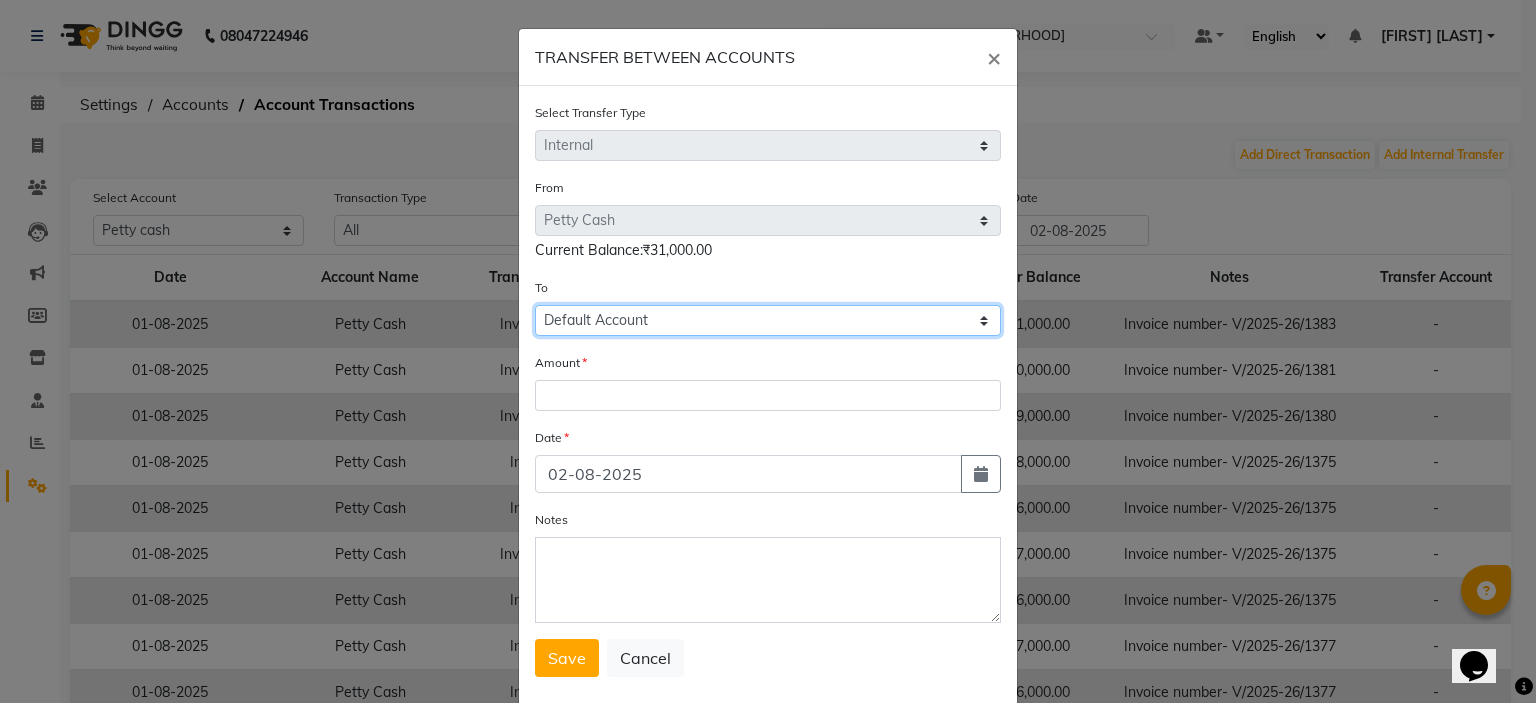 click on "Select Petty Cash Default Account" 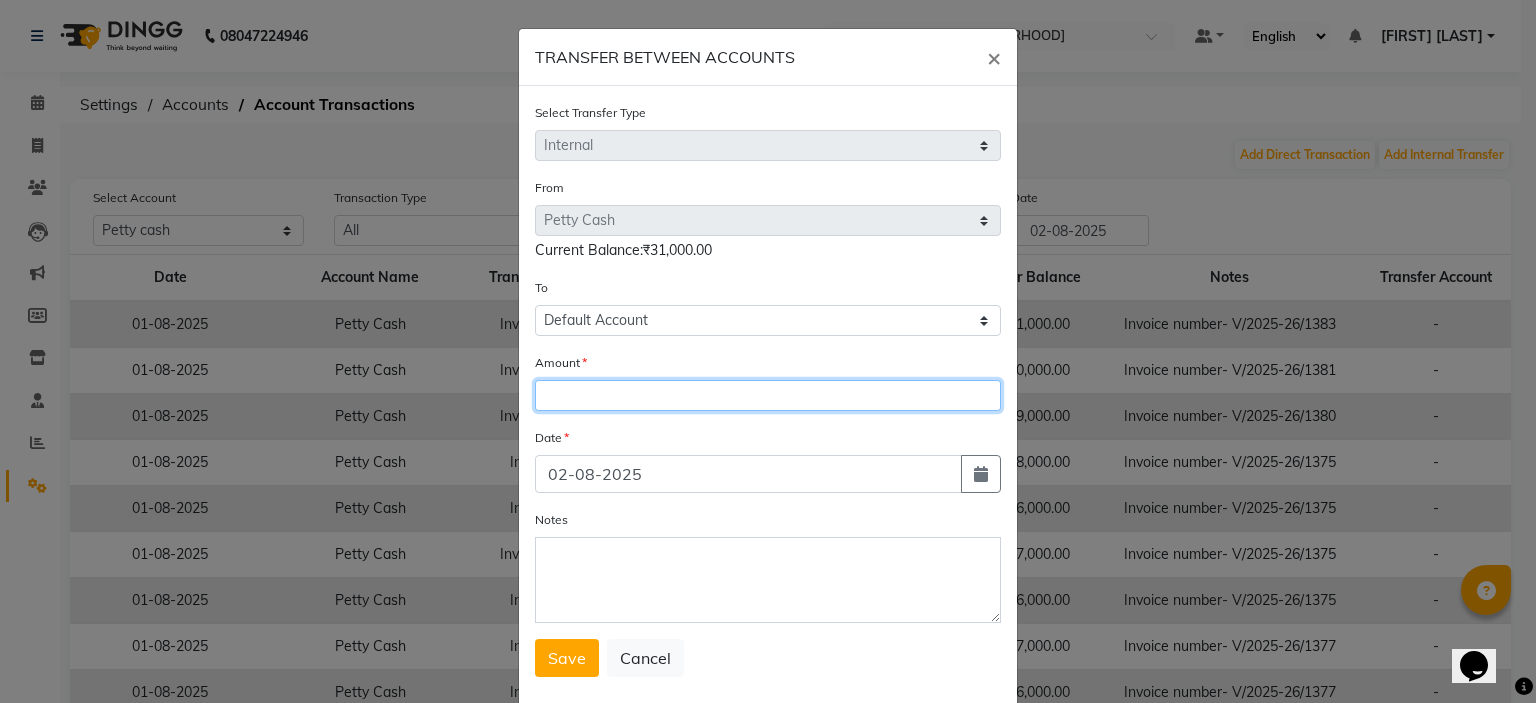 click 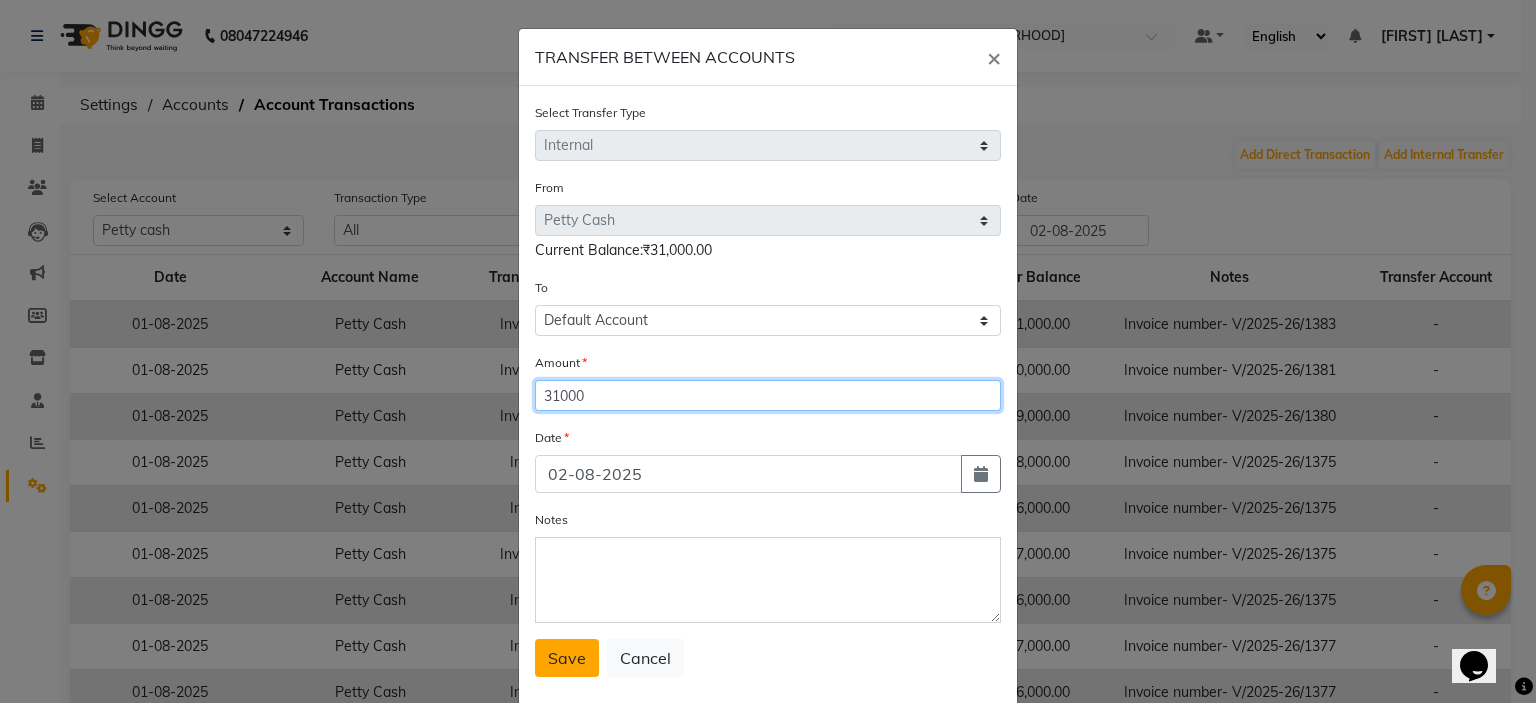 type on "31000" 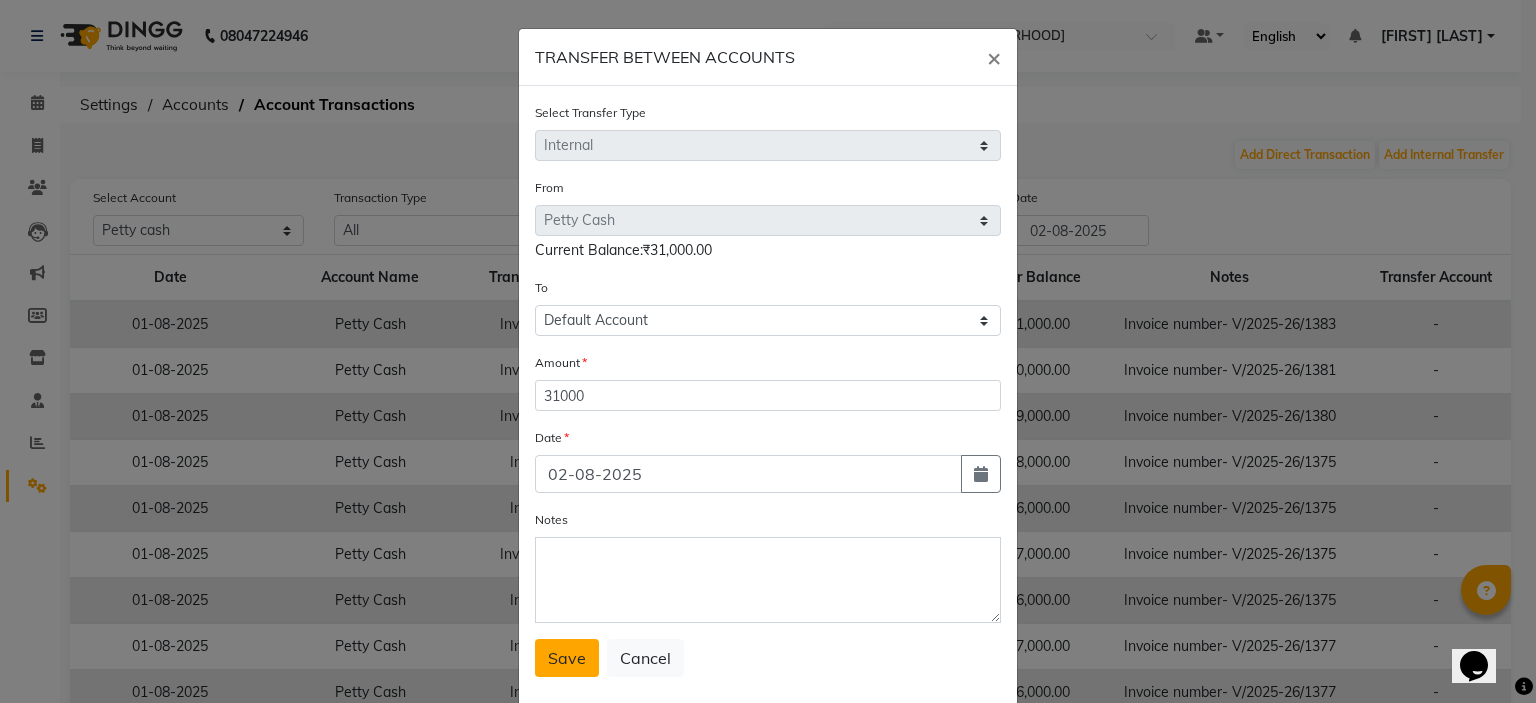 click on "Save" at bounding box center [567, 658] 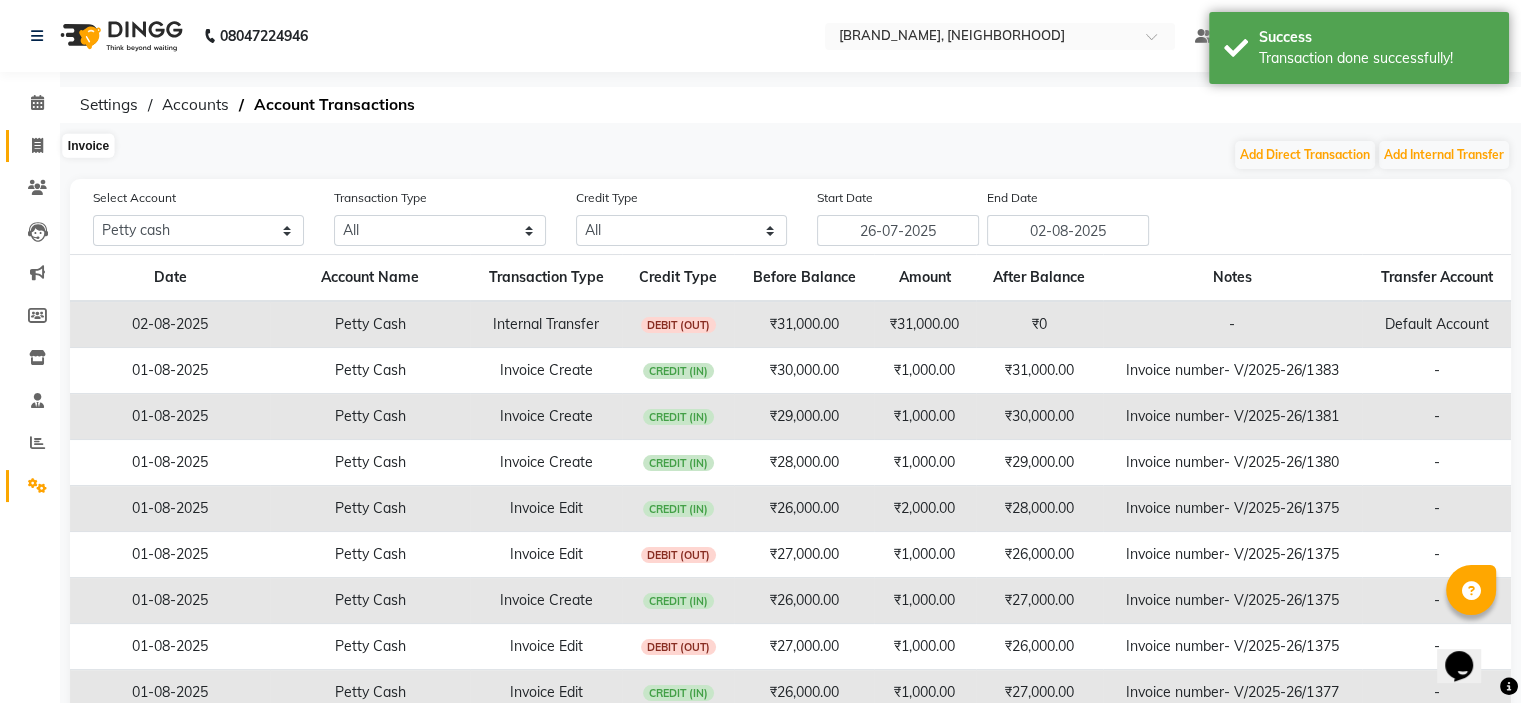 click 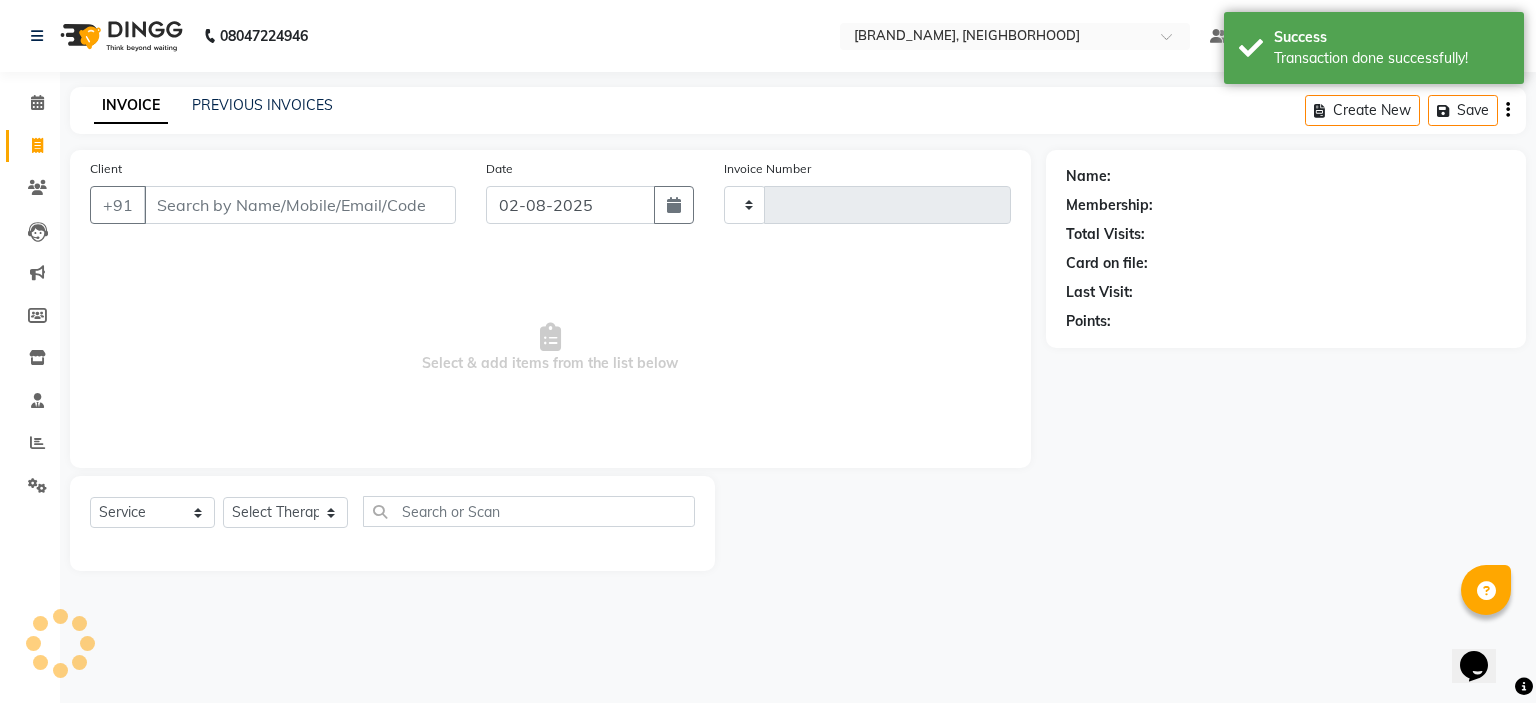 type on "1385" 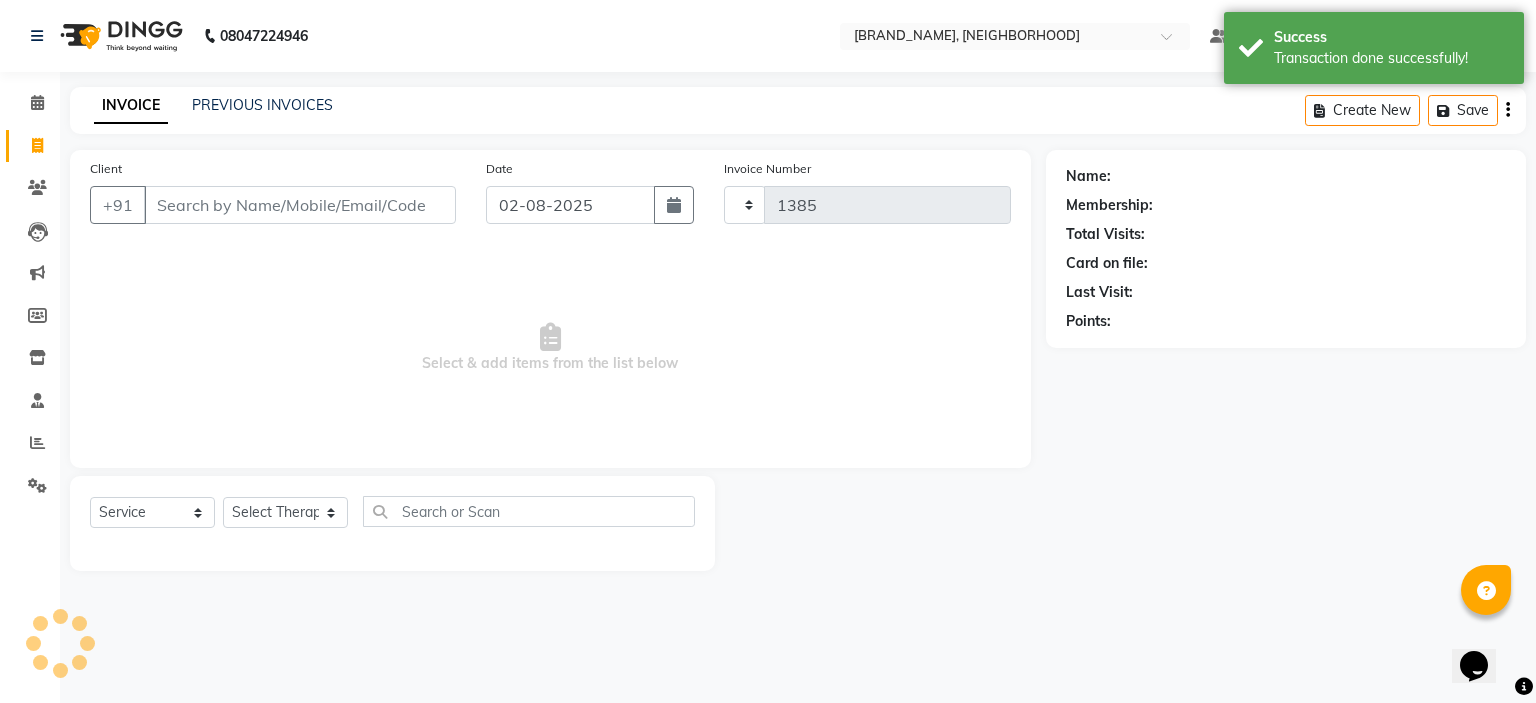 select on "7593" 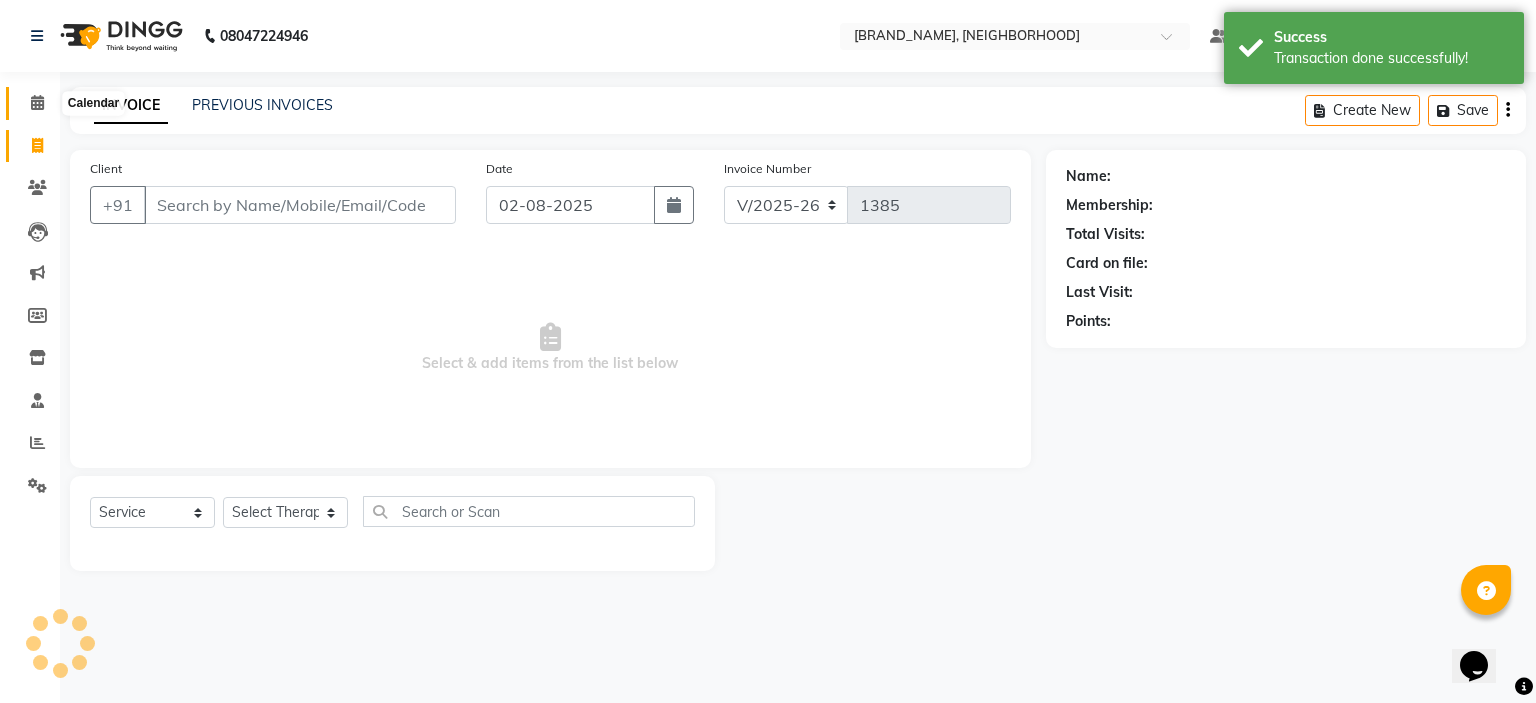 click 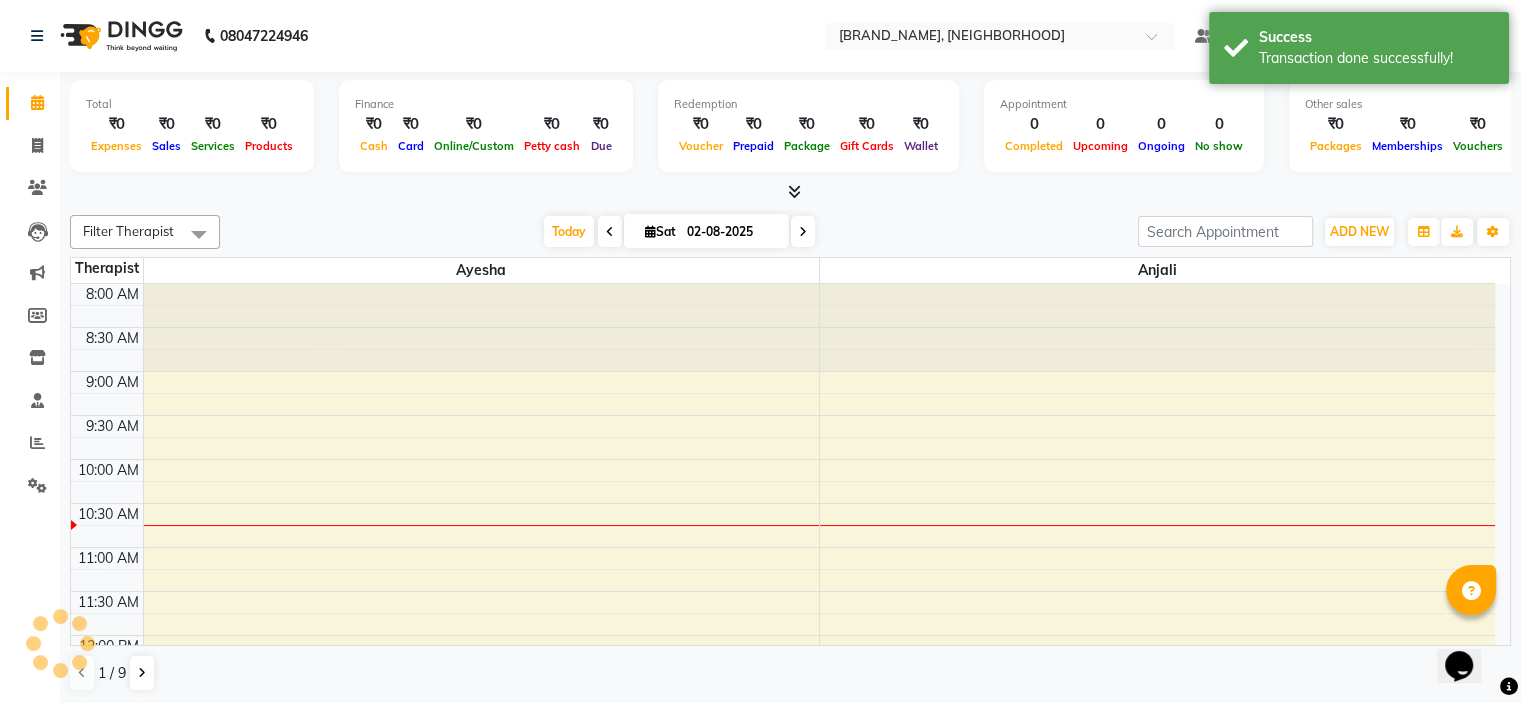 scroll, scrollTop: 0, scrollLeft: 0, axis: both 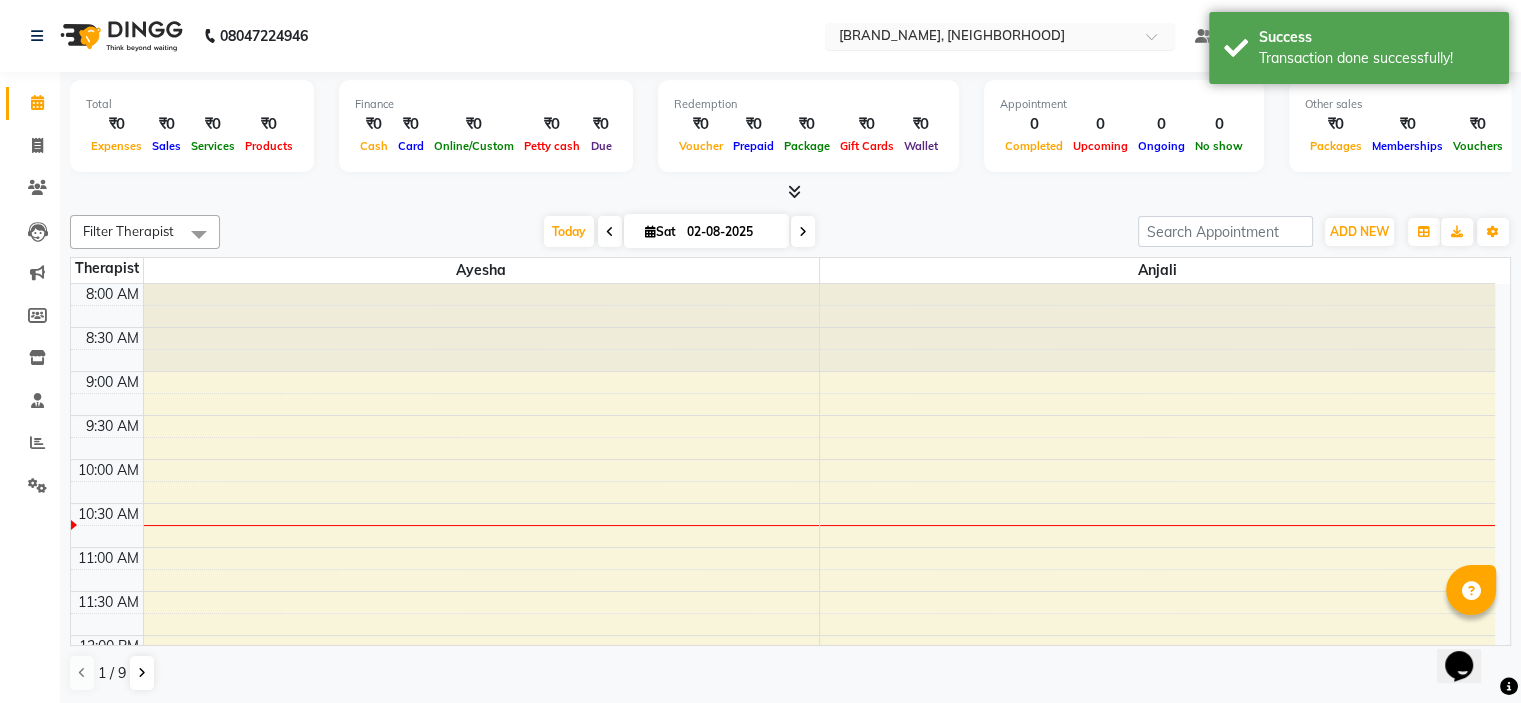 click at bounding box center (980, 38) 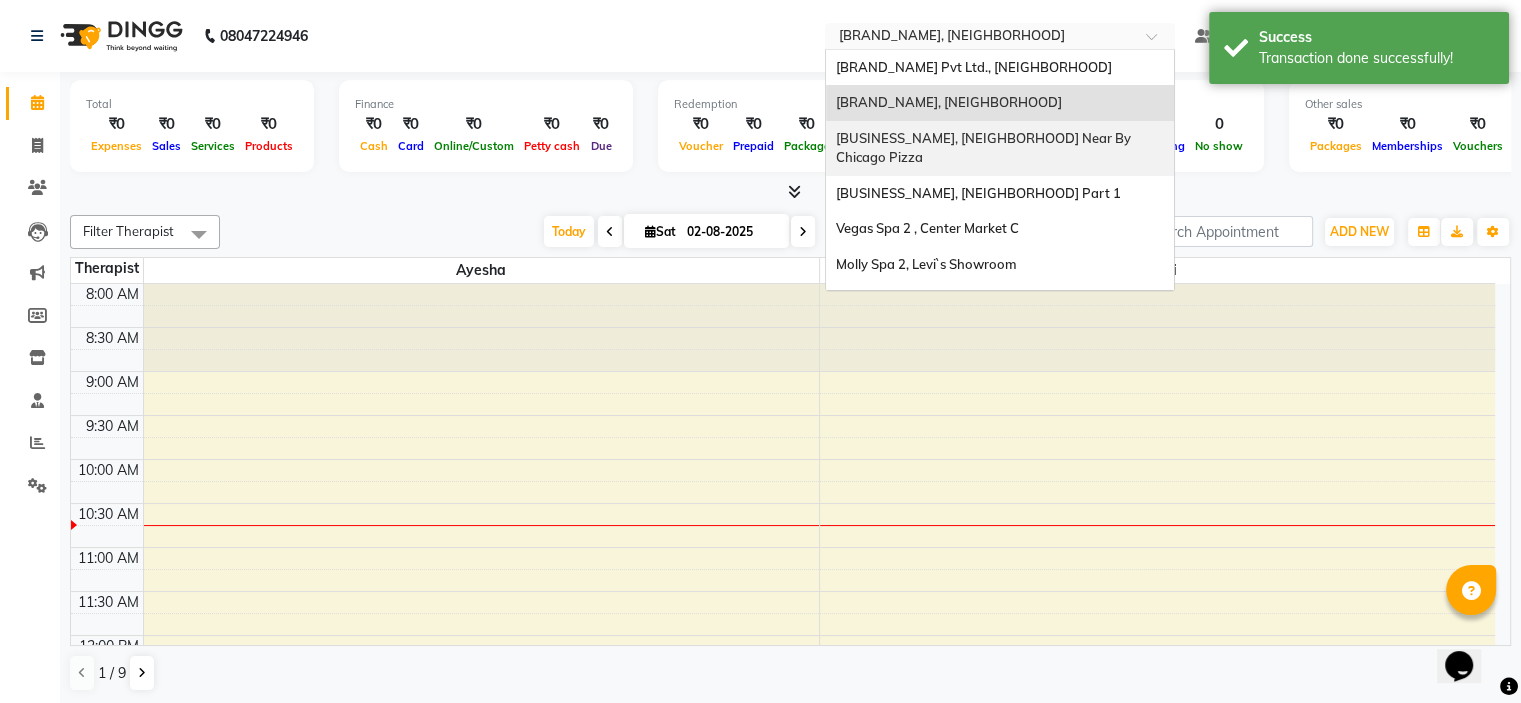 click on "Yama Spa, [AREA] Near By [CITY] Pizza" at bounding box center (985, 148) 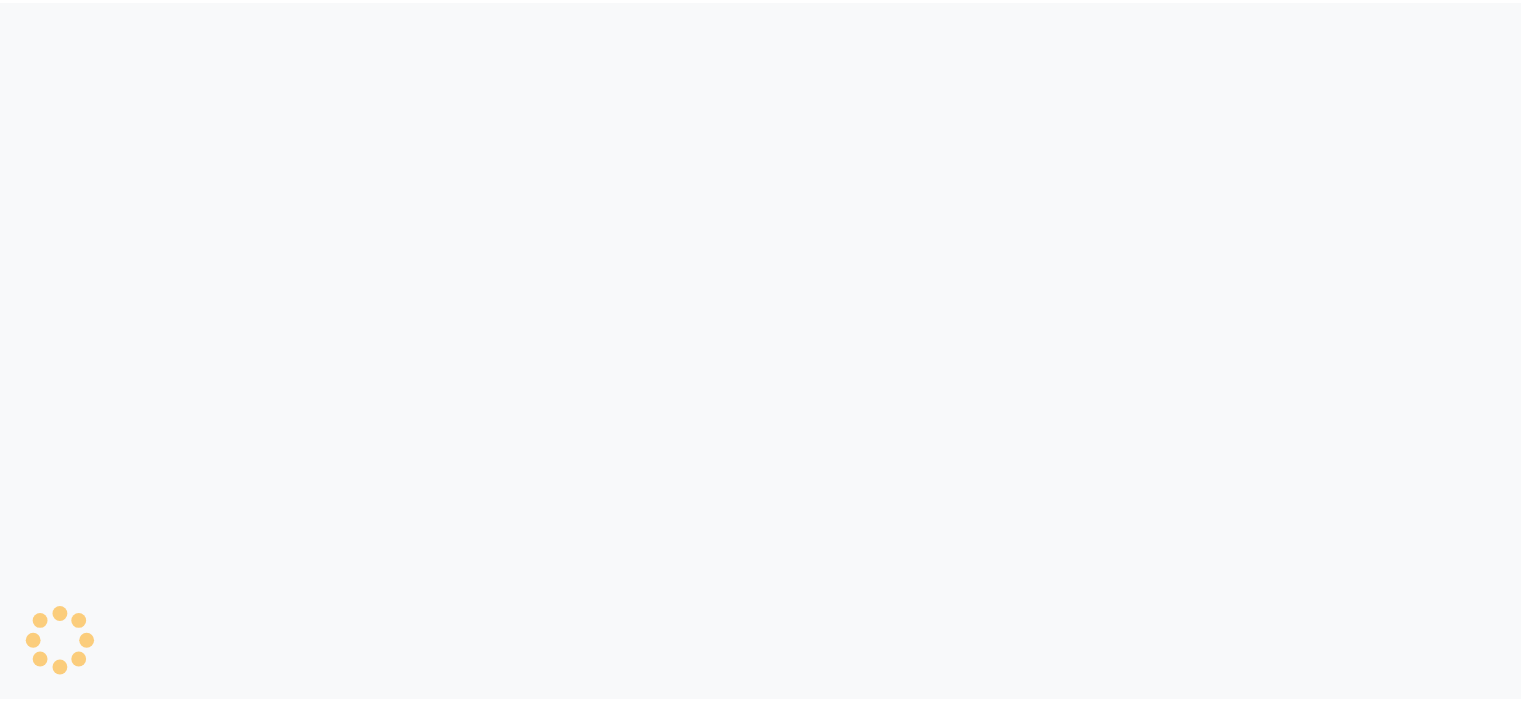 scroll, scrollTop: 0, scrollLeft: 0, axis: both 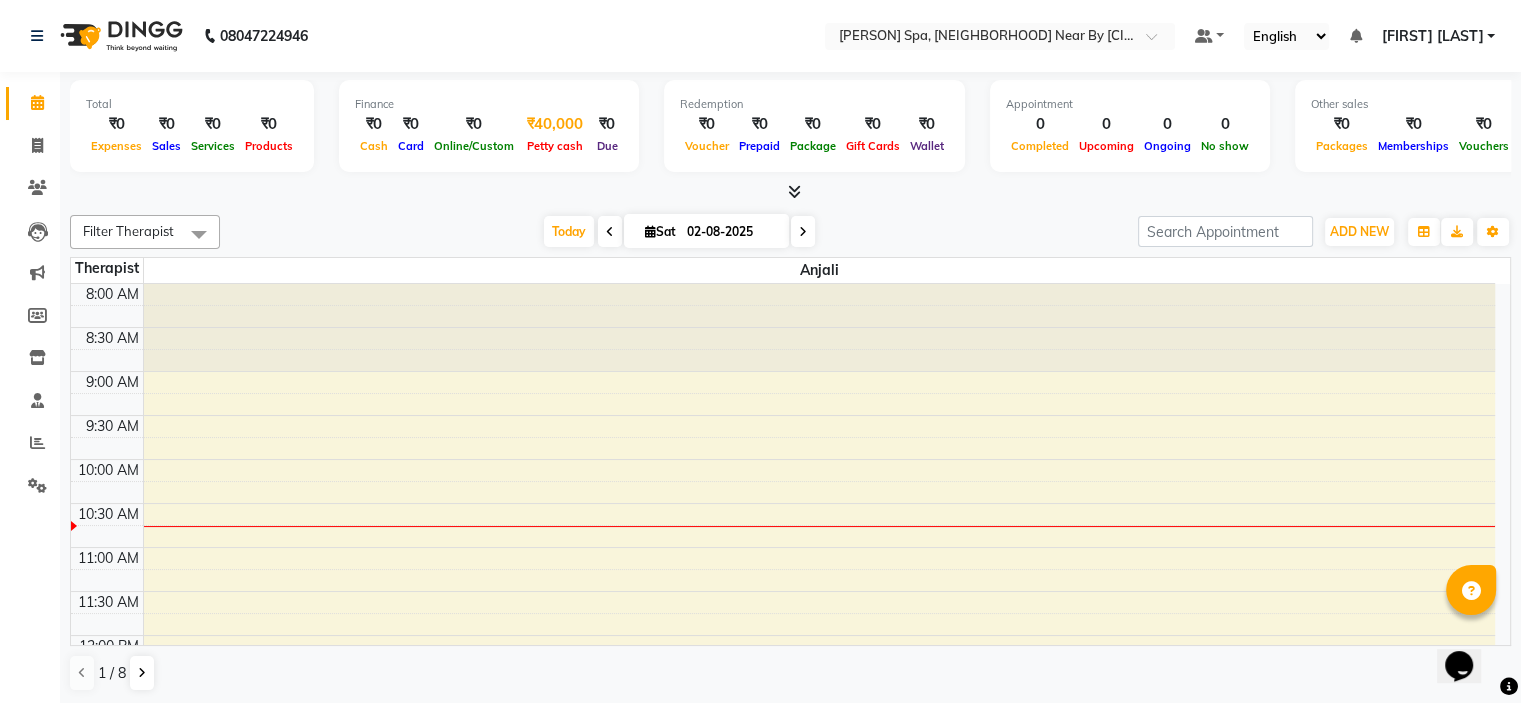 click on "Petty cash" at bounding box center [555, 146] 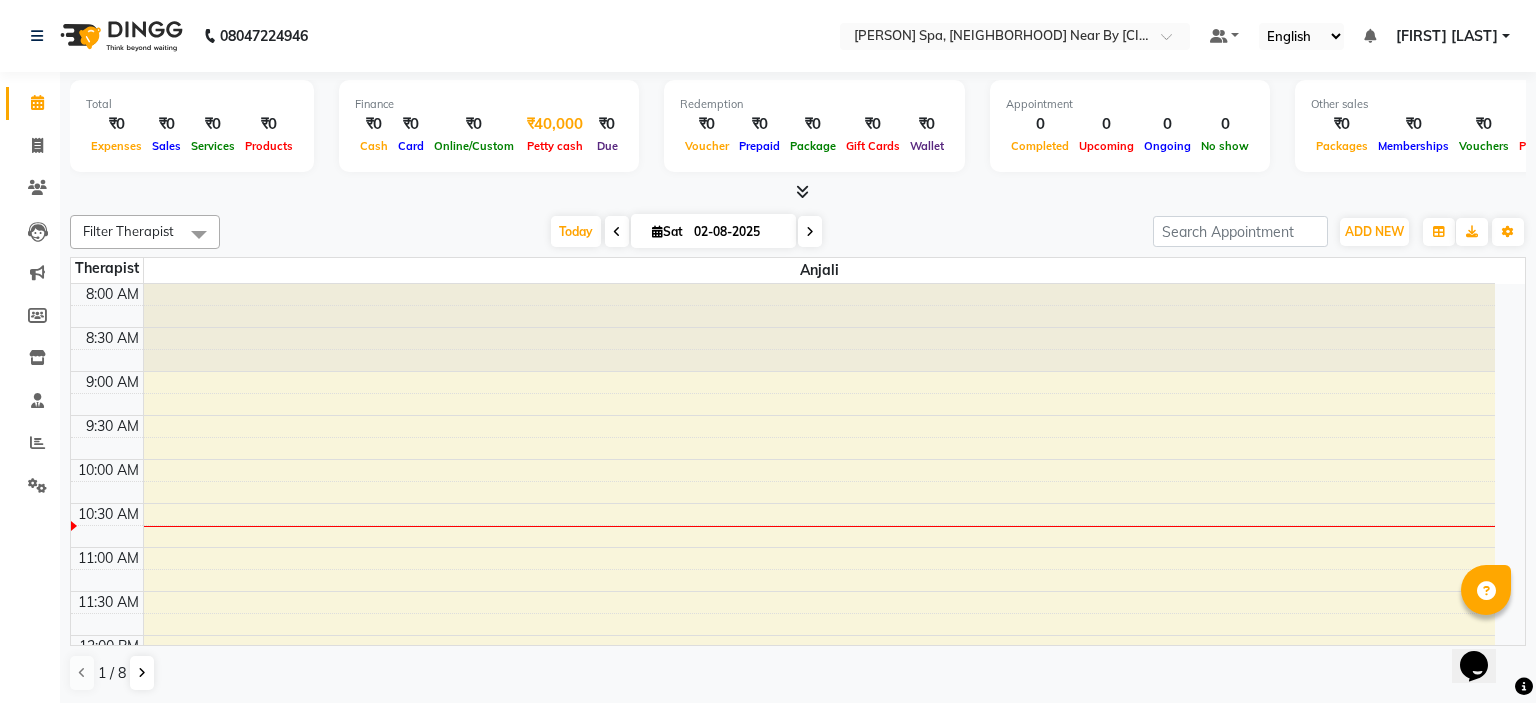 select on "6725" 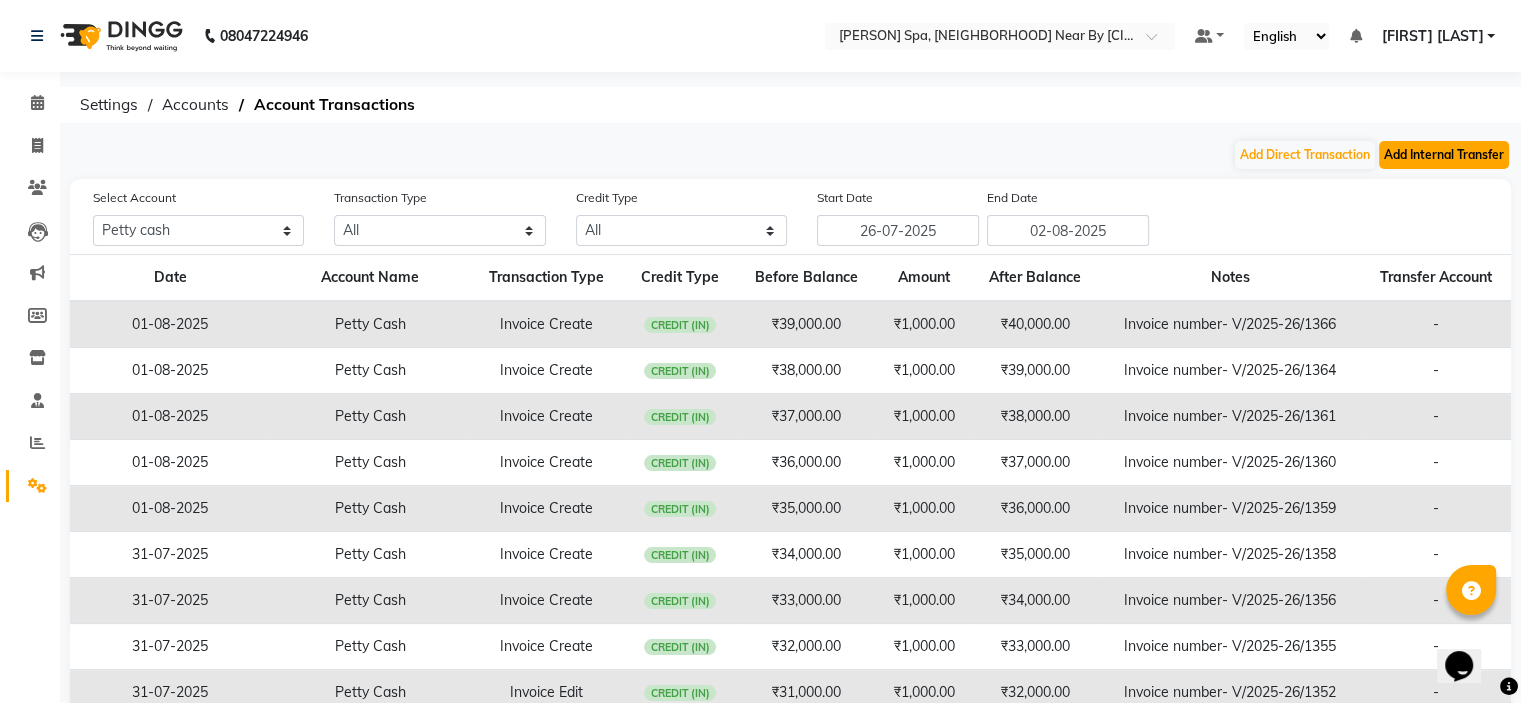 click on "Add Internal Transfer" 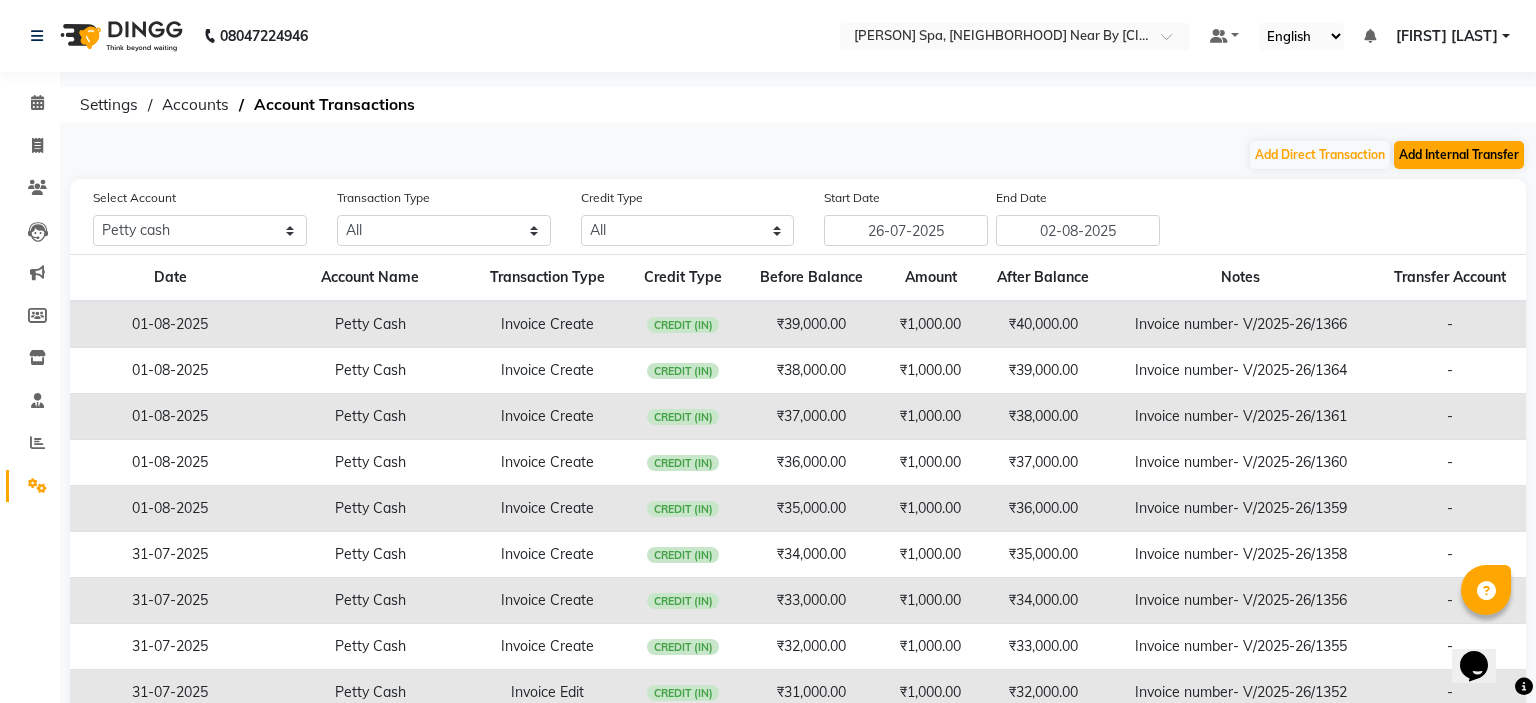 select on "internal transfer" 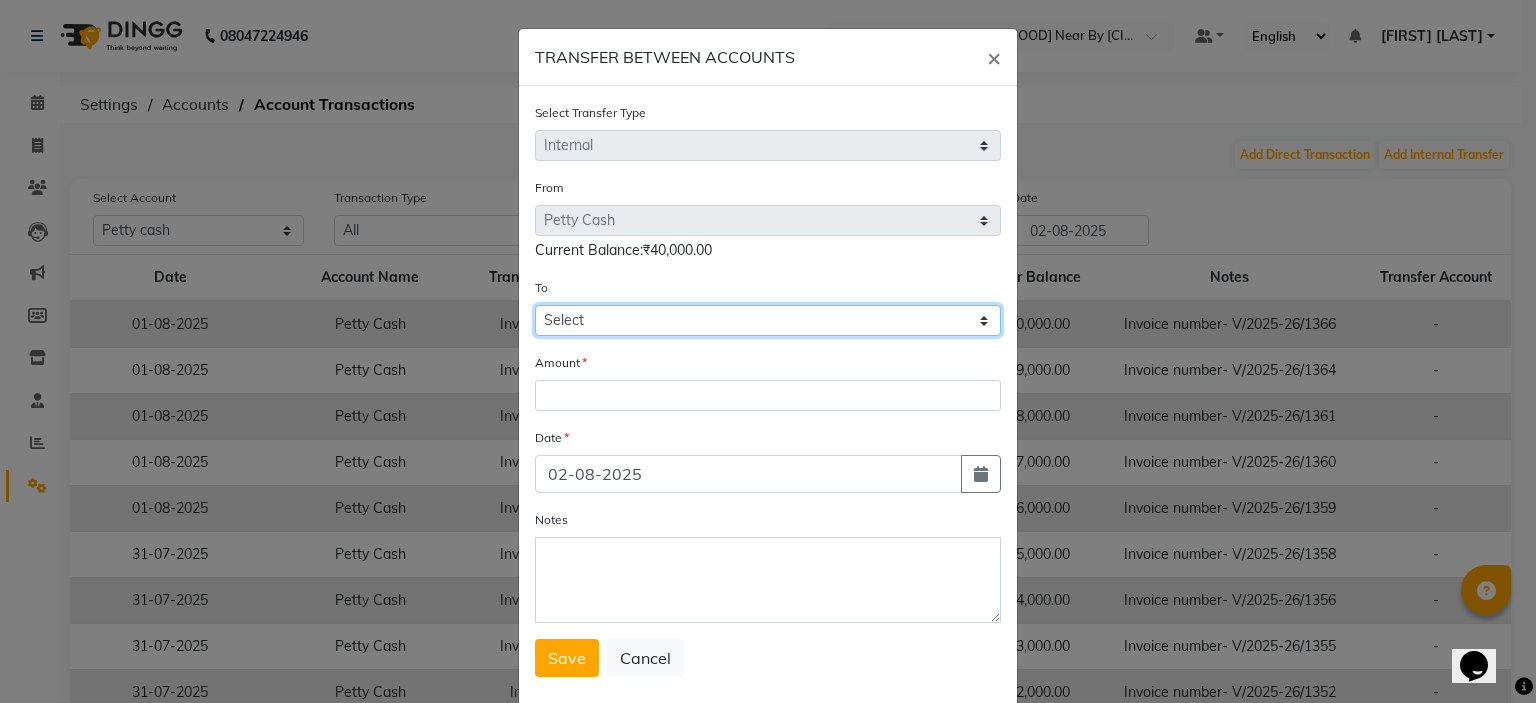 drag, startPoint x: 608, startPoint y: 328, endPoint x: 600, endPoint y: 337, distance: 12.0415945 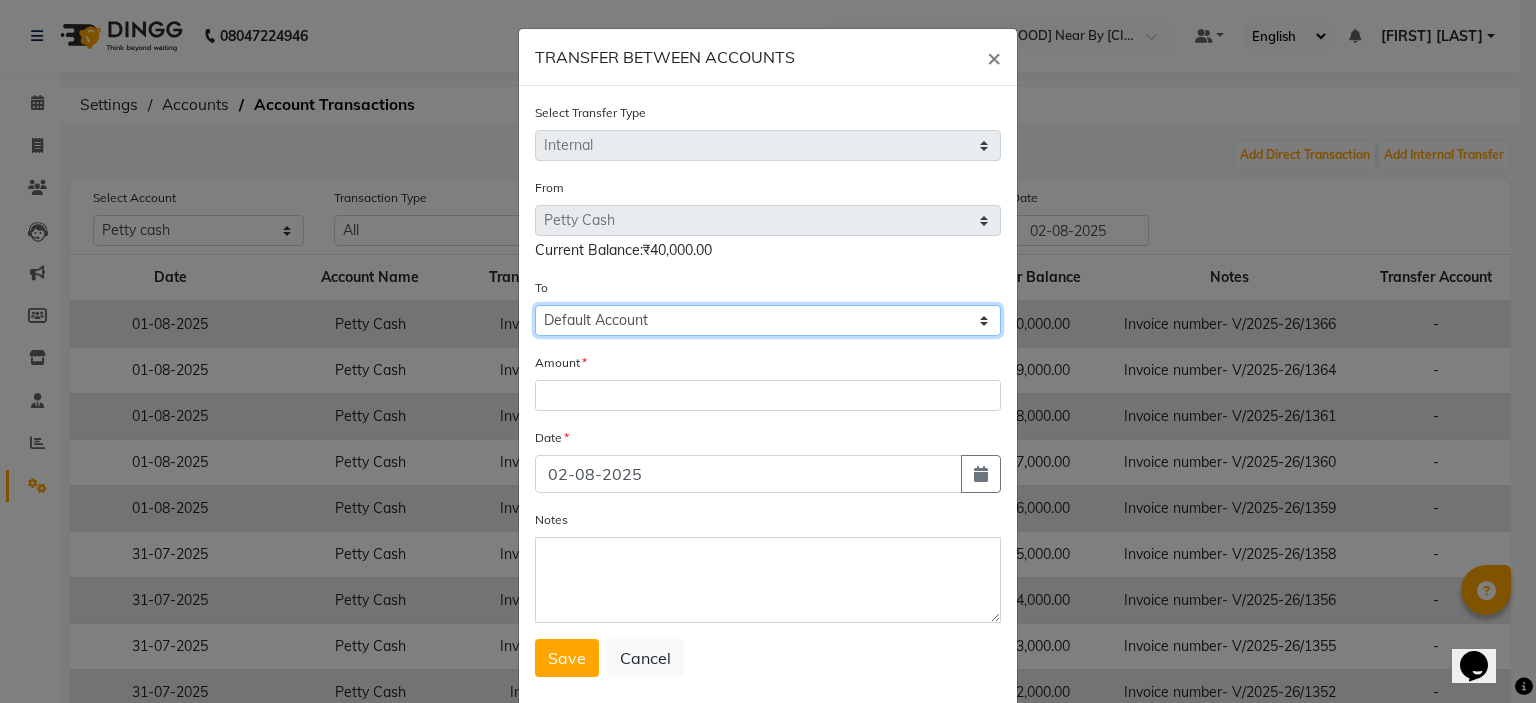 click on "Select Petty Cash Default Account" 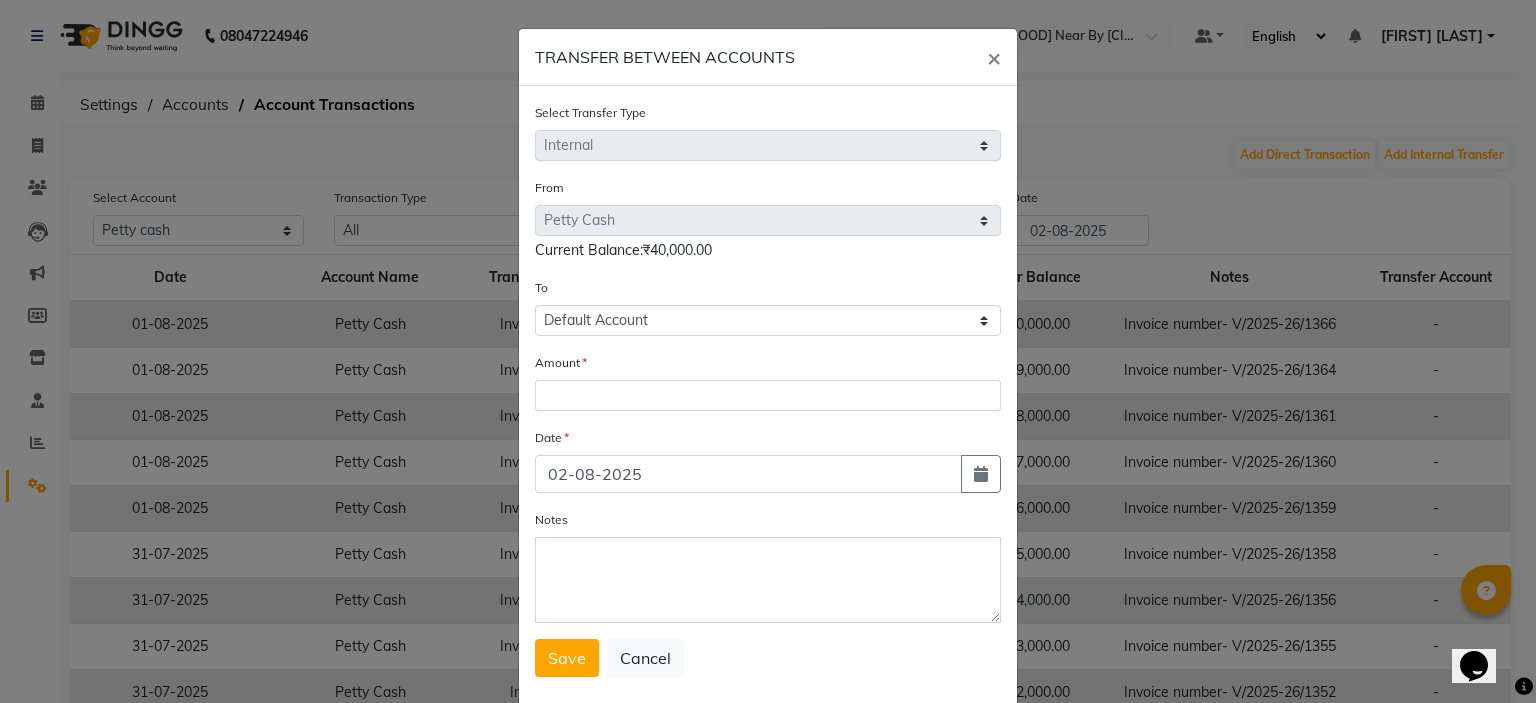 click on "Amount" 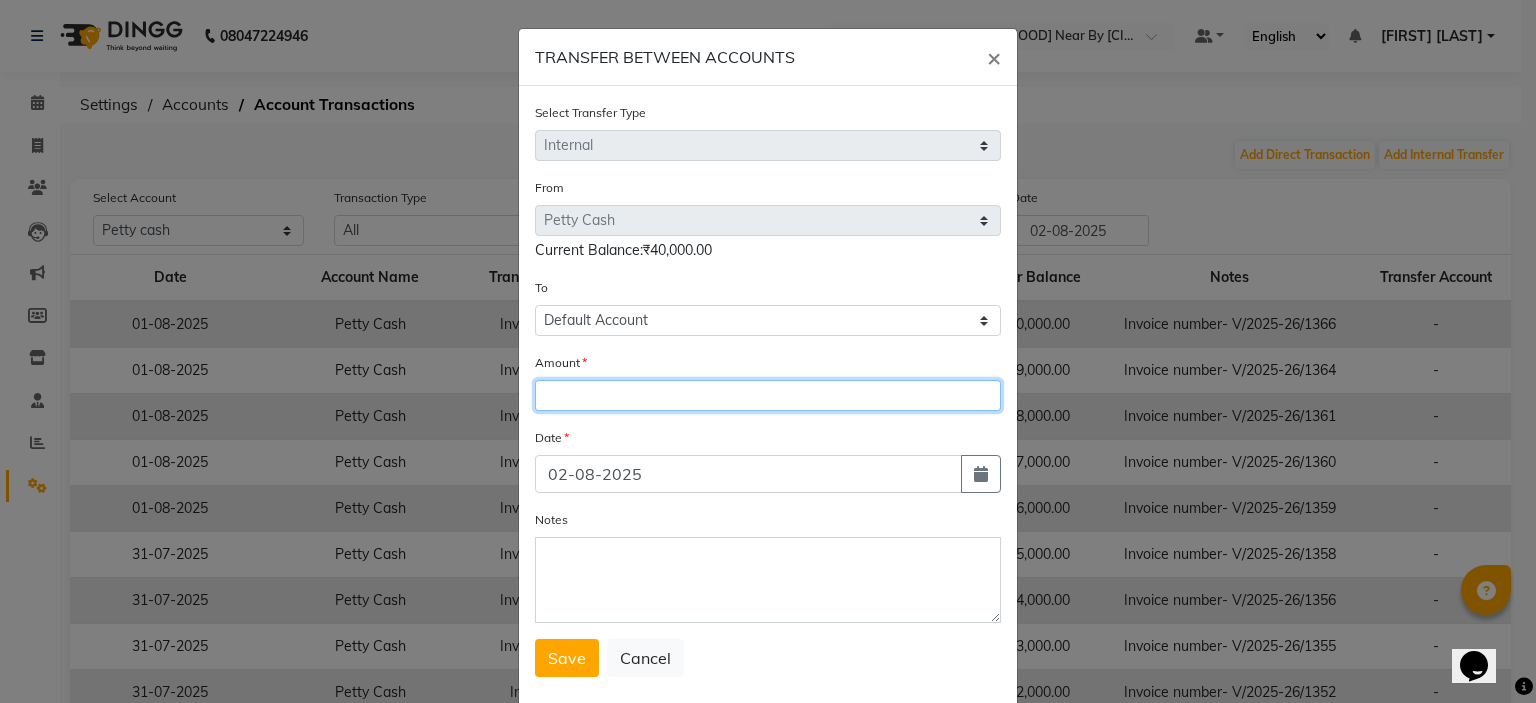 click 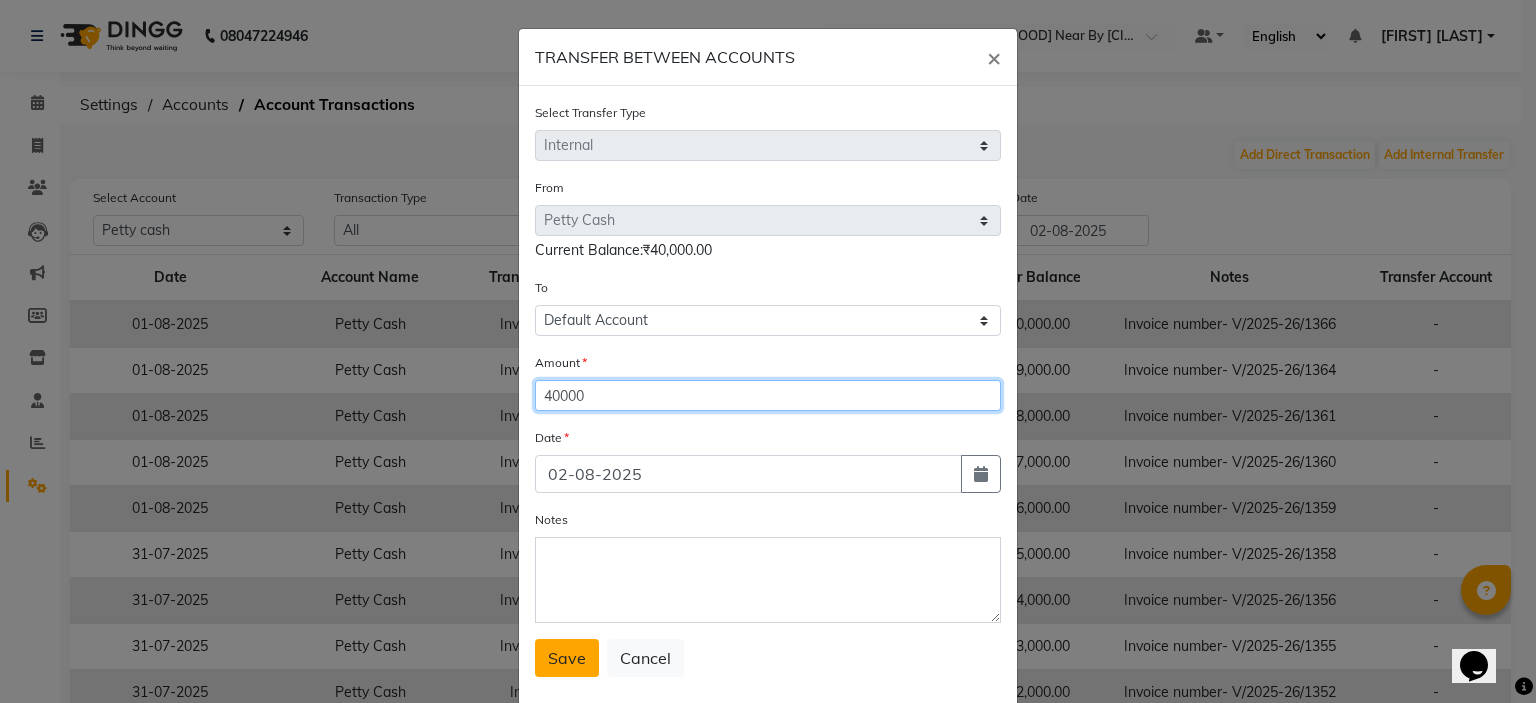 type on "40000" 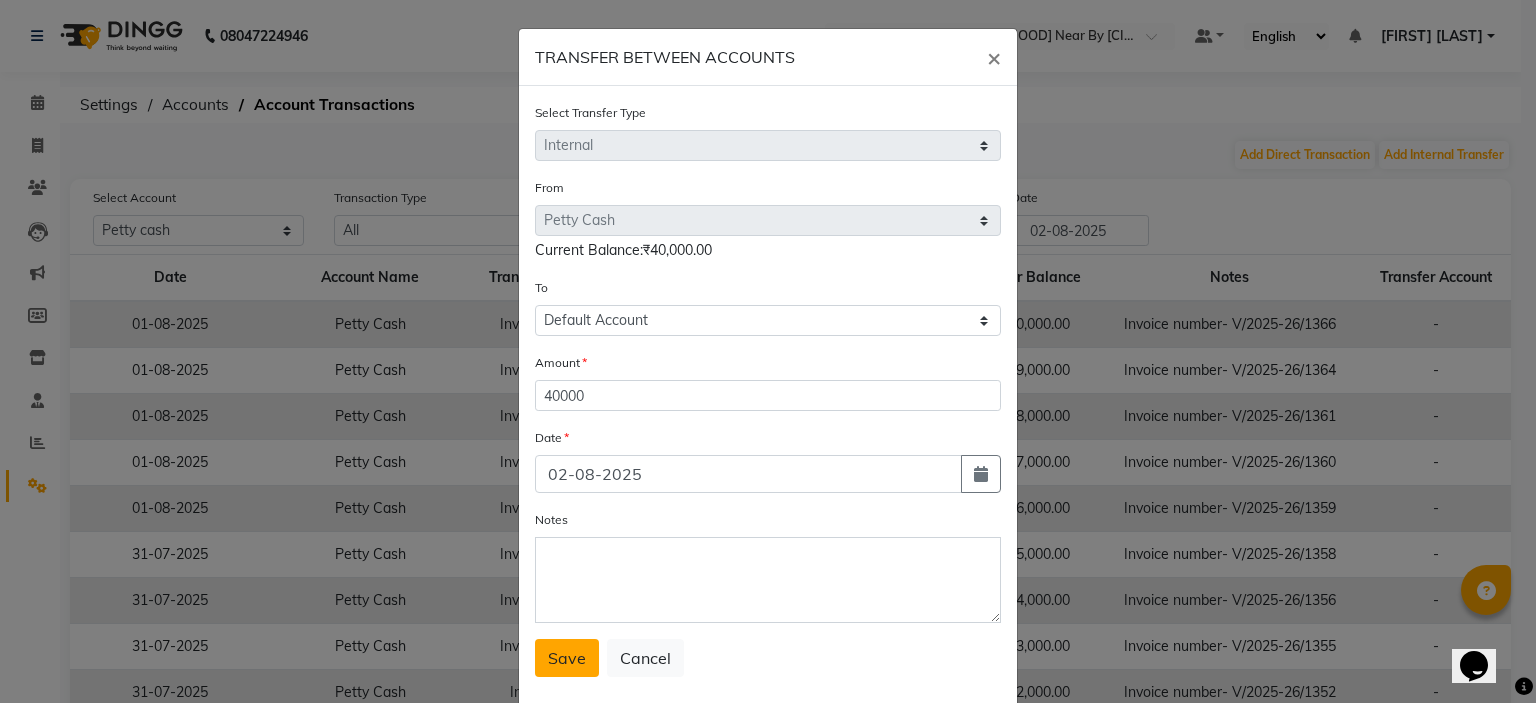 click on "Save" at bounding box center [567, 658] 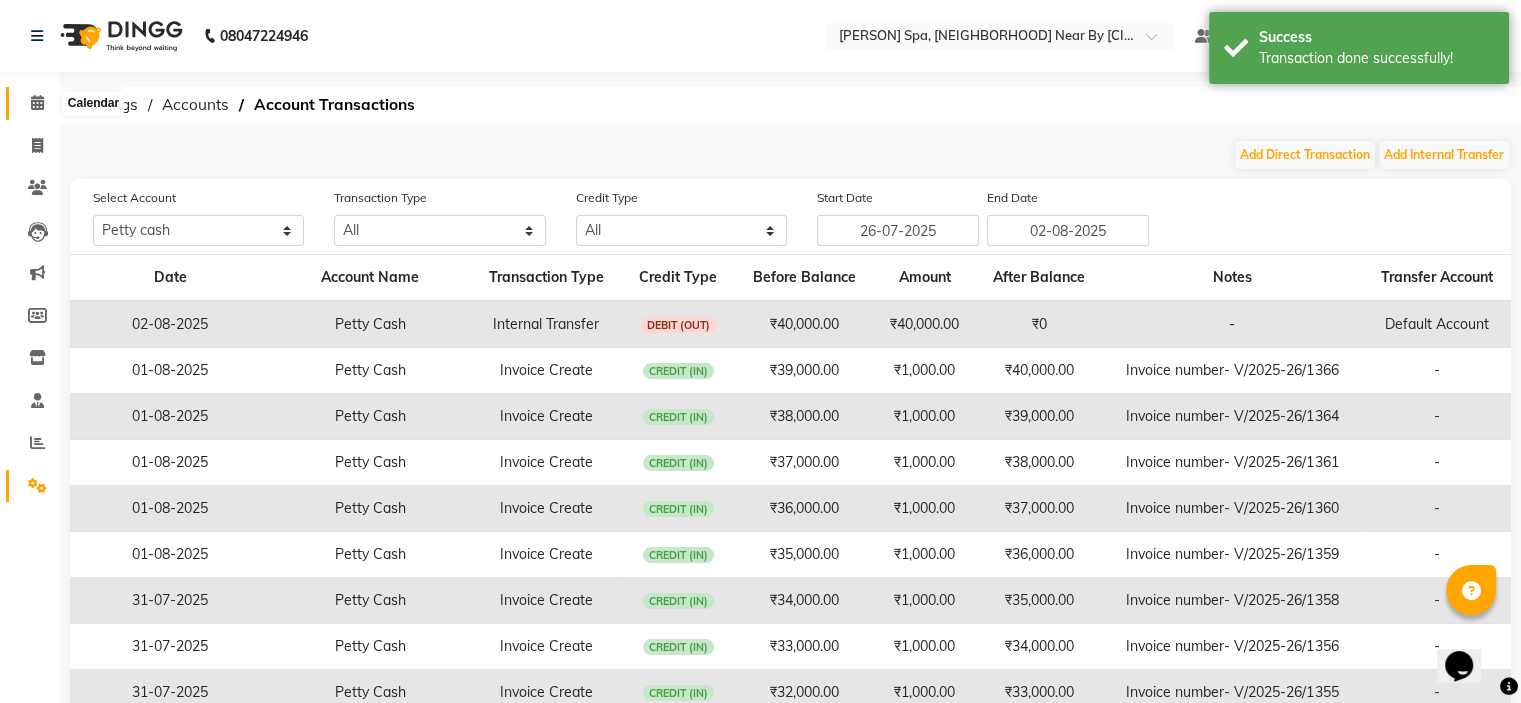 click 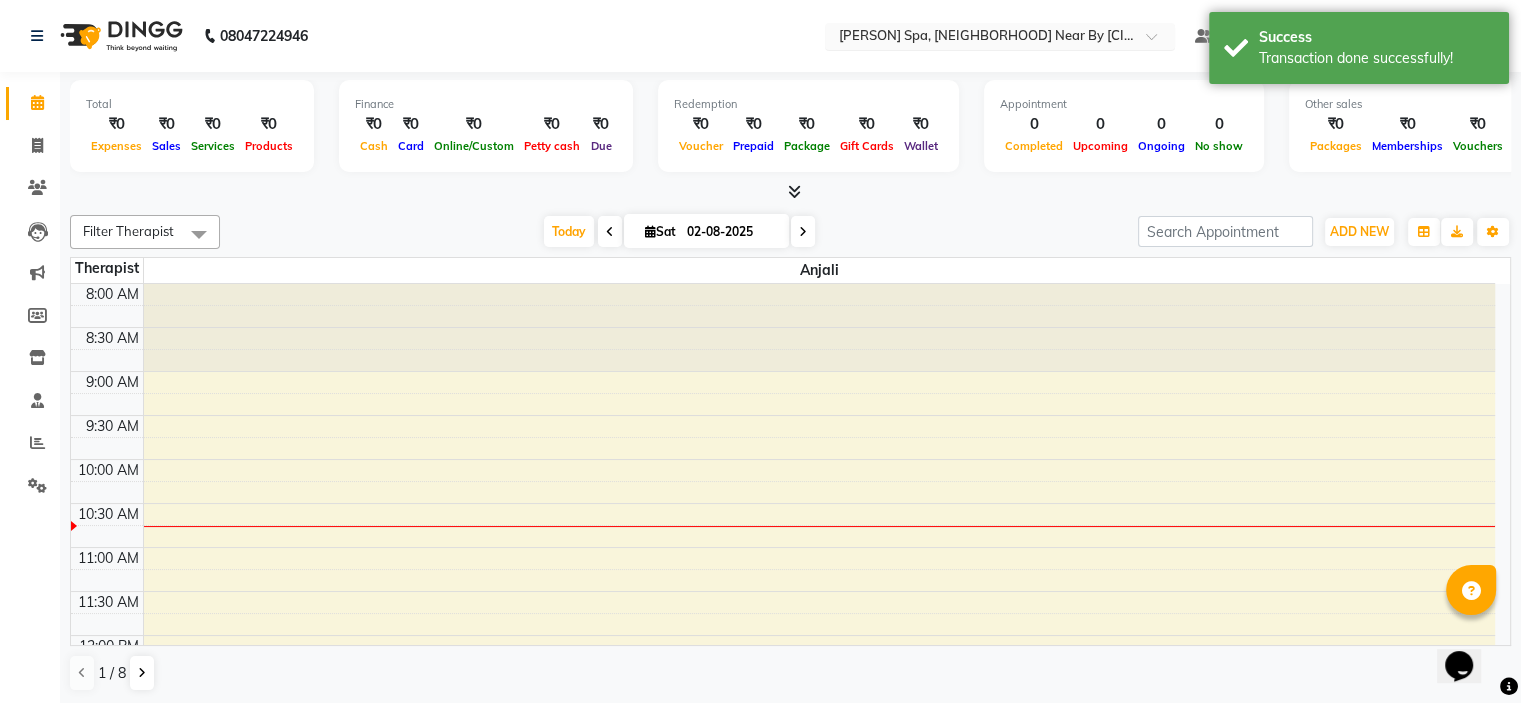click at bounding box center (980, 38) 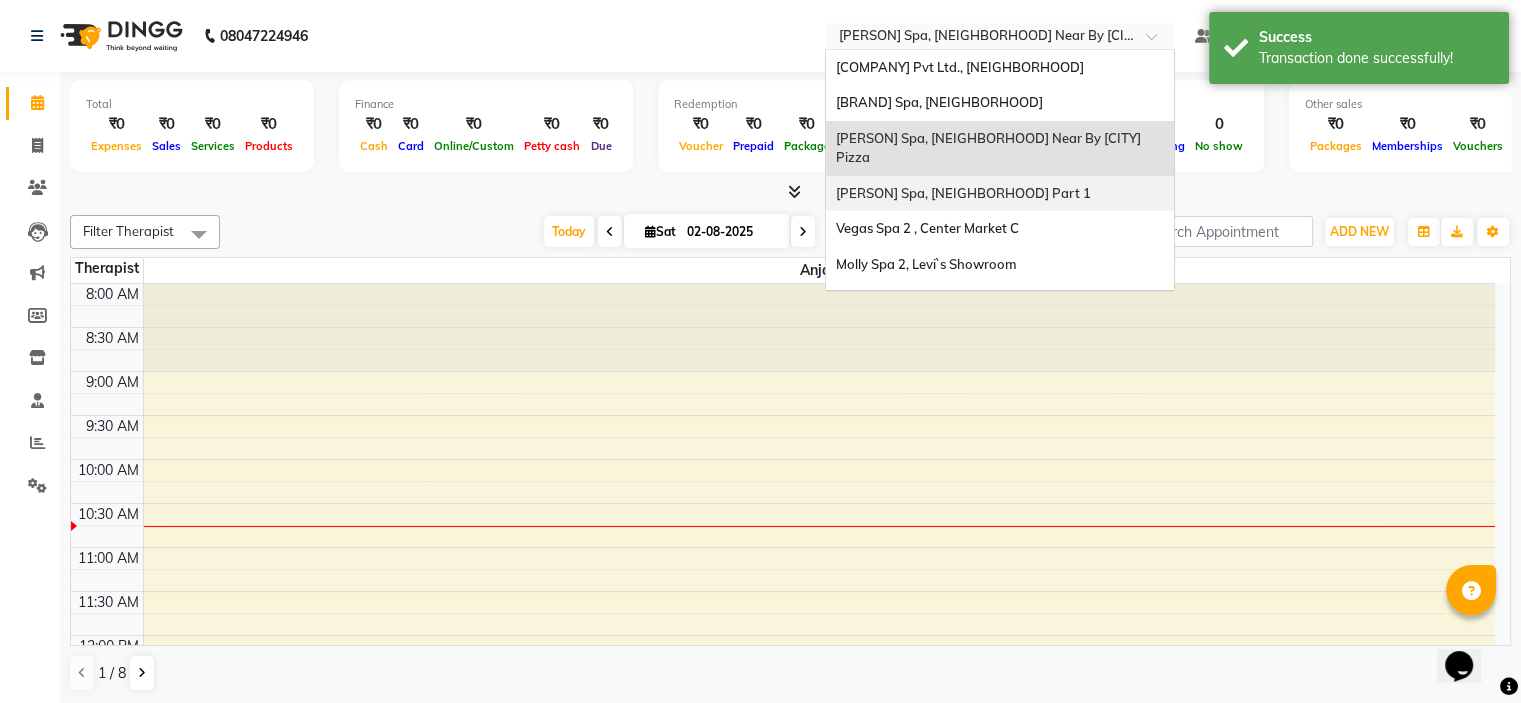 click on "Eli Spa, [LOCATION]" at bounding box center (963, 193) 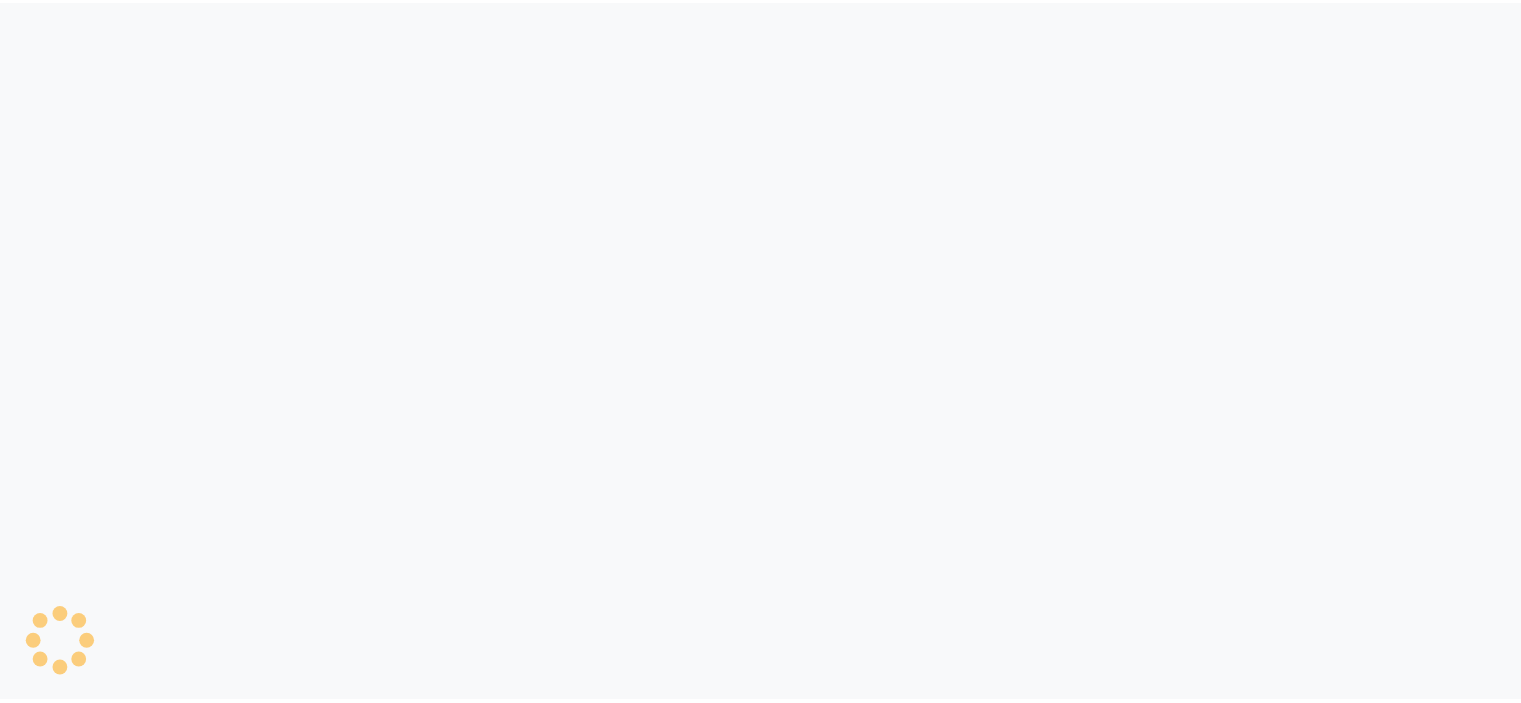 scroll, scrollTop: 0, scrollLeft: 0, axis: both 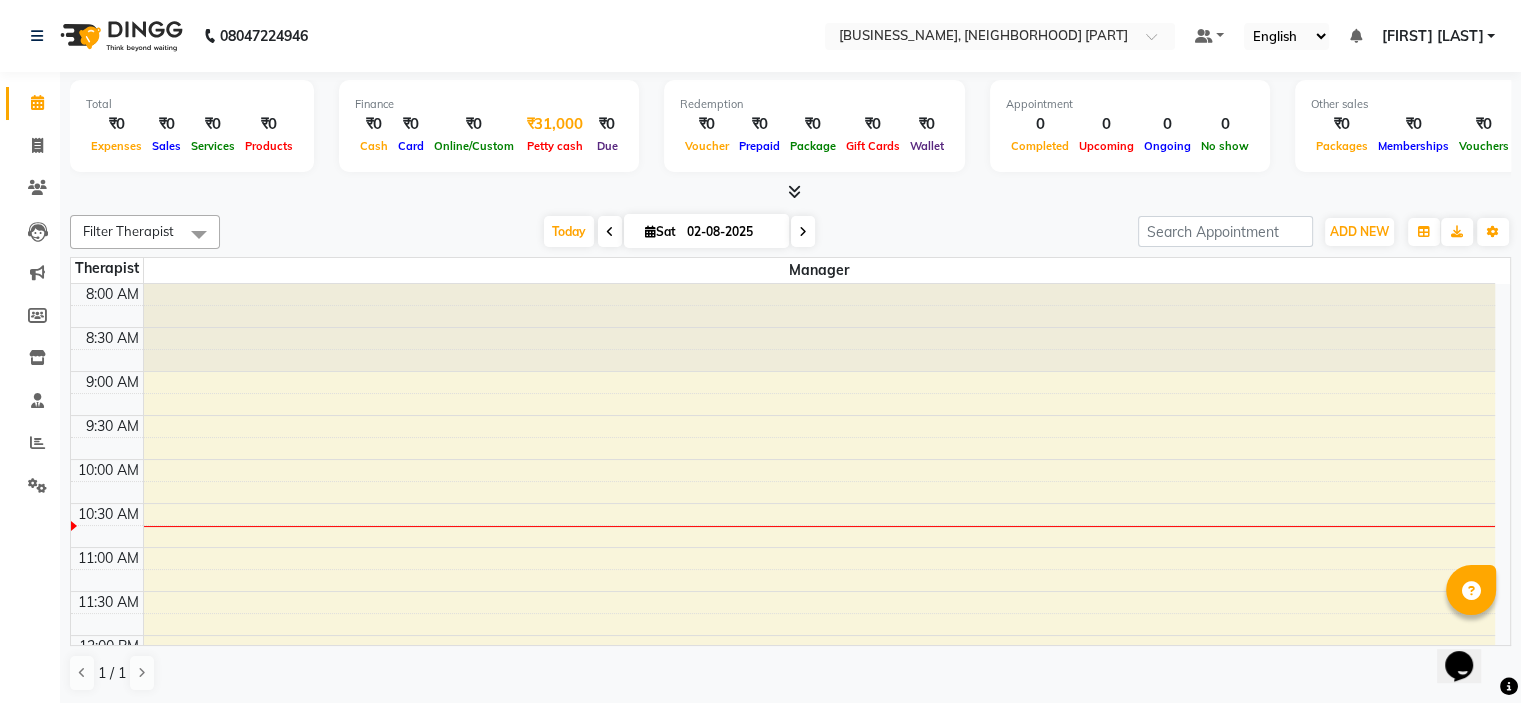 click on "Petty cash" at bounding box center [555, 146] 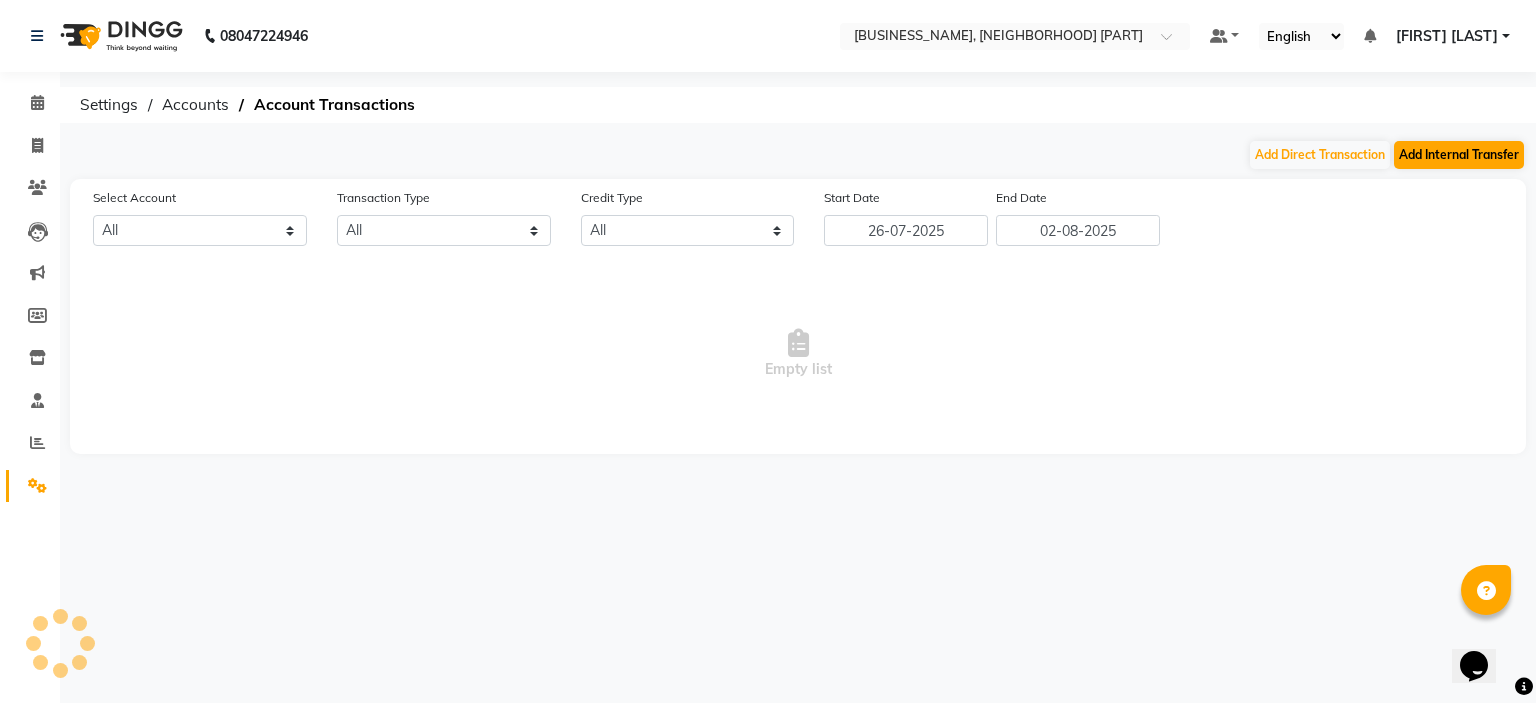 select on "6735" 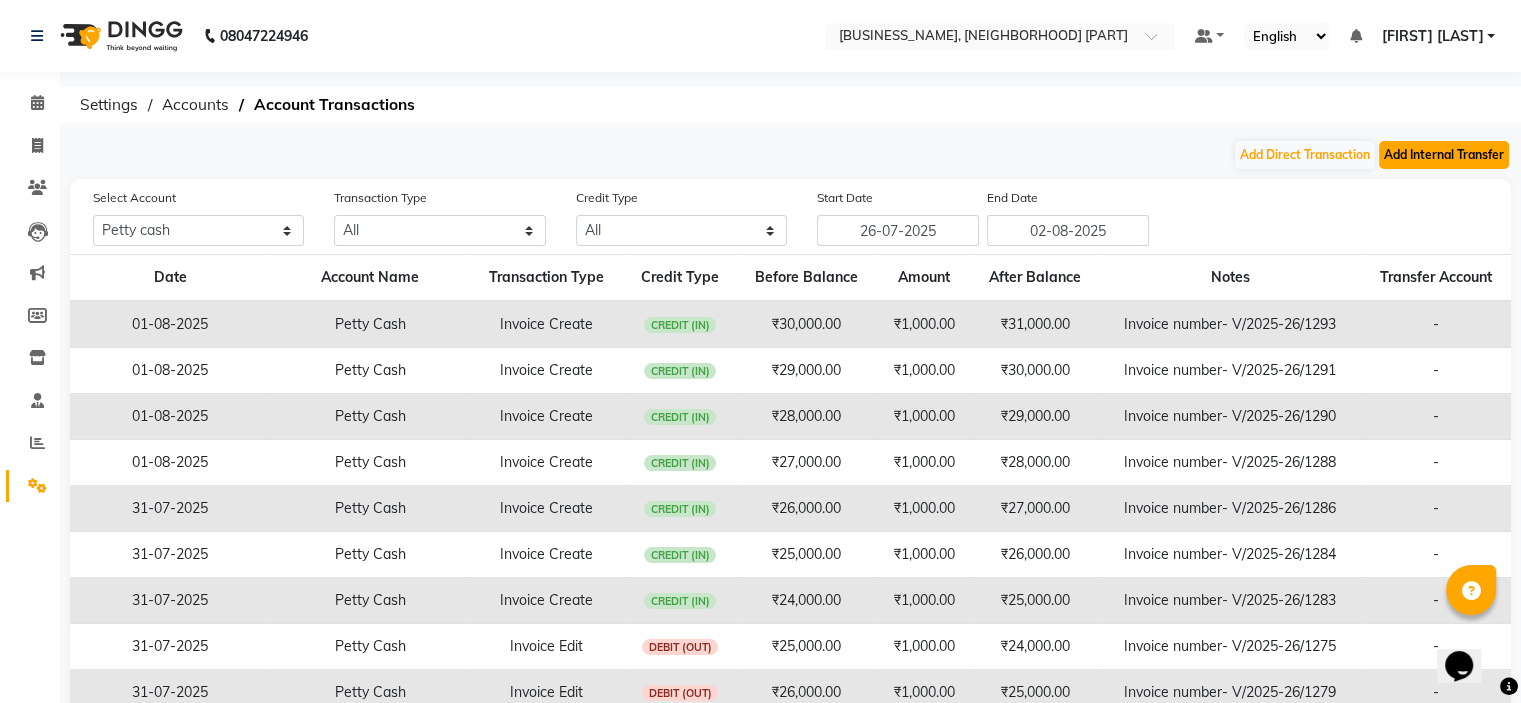 click on "Add Internal Transfer" 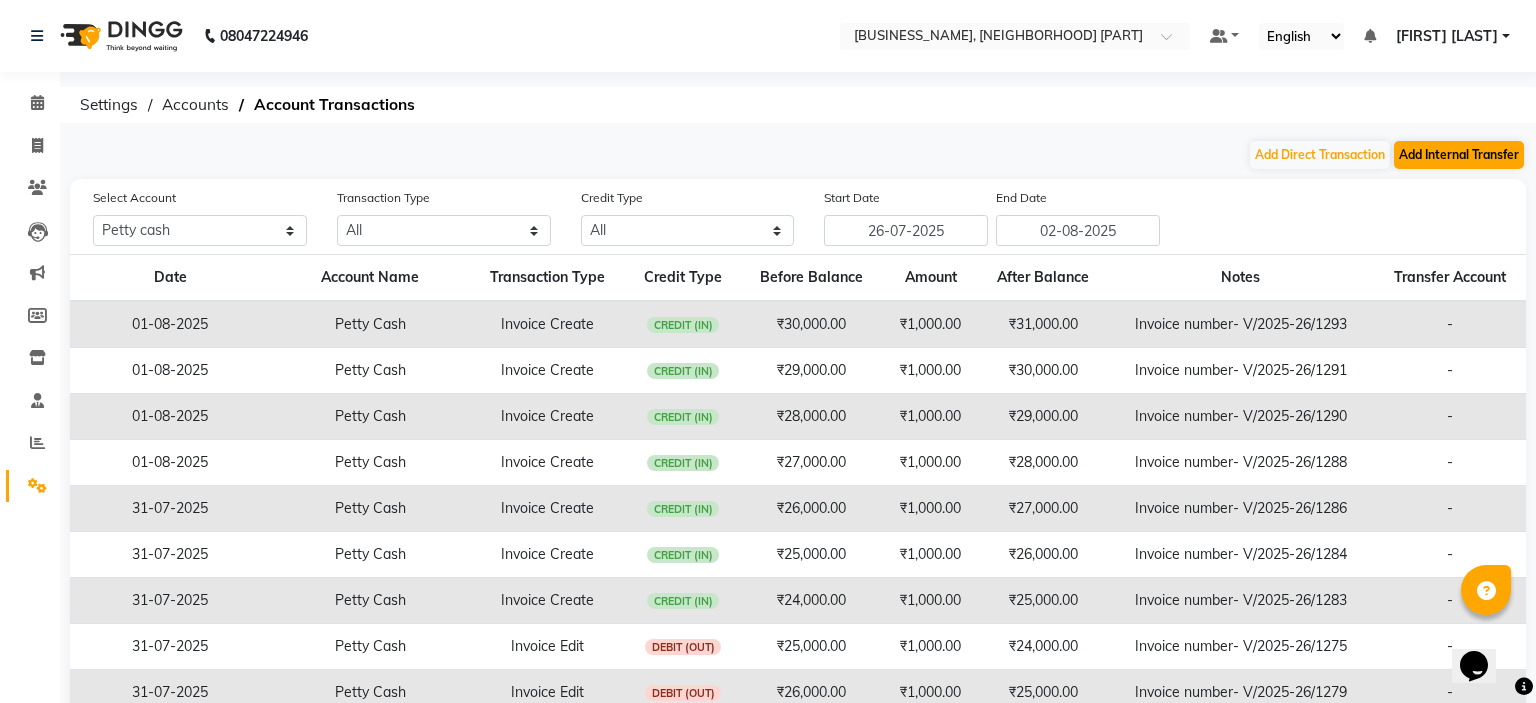select on "internal transfer" 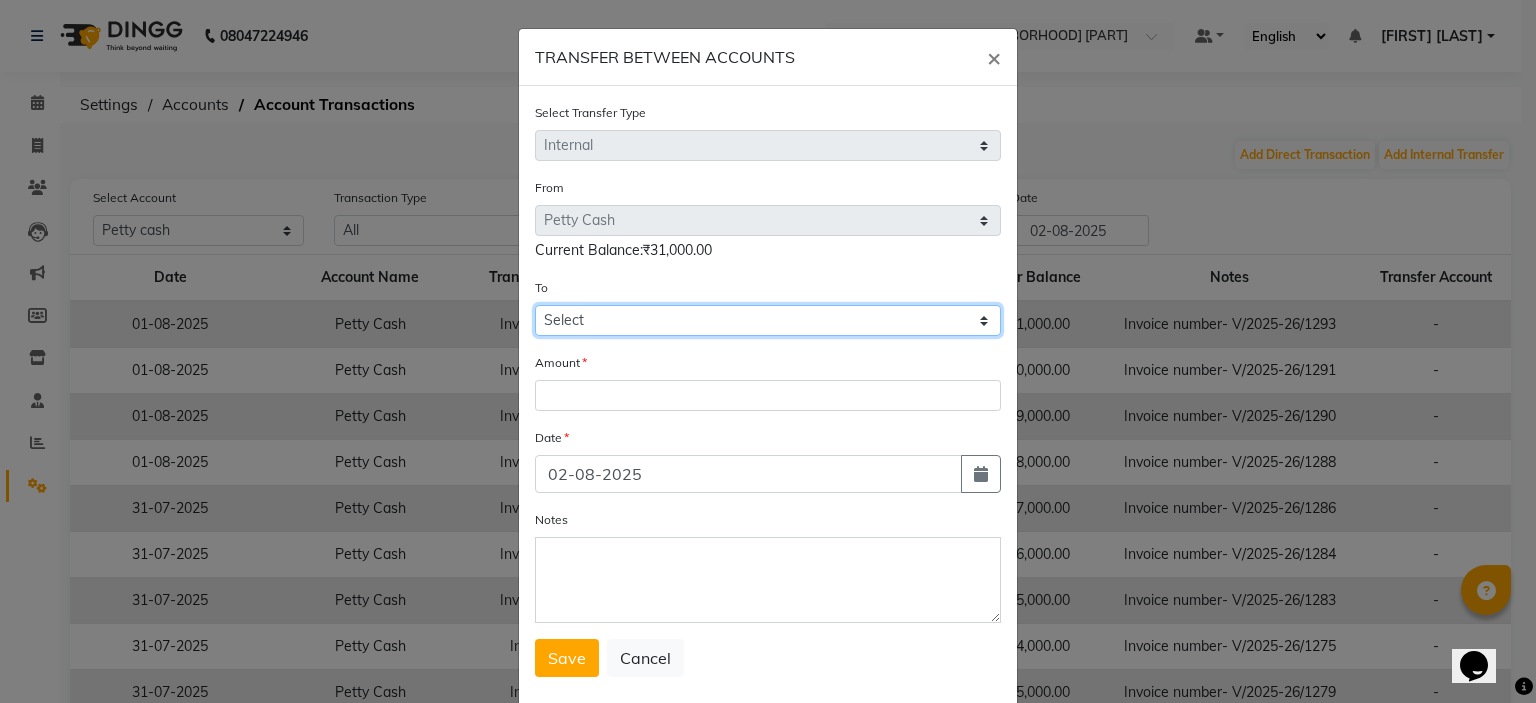 click on "Select Petty Cash Default Account" 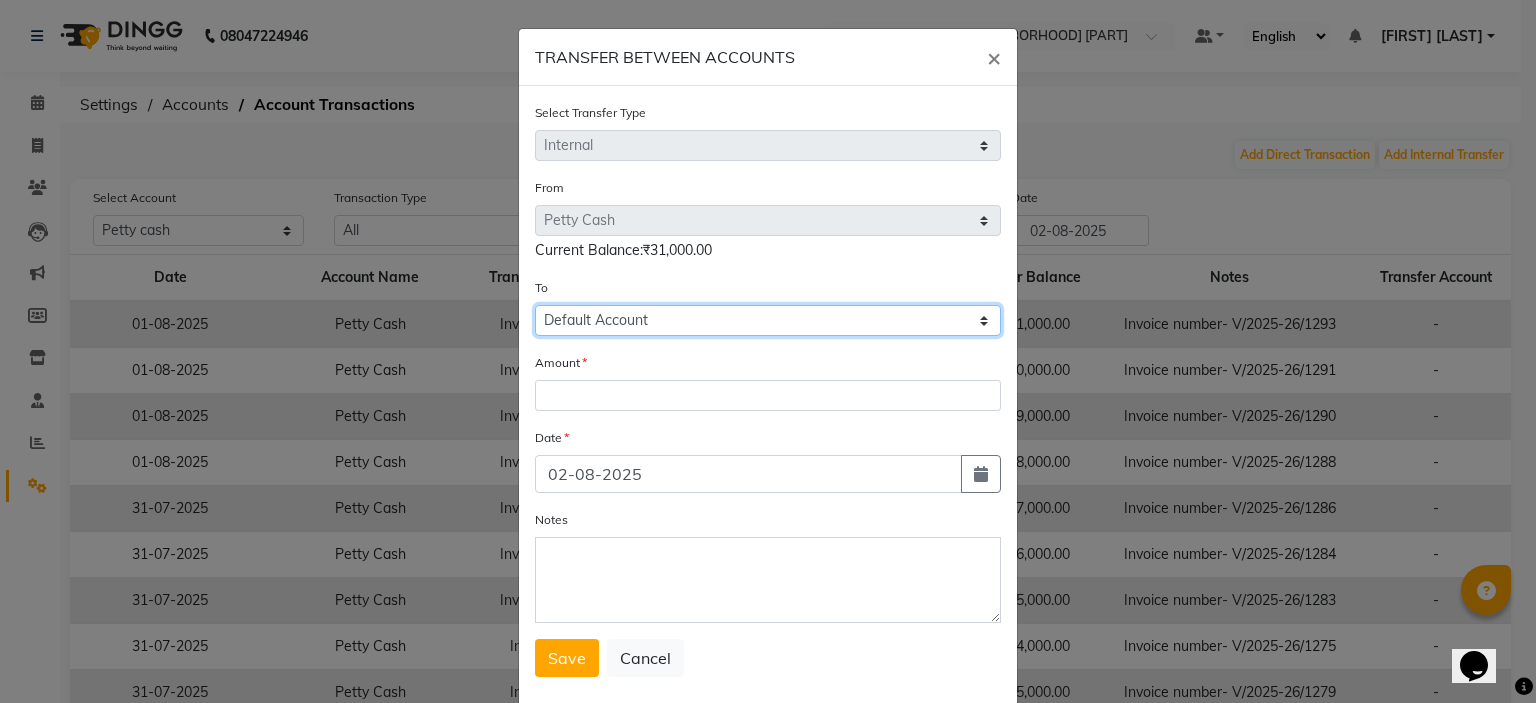 click on "Select Petty Cash Default Account" 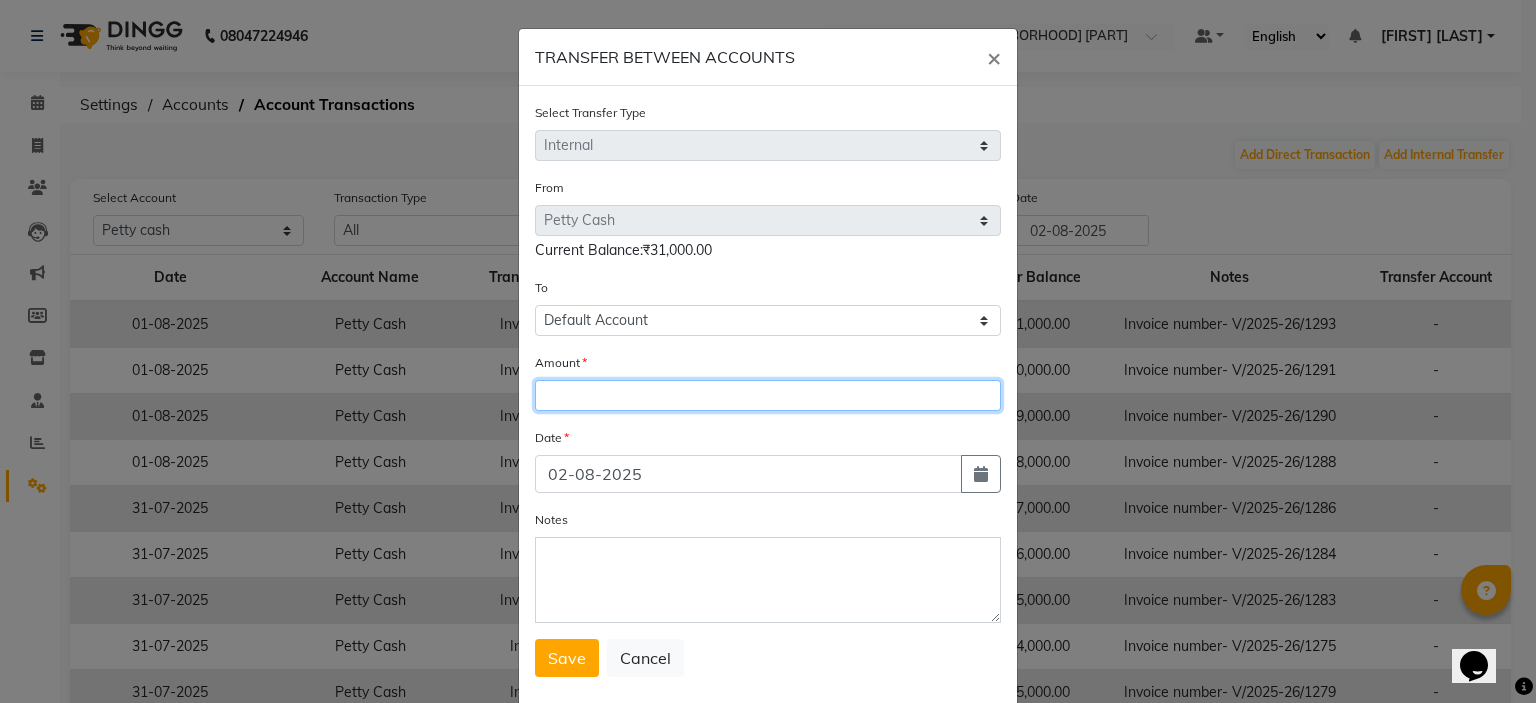 click 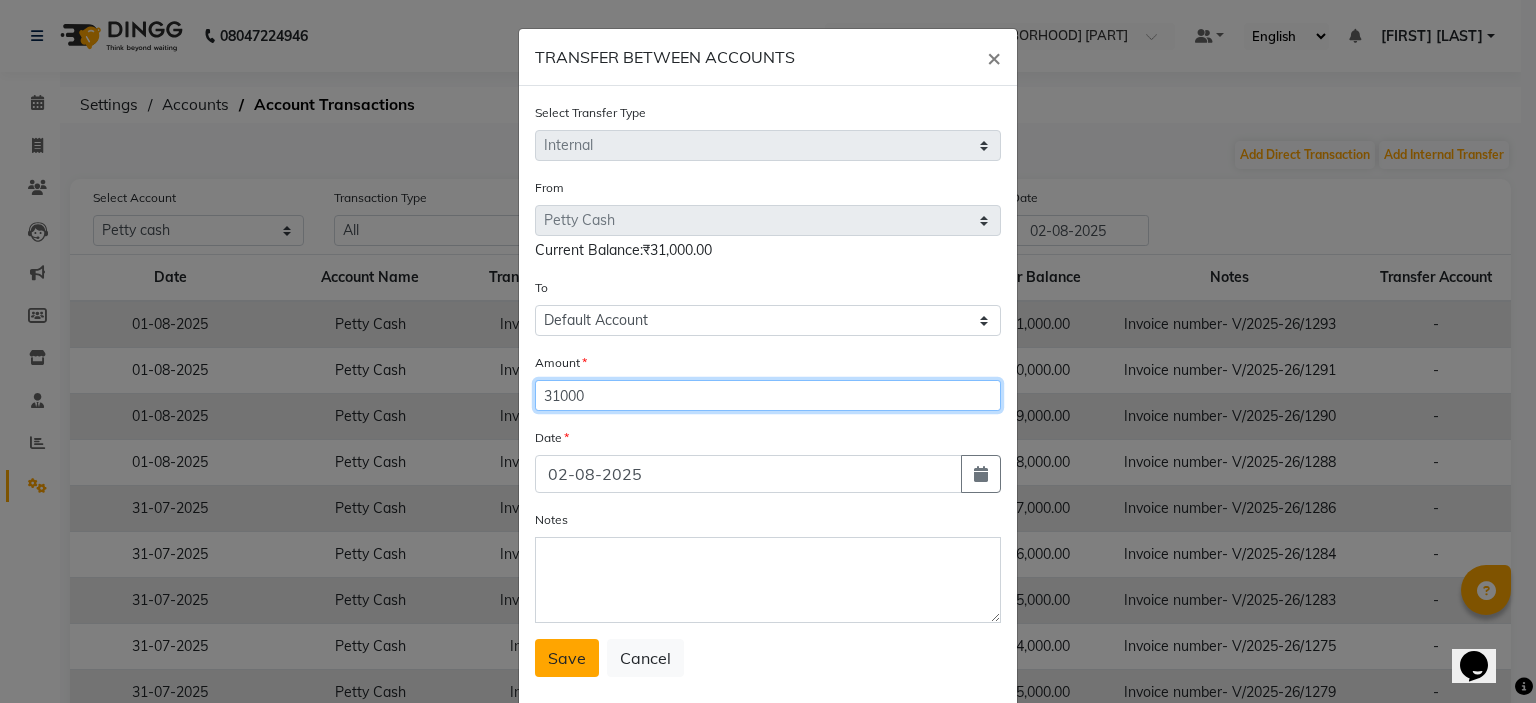 type on "31000" 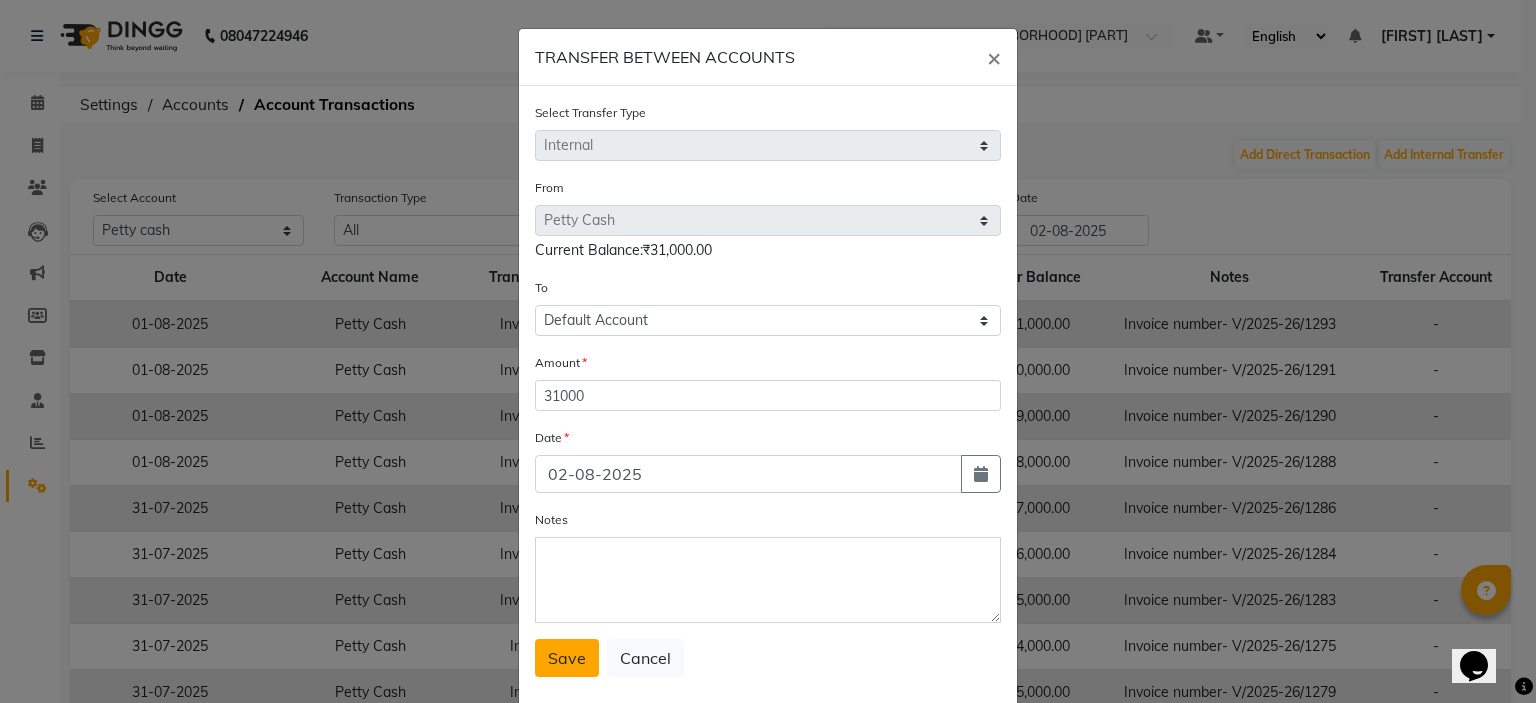 click on "Save" at bounding box center [567, 658] 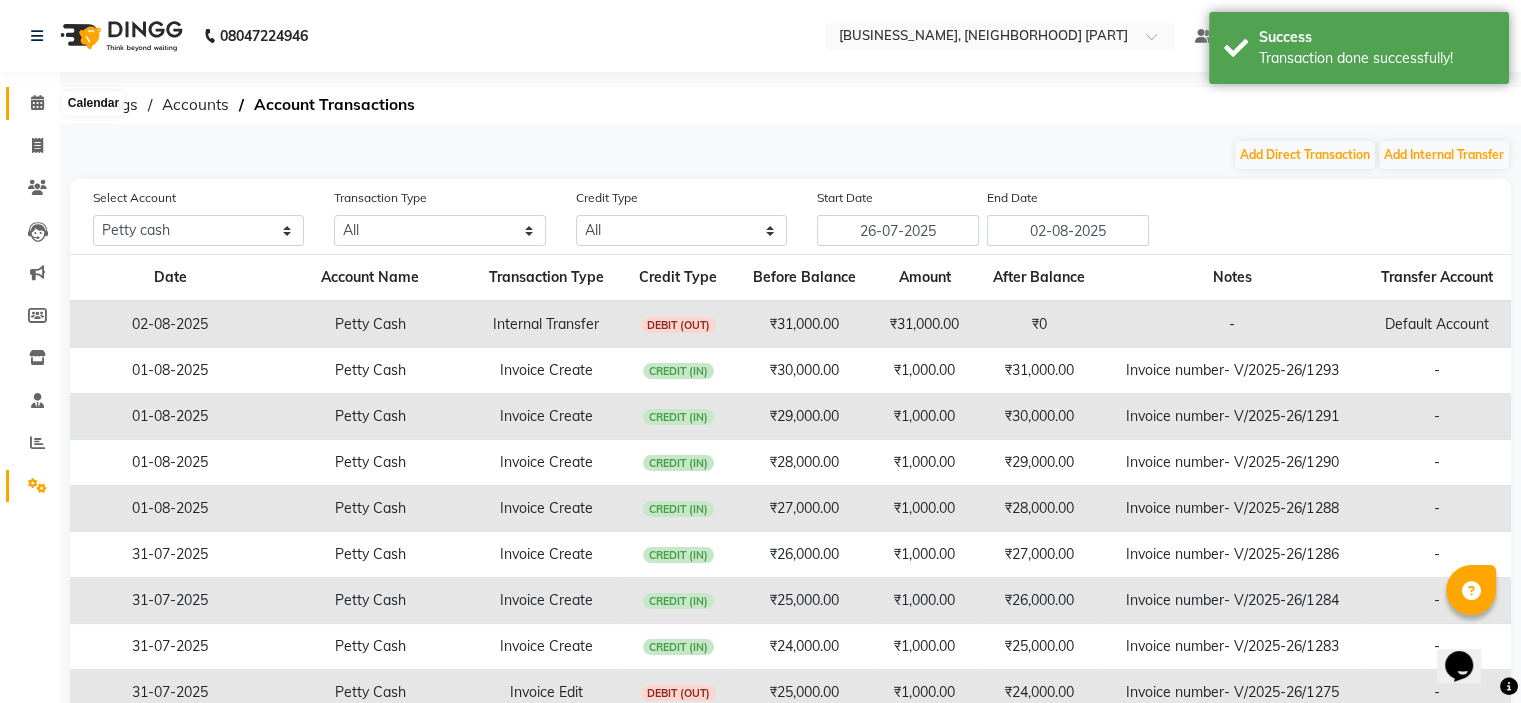 click 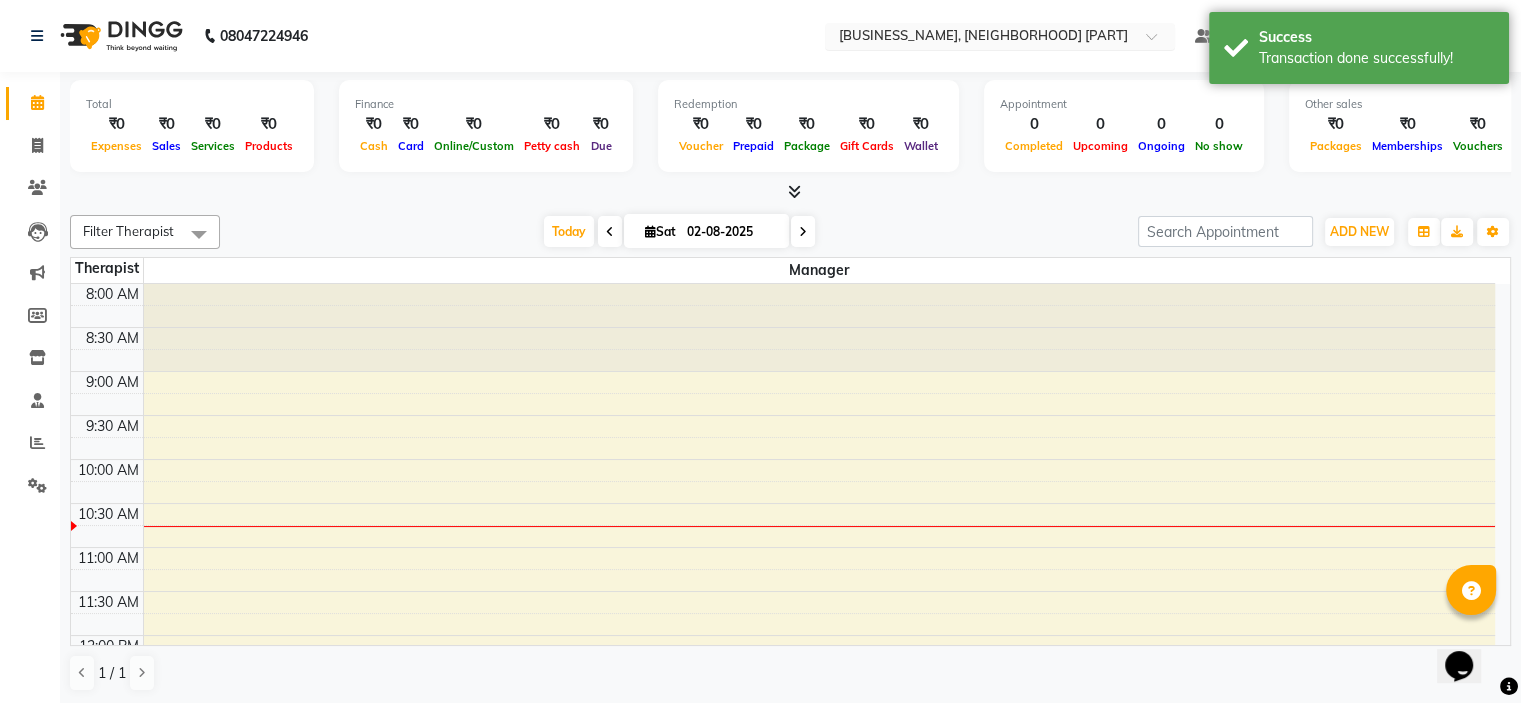 click at bounding box center [980, 38] 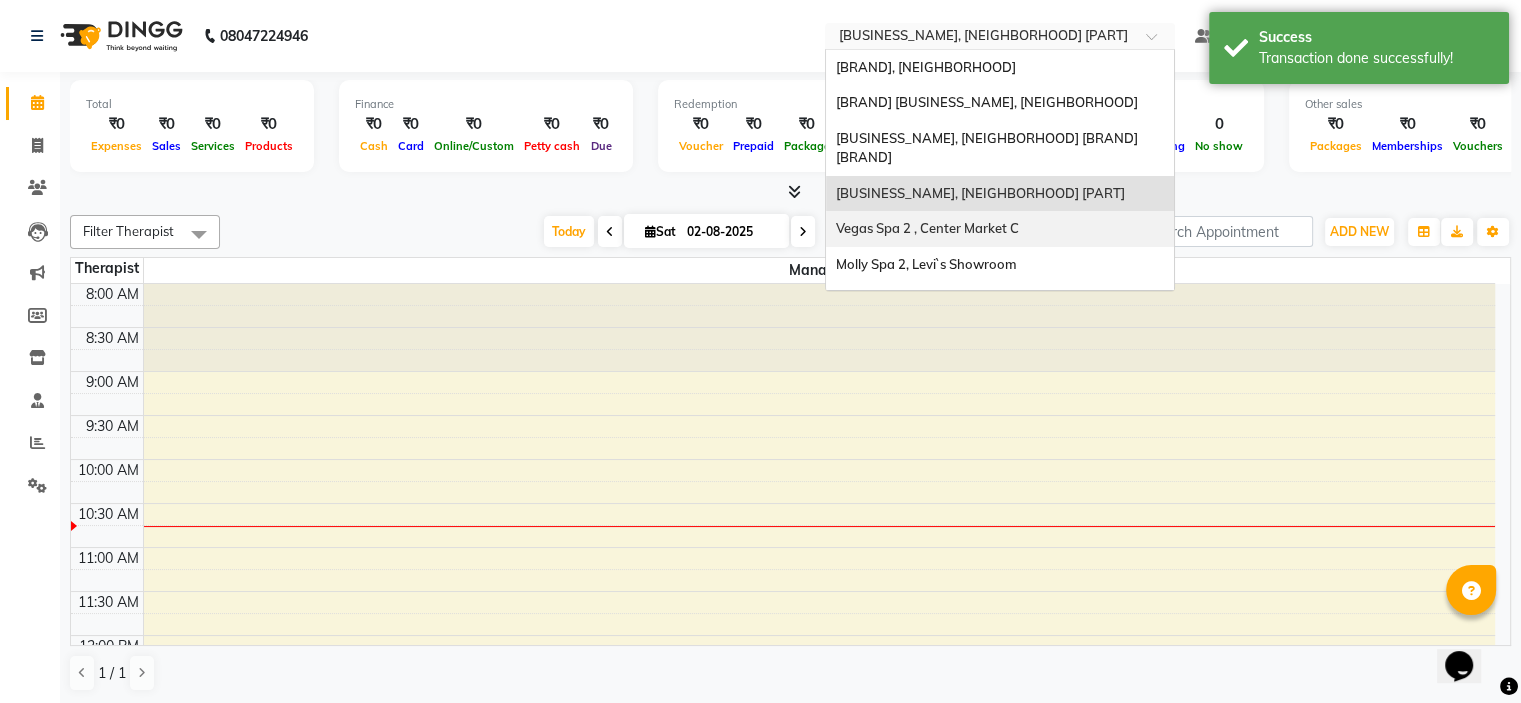 click on "Vegas Spa 2 , Center Market C" at bounding box center (927, 228) 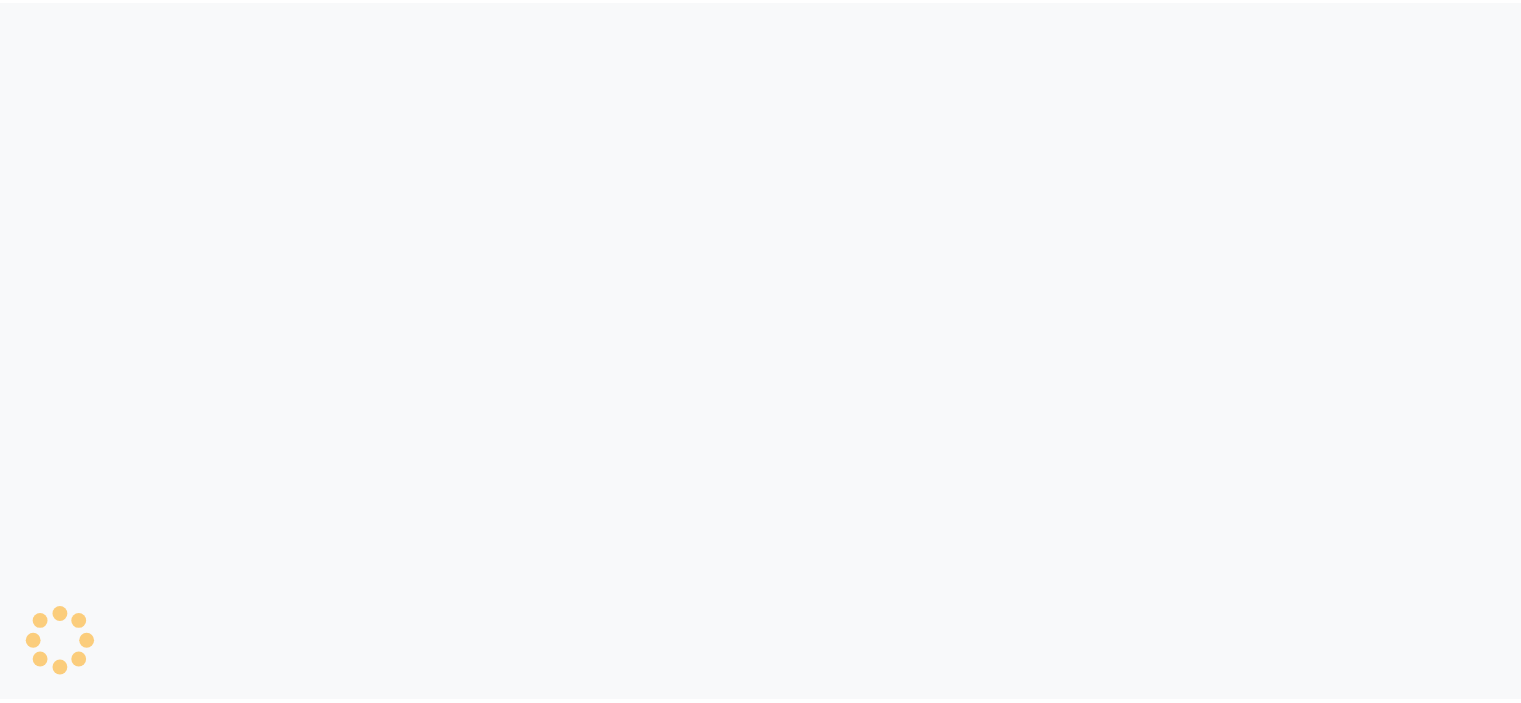 scroll, scrollTop: 0, scrollLeft: 0, axis: both 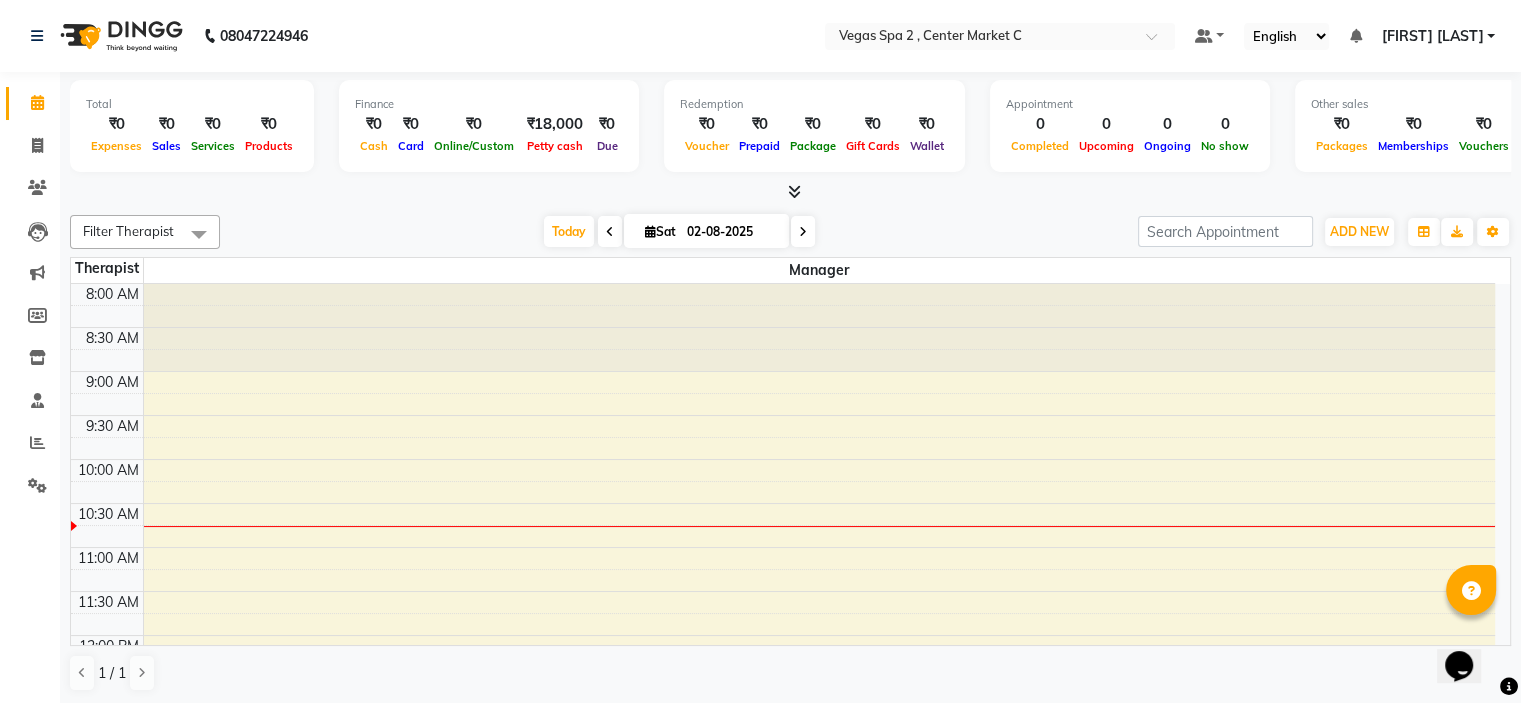 click 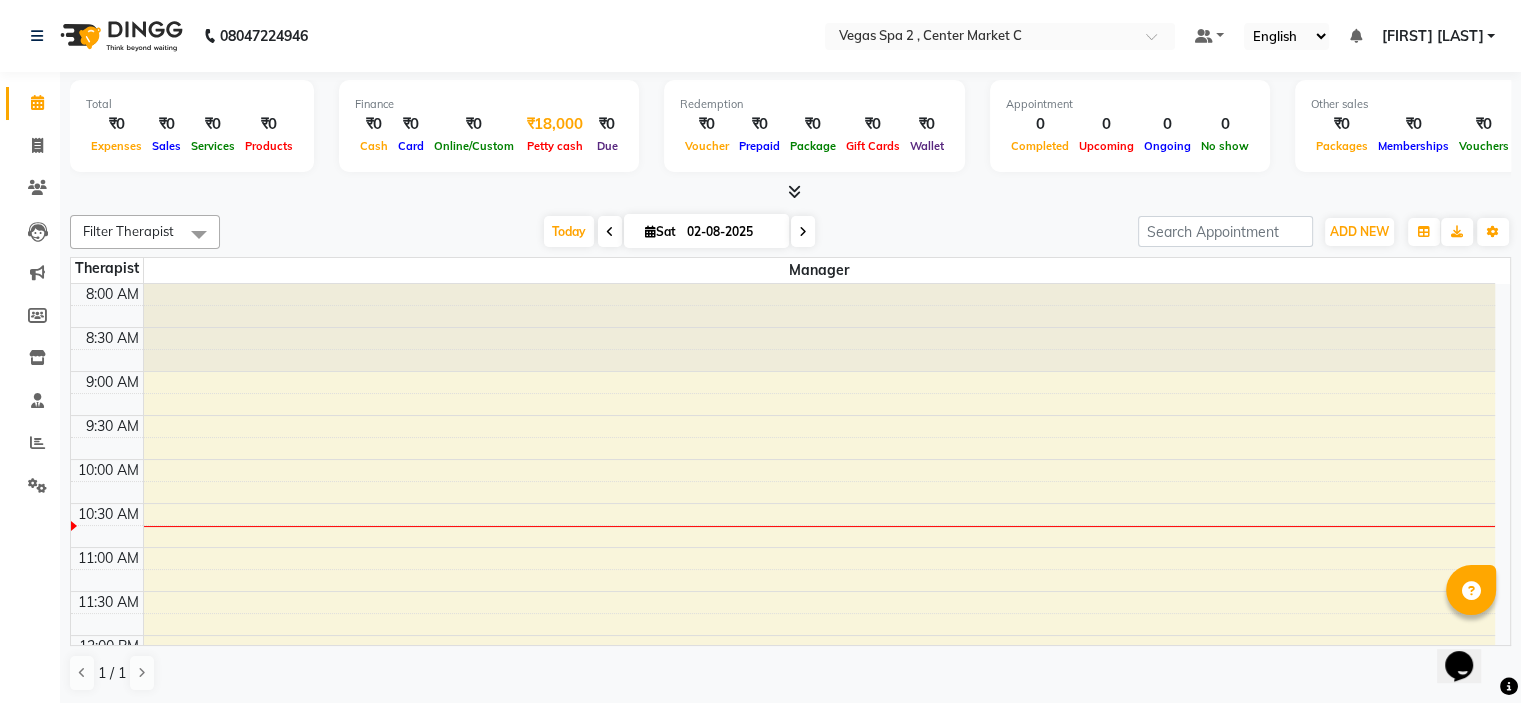 click on "Petty cash" at bounding box center [555, 145] 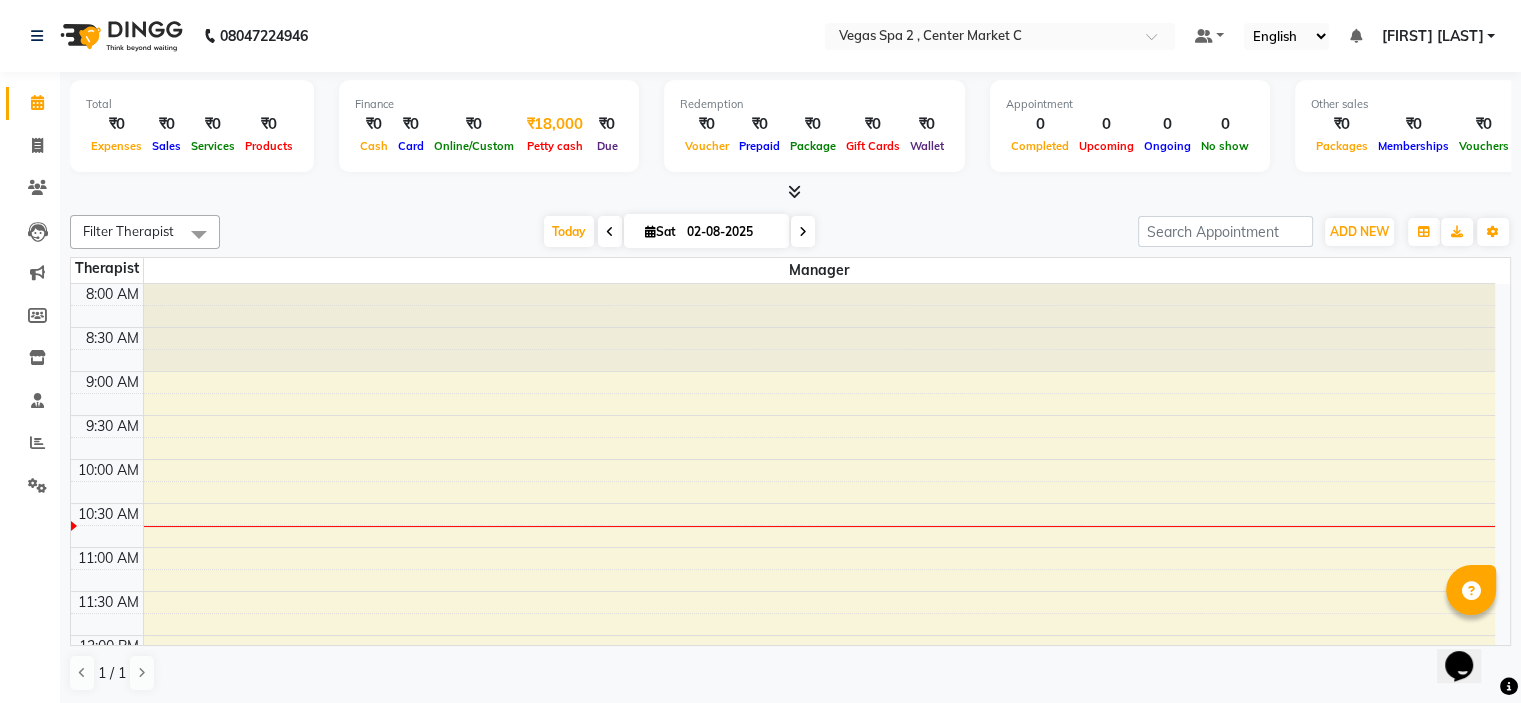 click on "Petty cash" at bounding box center [555, 146] 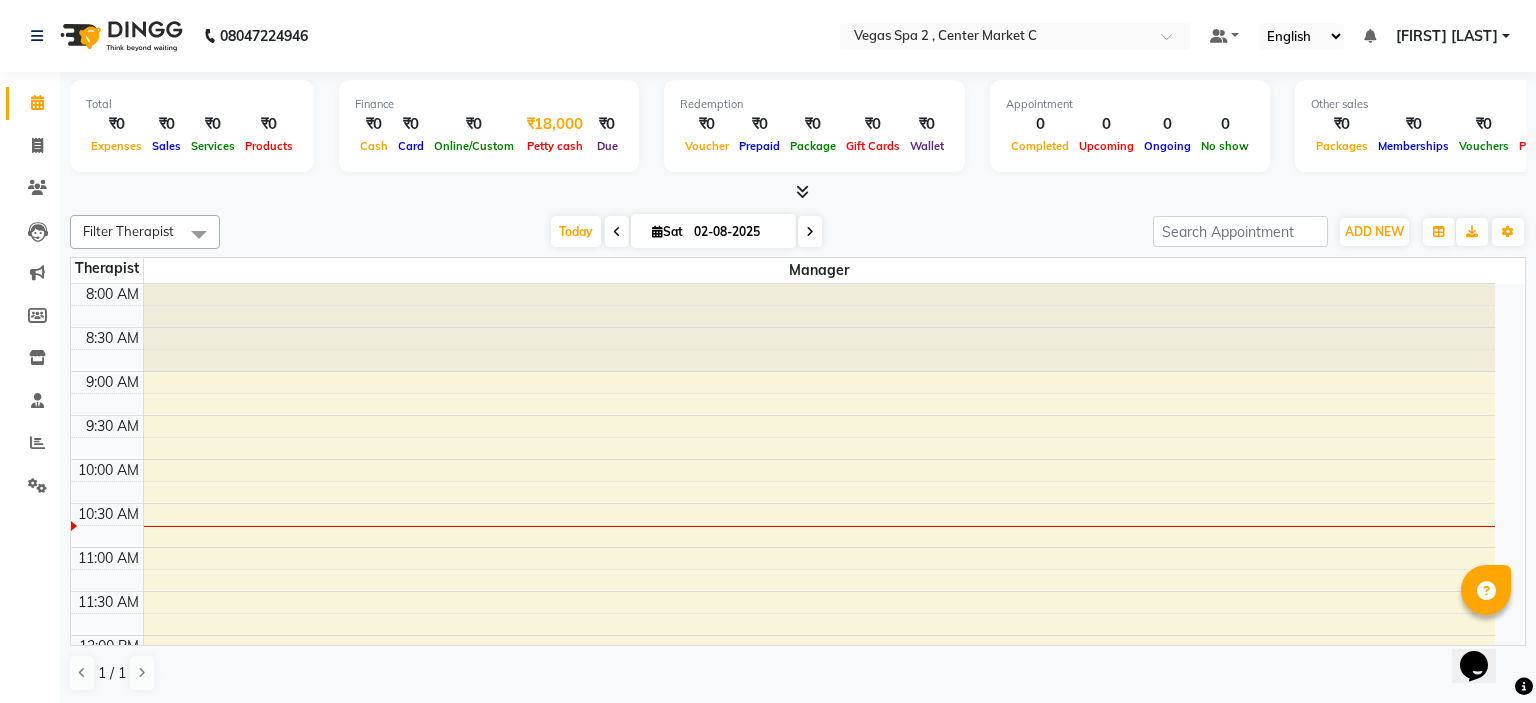 select on "6727" 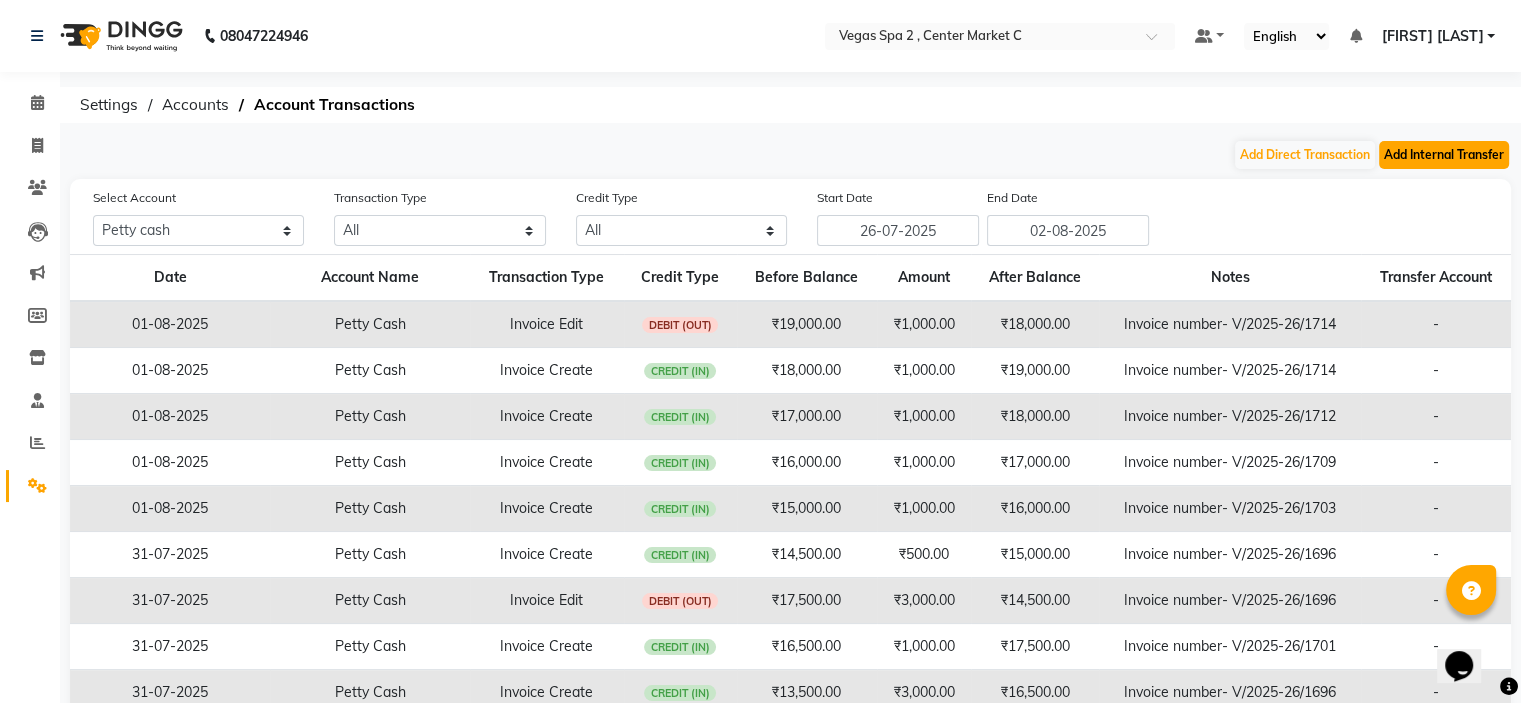 click on "Add Internal Transfer" 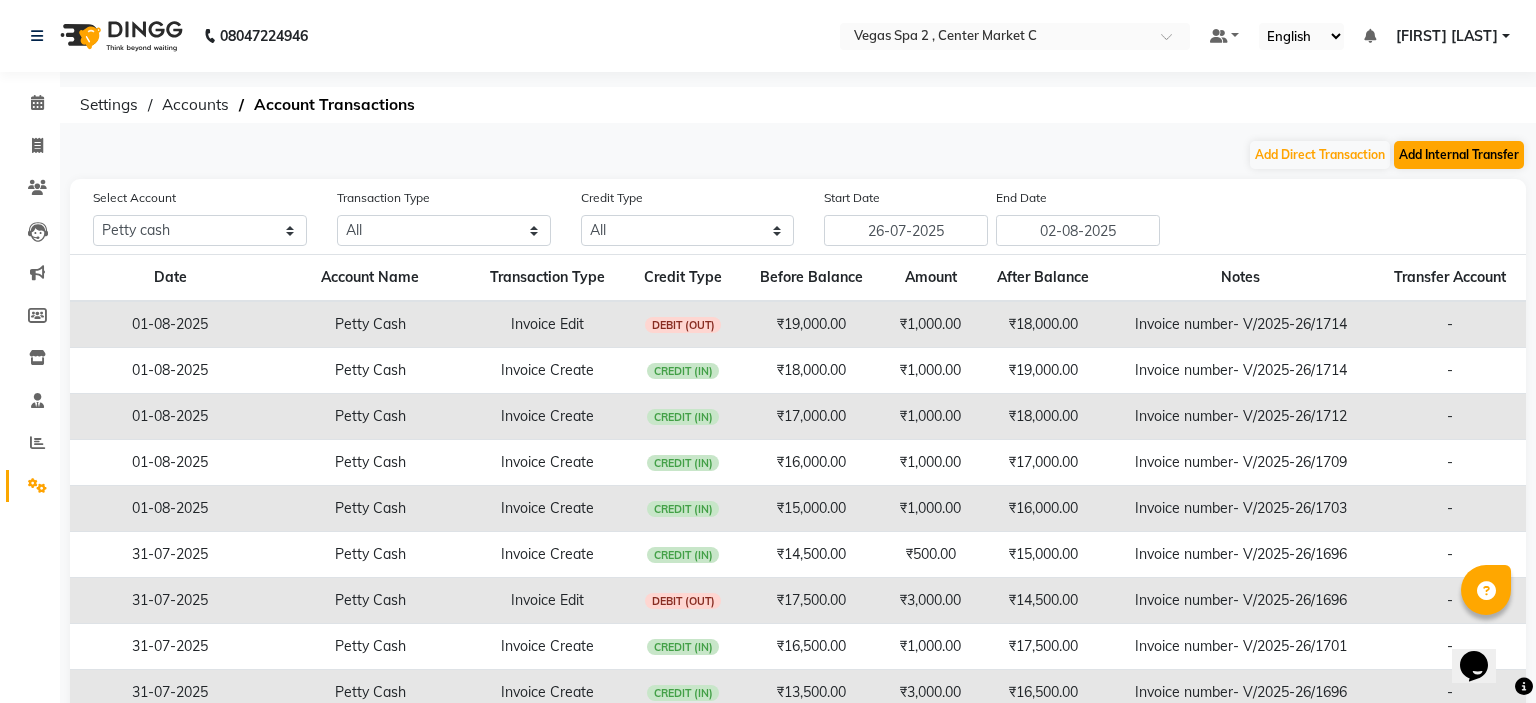 select on "internal transfer" 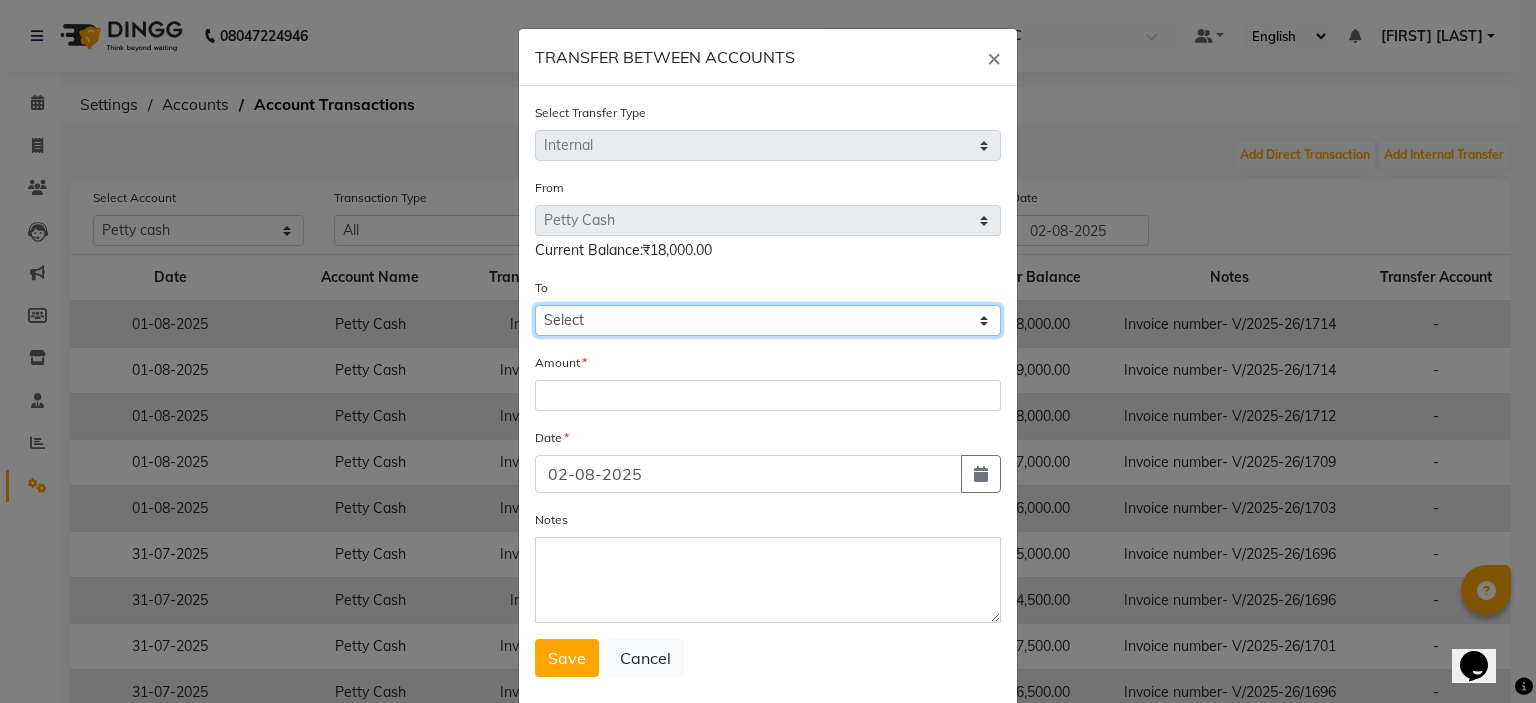 drag, startPoint x: 638, startPoint y: 328, endPoint x: 632, endPoint y: 338, distance: 11.661903 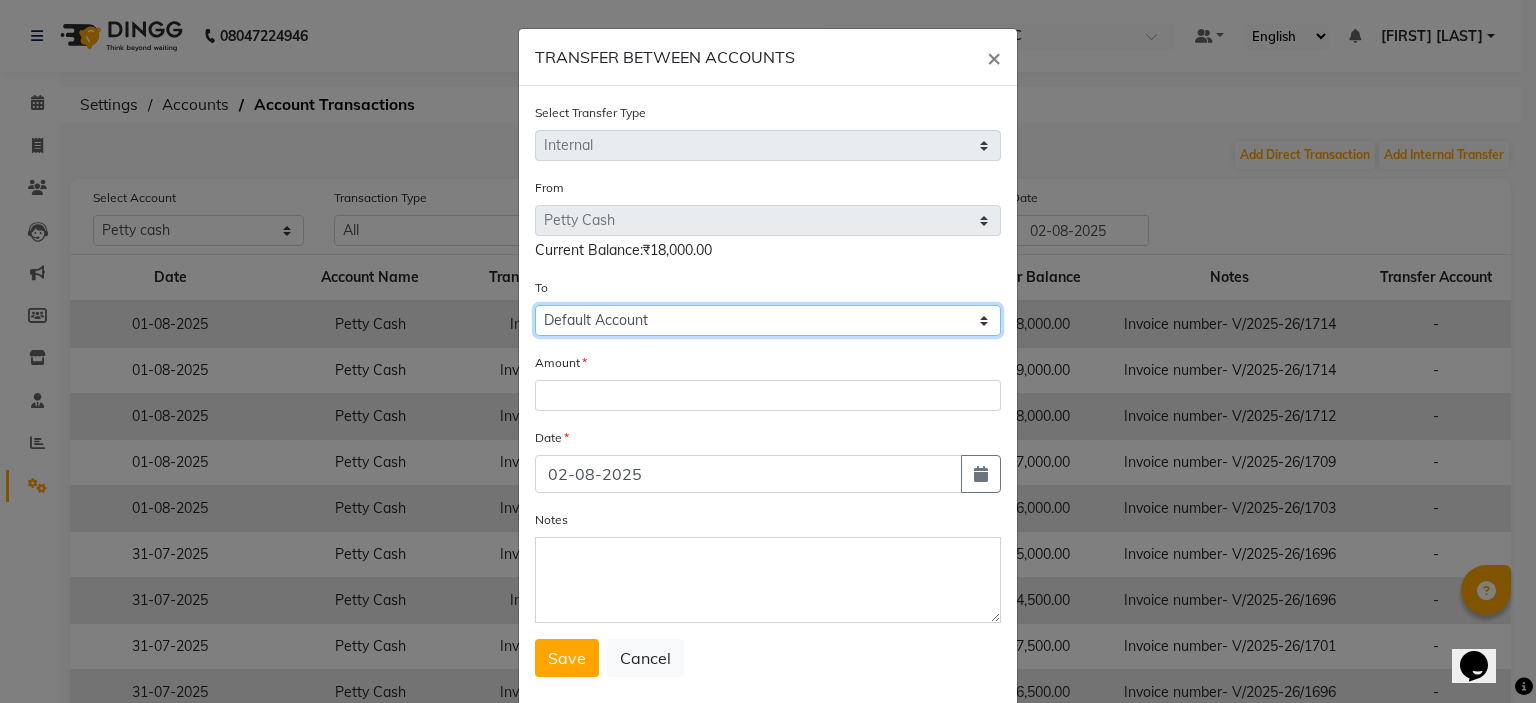 click on "Select Petty Cash Default Account" 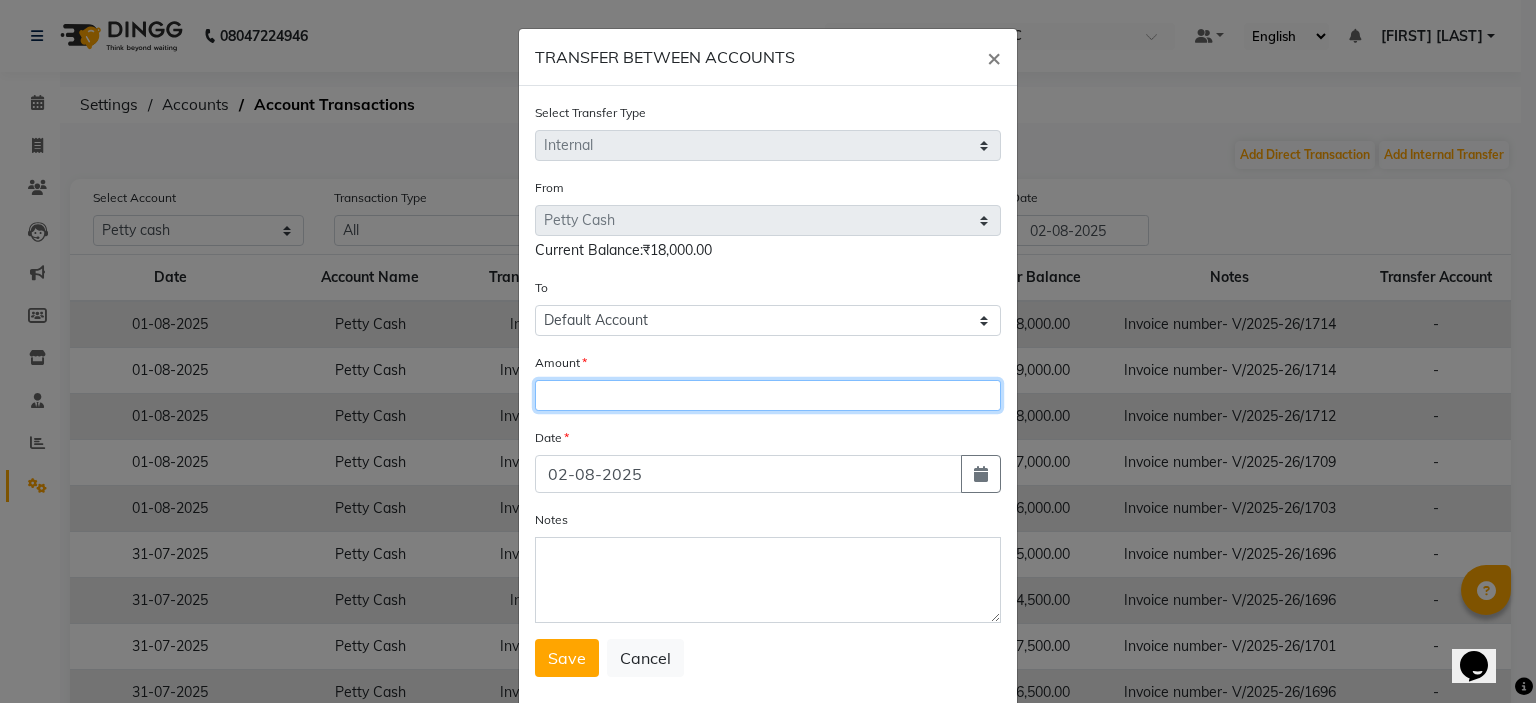 click 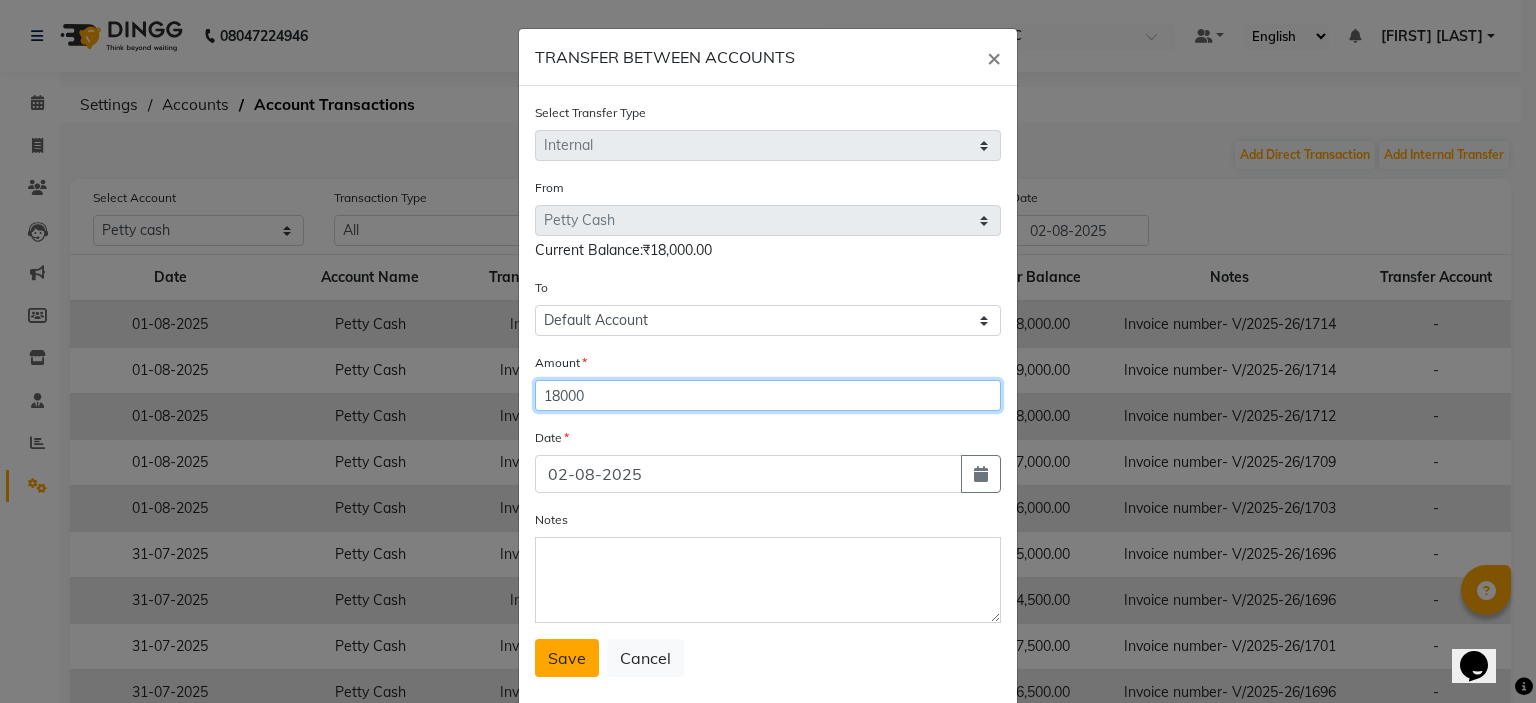 type on "18000" 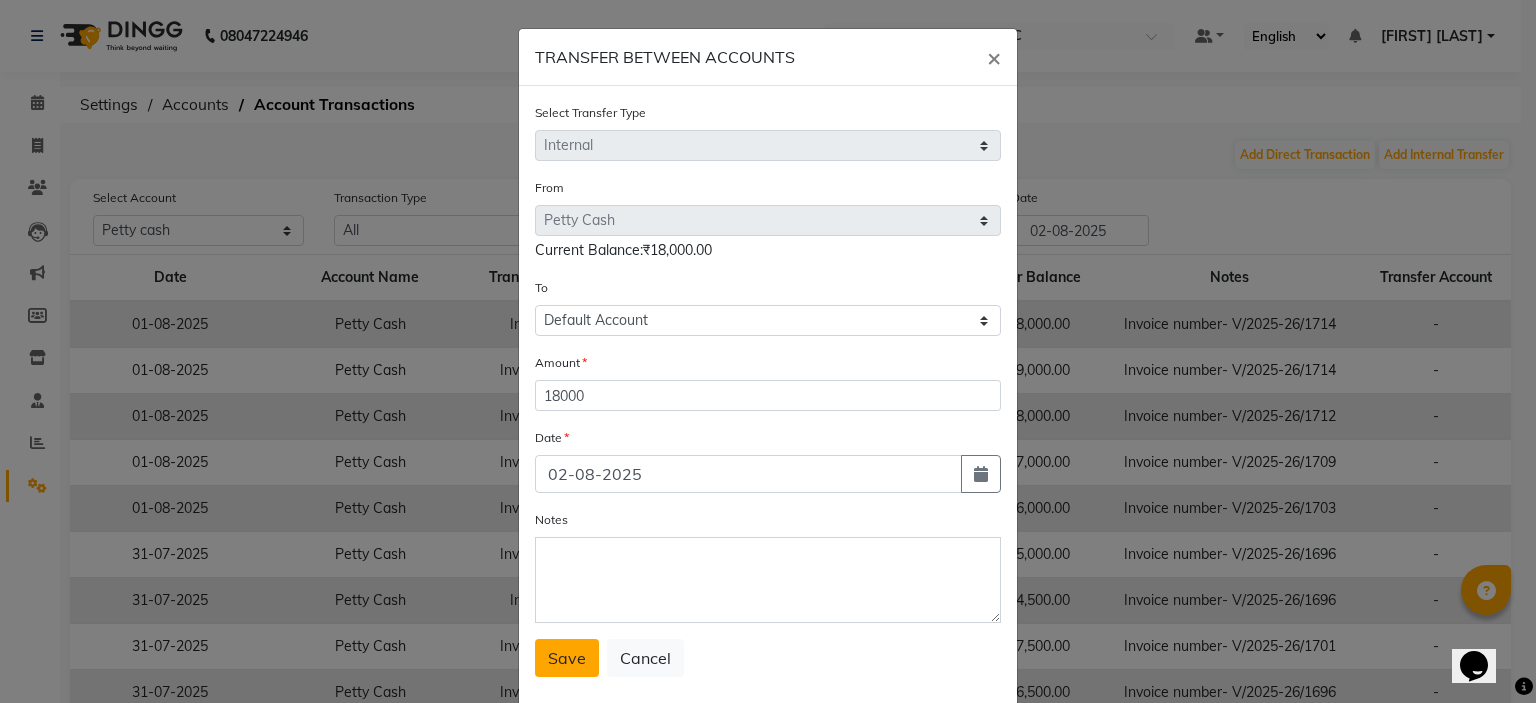 click on "Save" at bounding box center (567, 658) 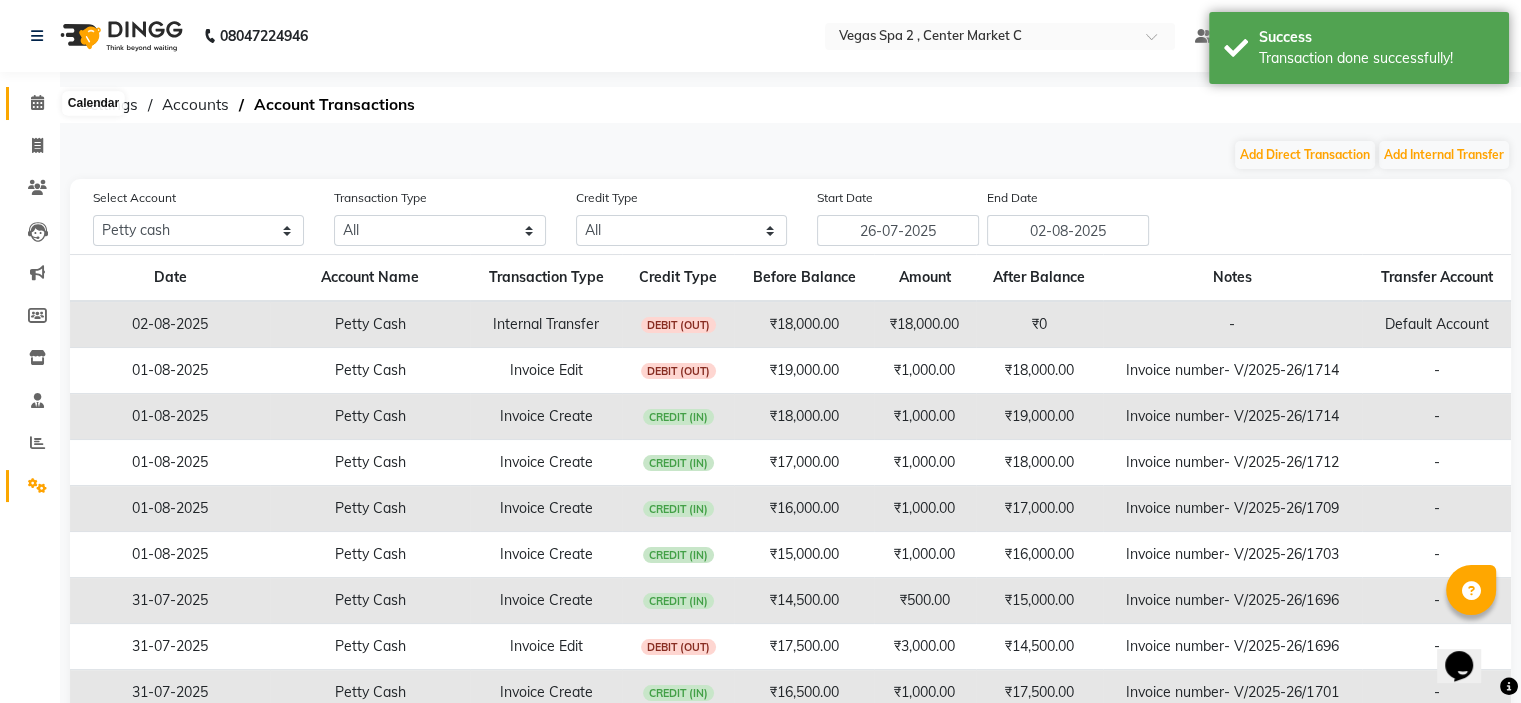 click 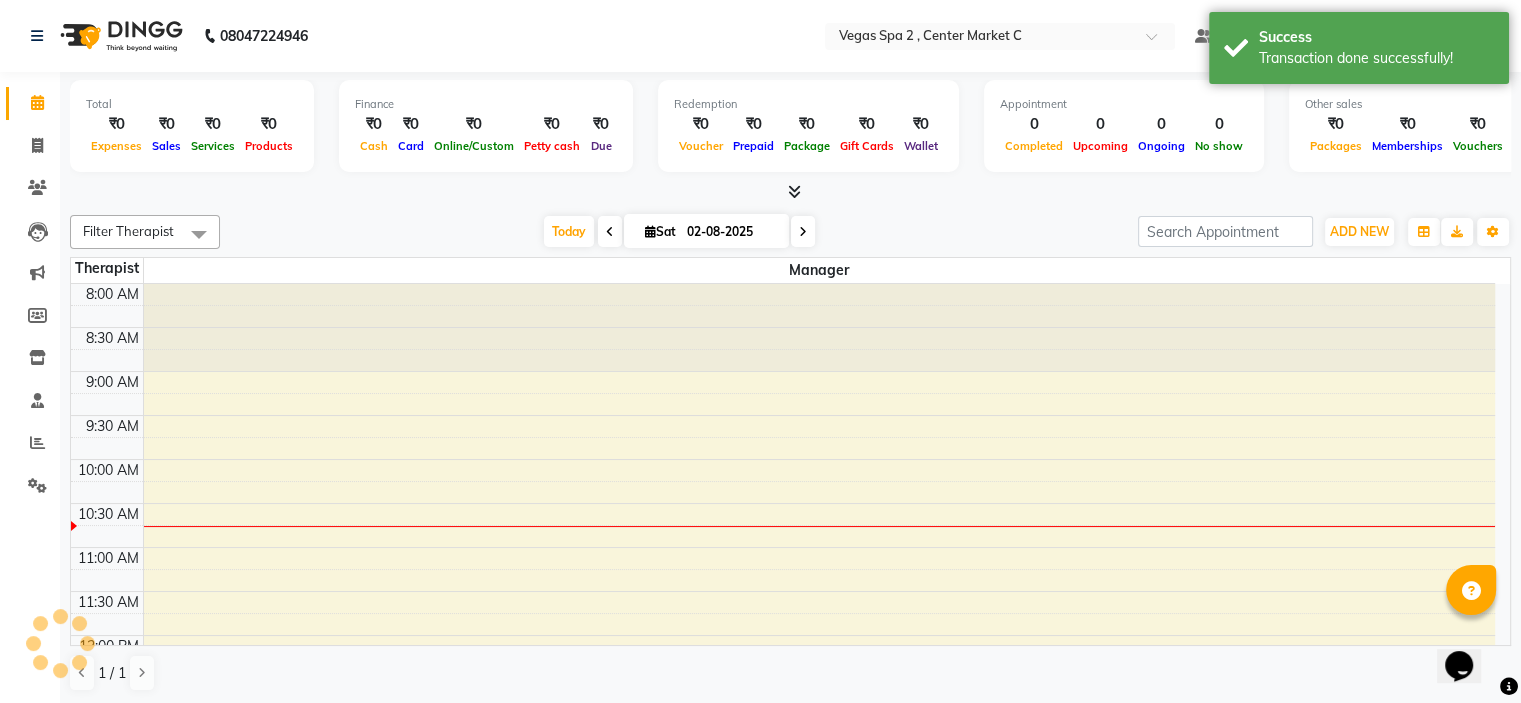 scroll, scrollTop: 0, scrollLeft: 0, axis: both 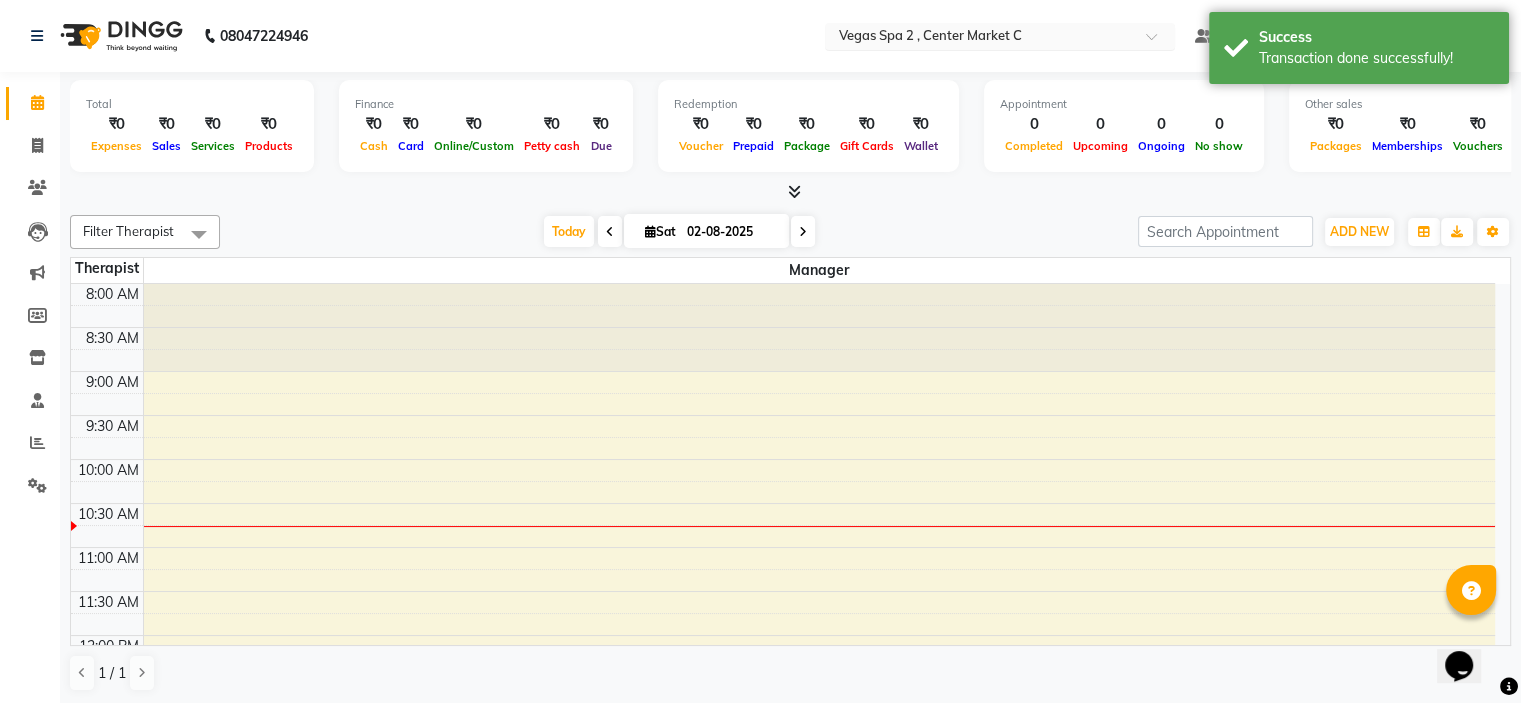 click on "Select Location × Vegas Spa 2 , Center Market C" at bounding box center [1000, 36] 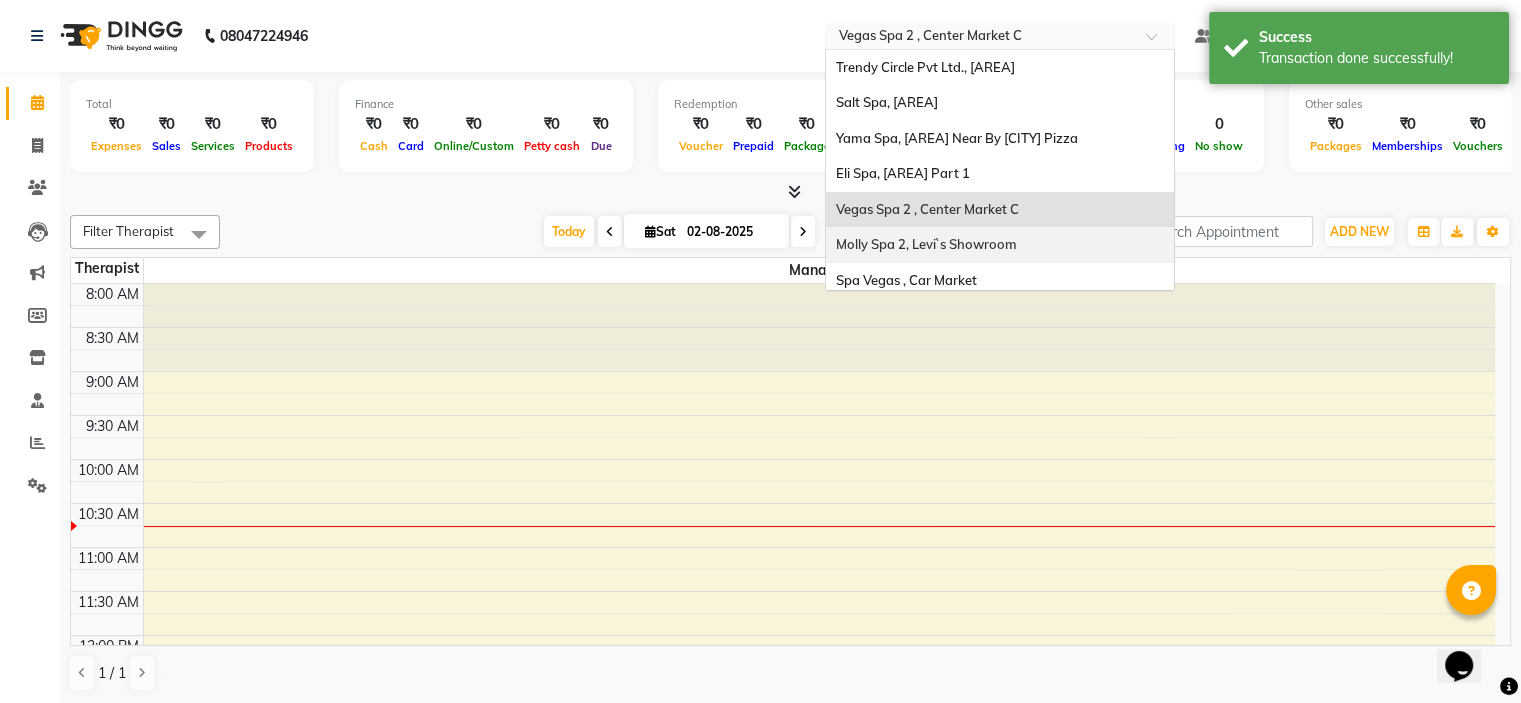 click on "Molly Spa 2, Levi`s Showroom" at bounding box center (926, 244) 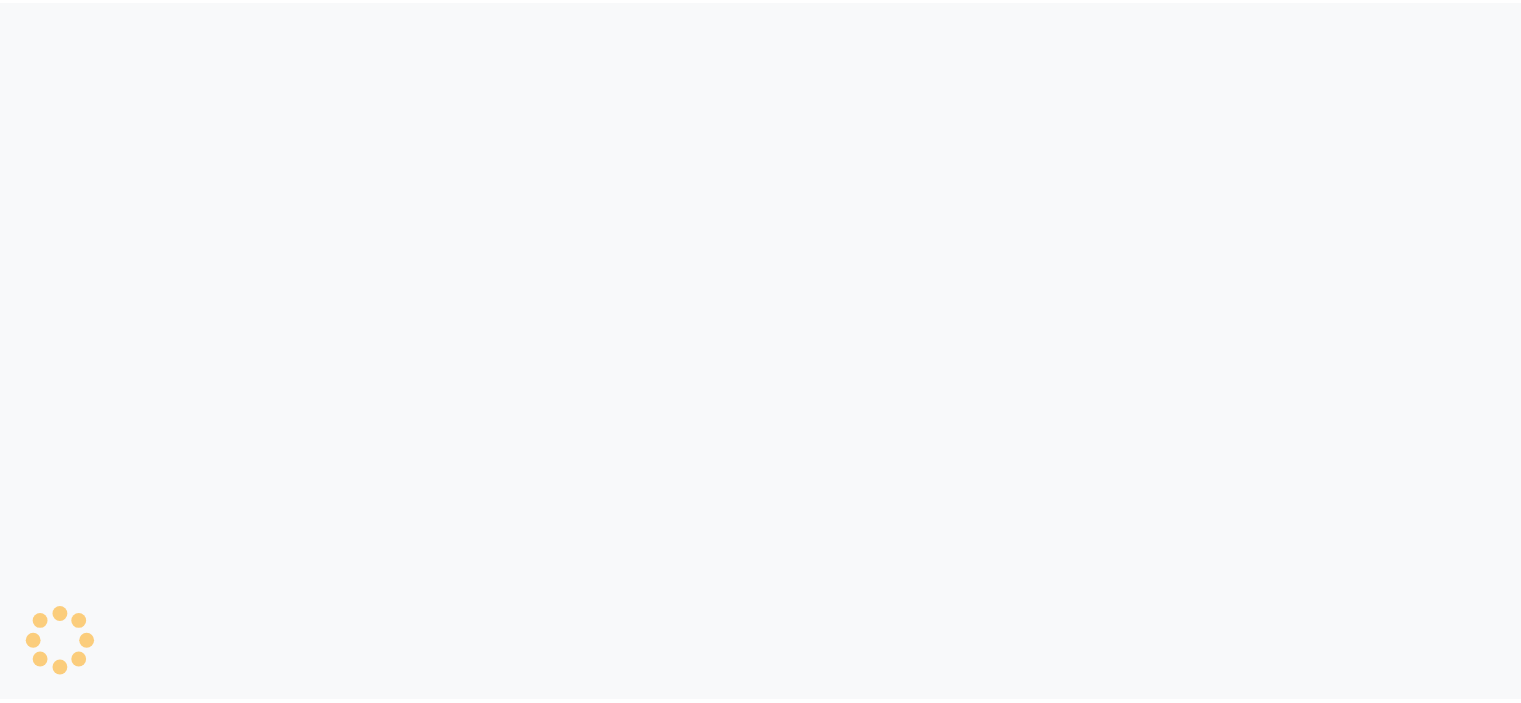 scroll, scrollTop: 0, scrollLeft: 0, axis: both 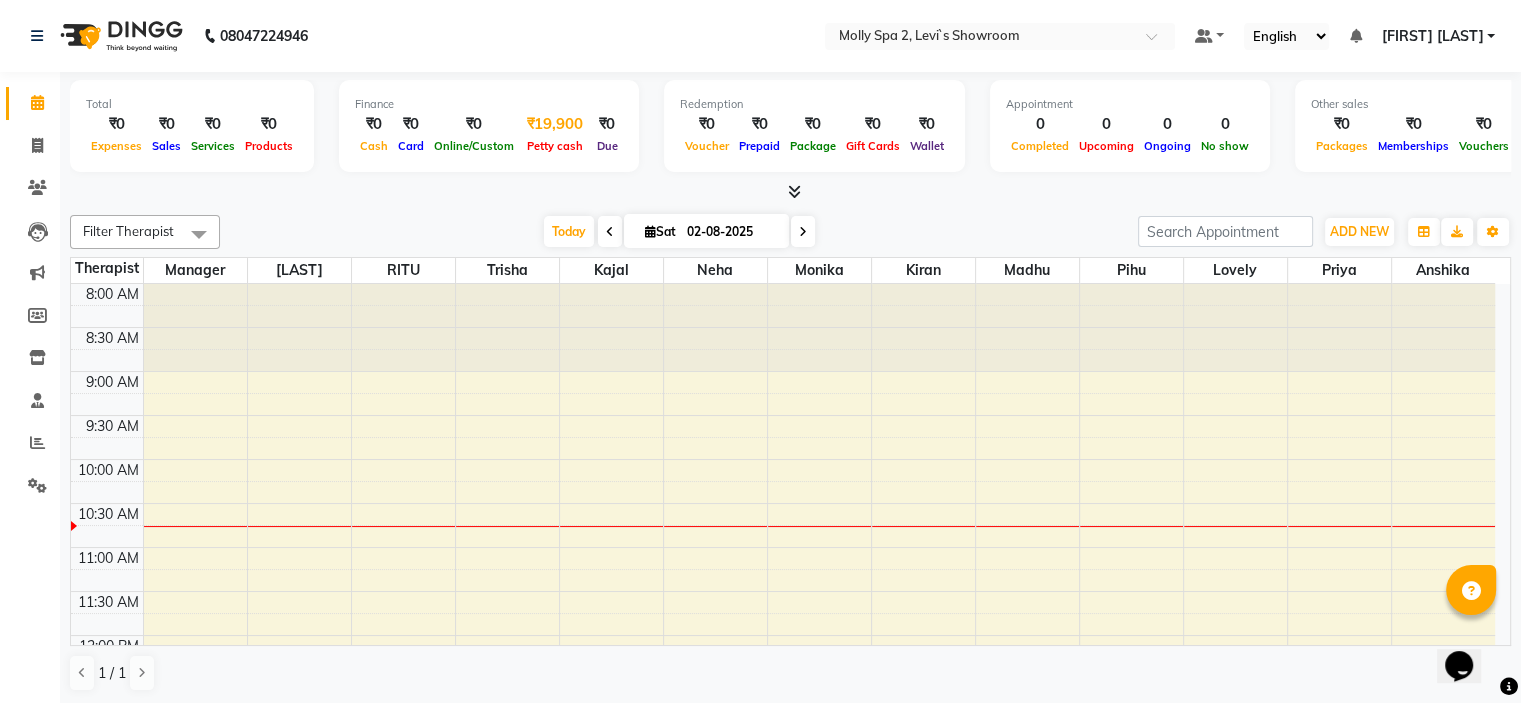 click on "Petty cash" at bounding box center (555, 146) 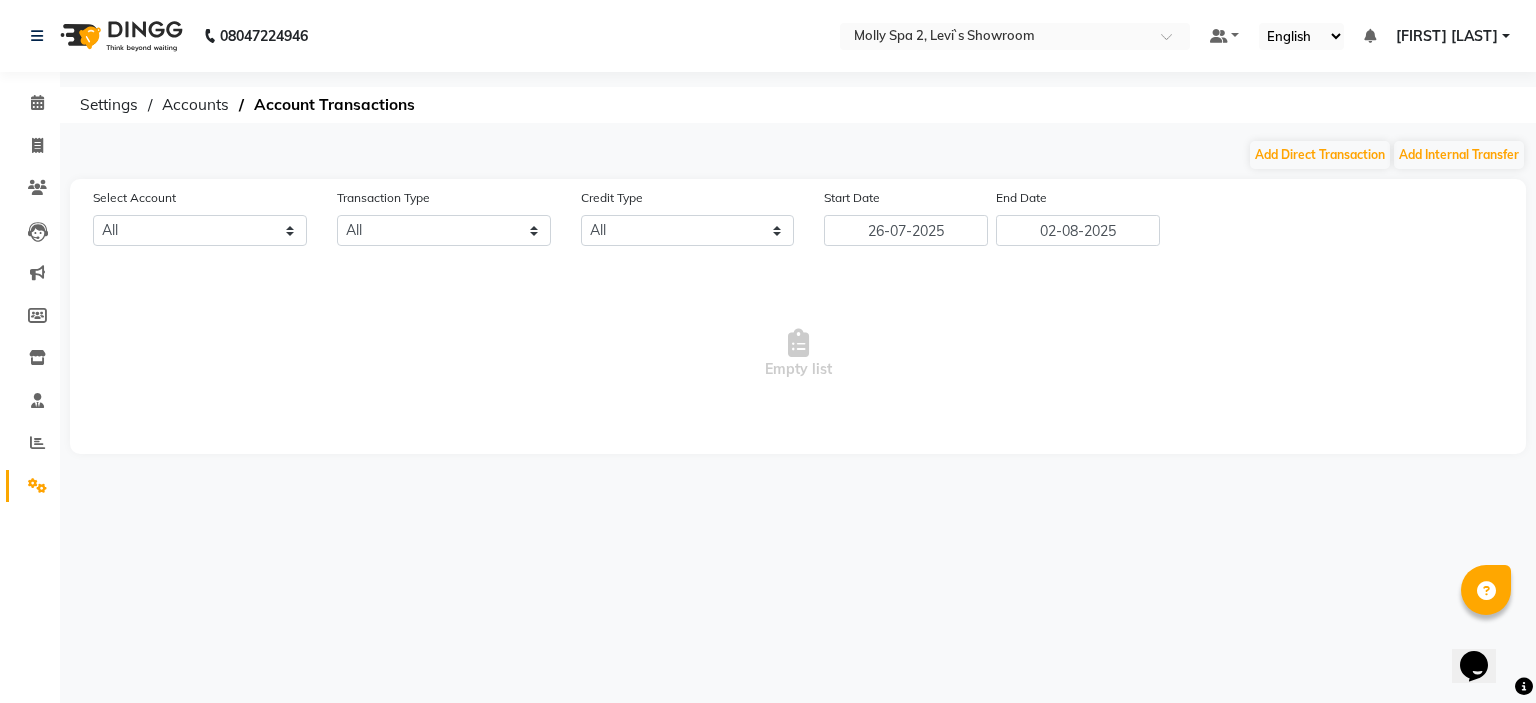 select on "6737" 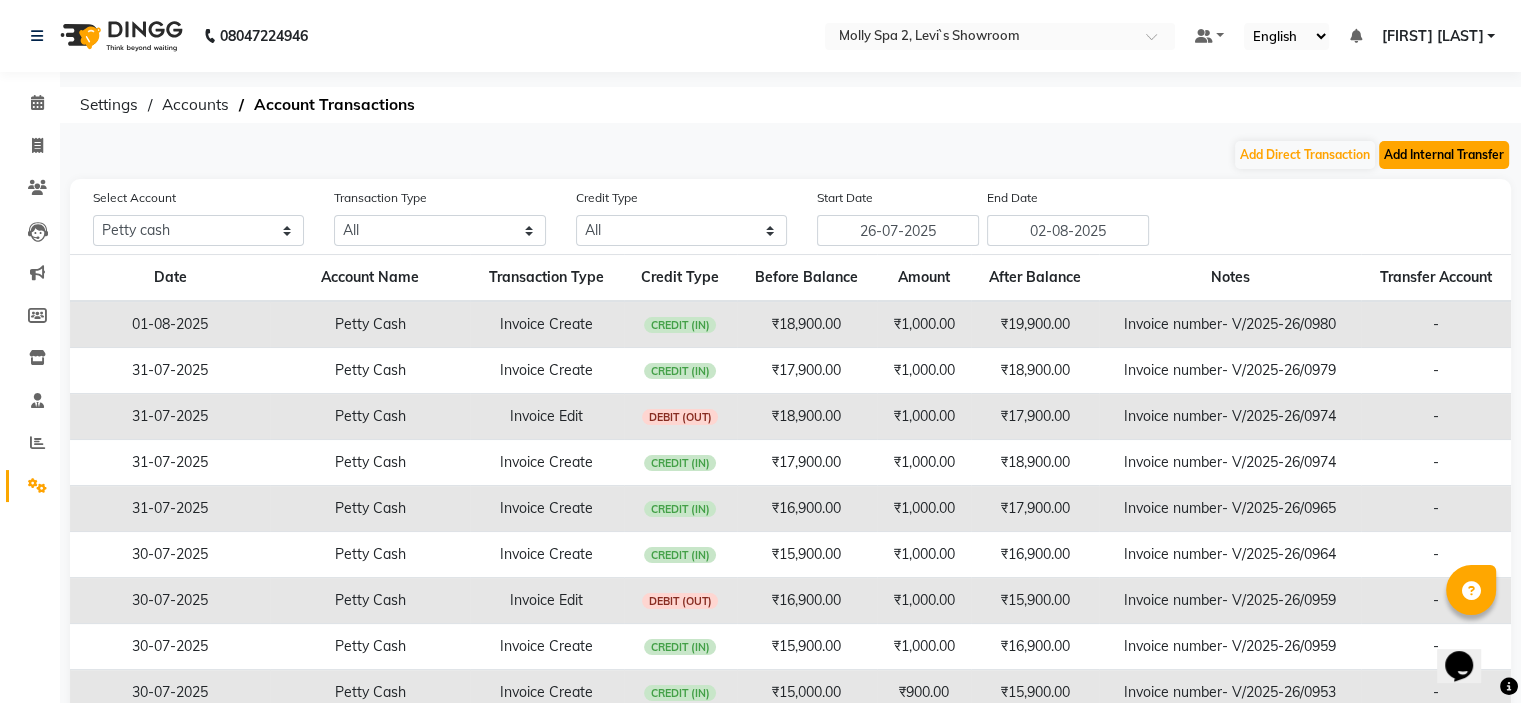 click on "Add Internal Transfer" 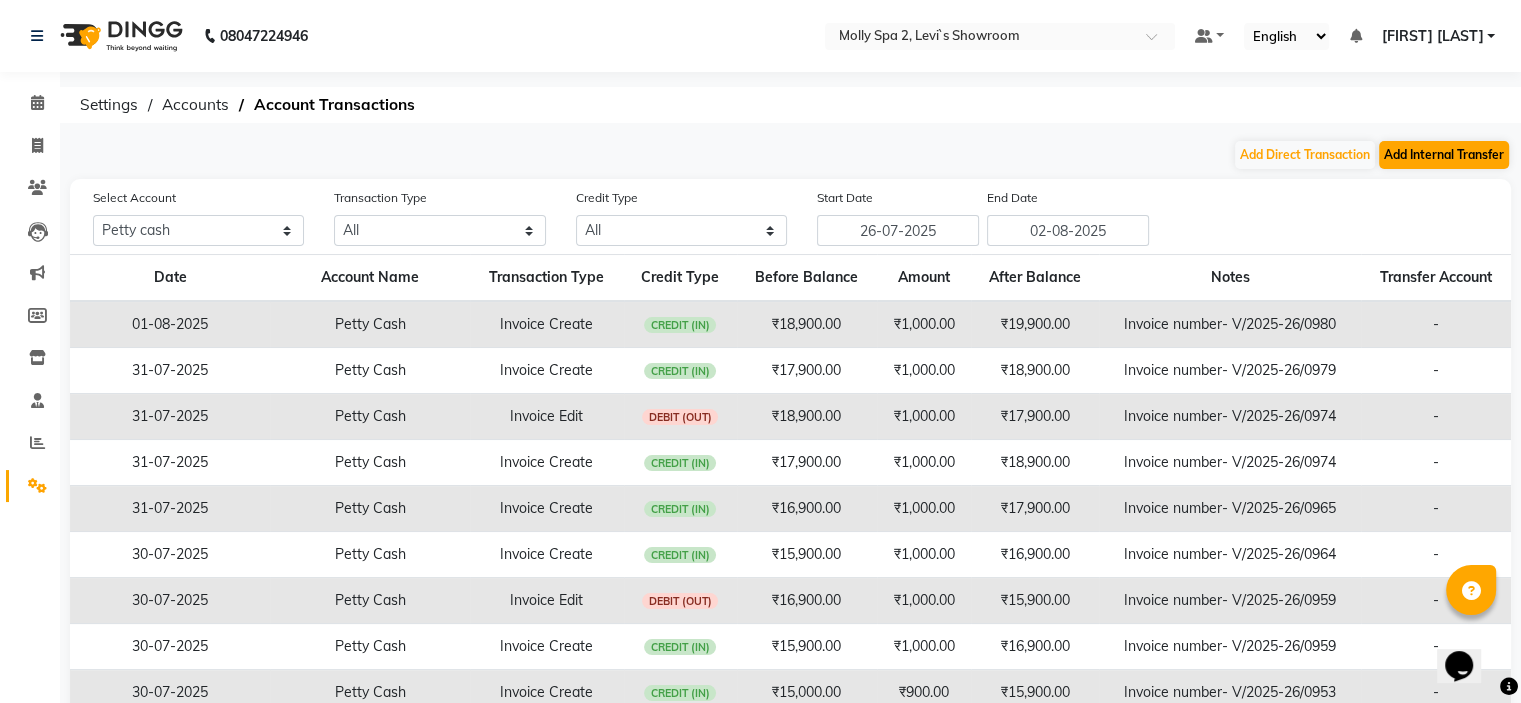 select on "internal transfer" 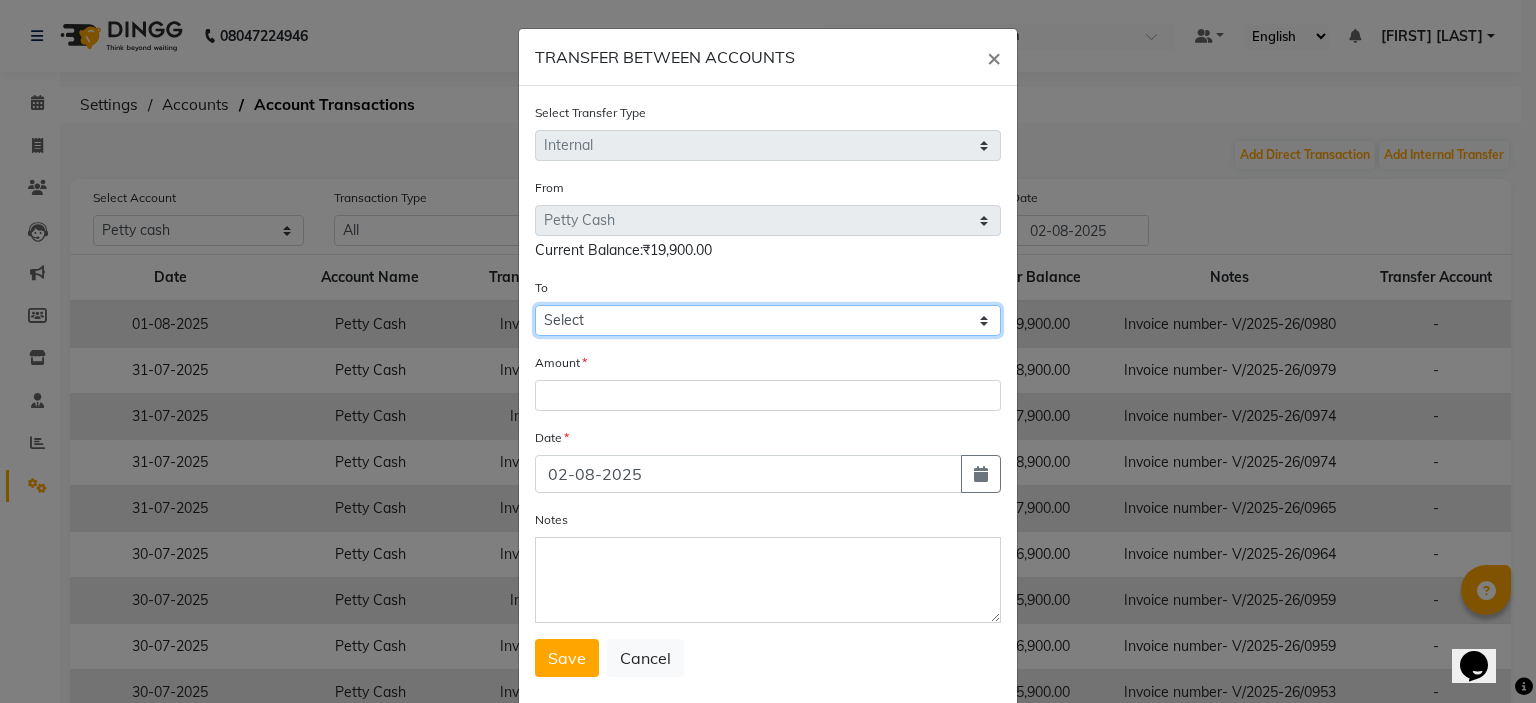 drag, startPoint x: 630, startPoint y: 323, endPoint x: 624, endPoint y: 335, distance: 13.416408 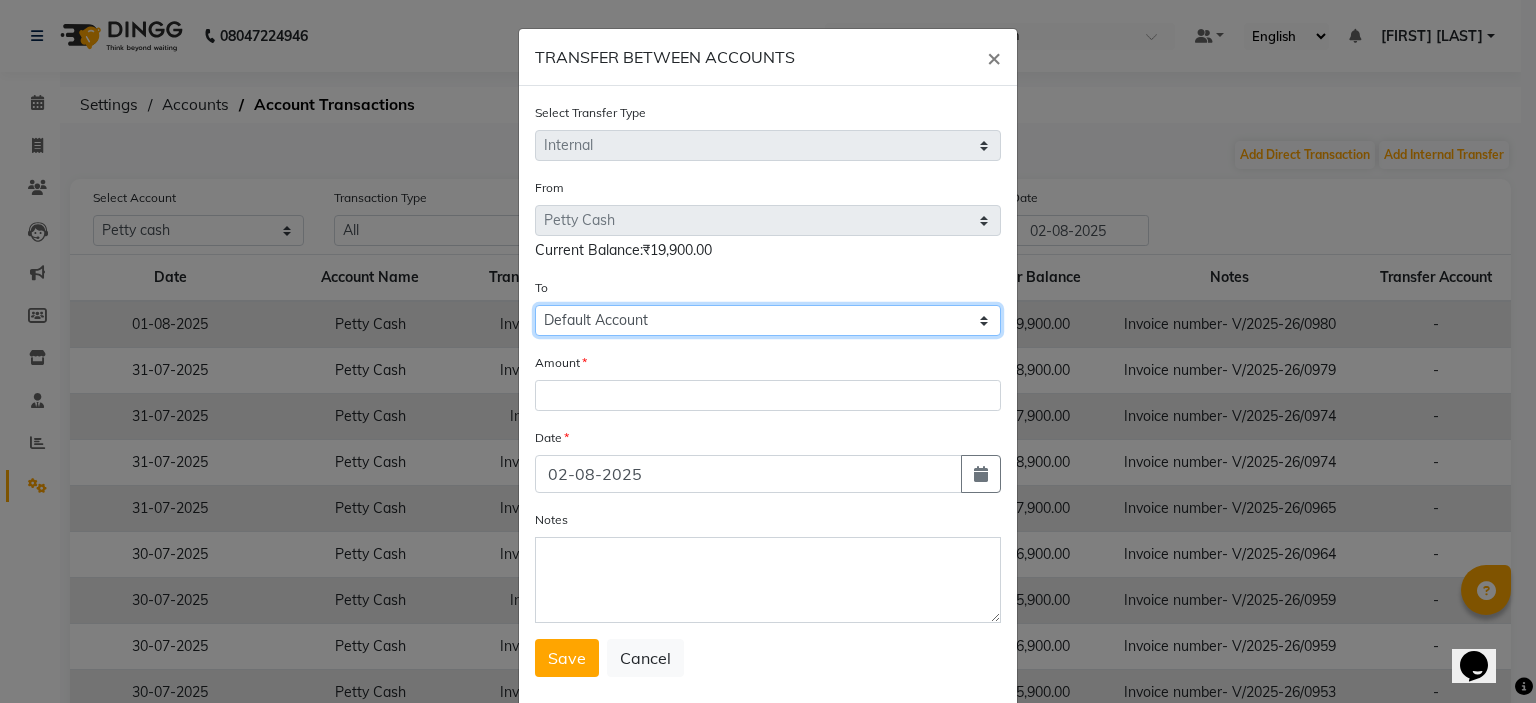 click on "Select Petty Cash Default Account" 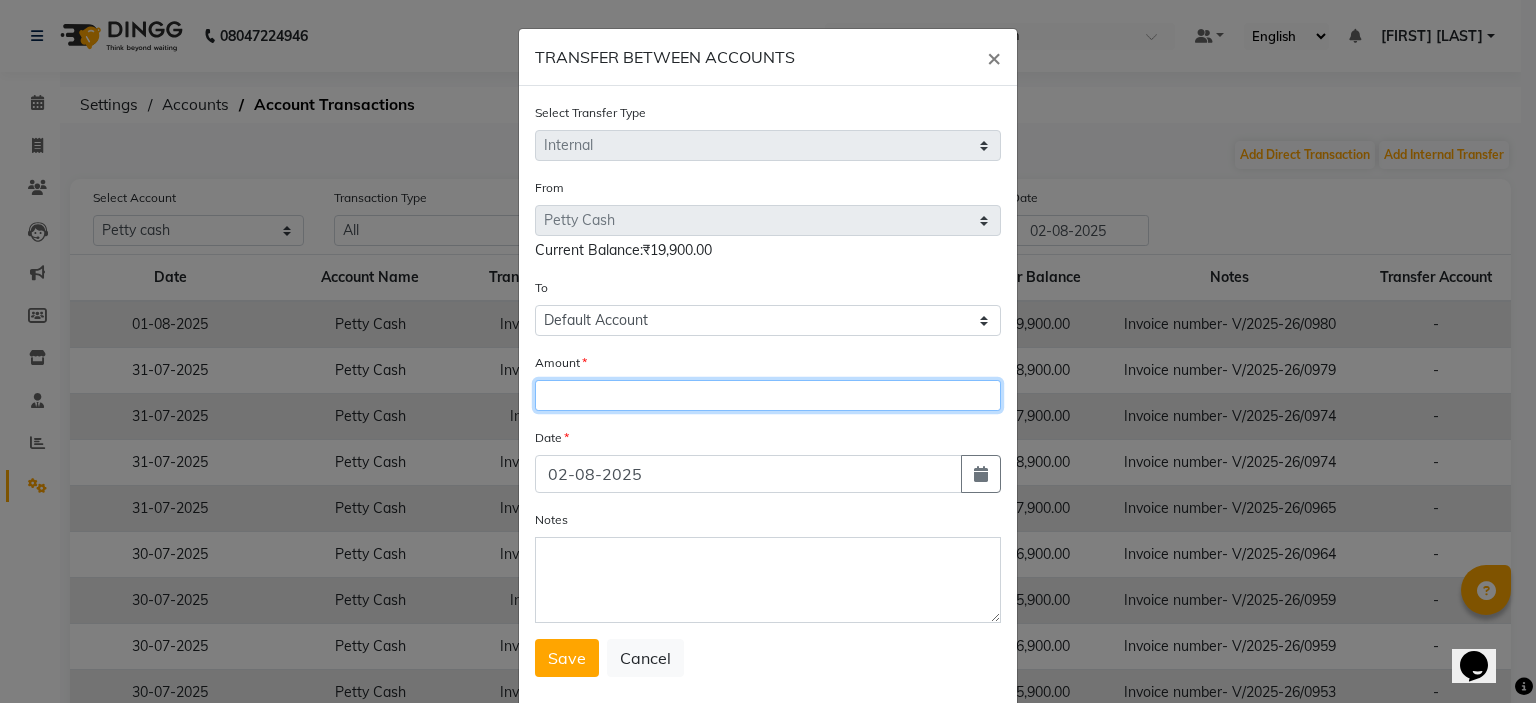 click 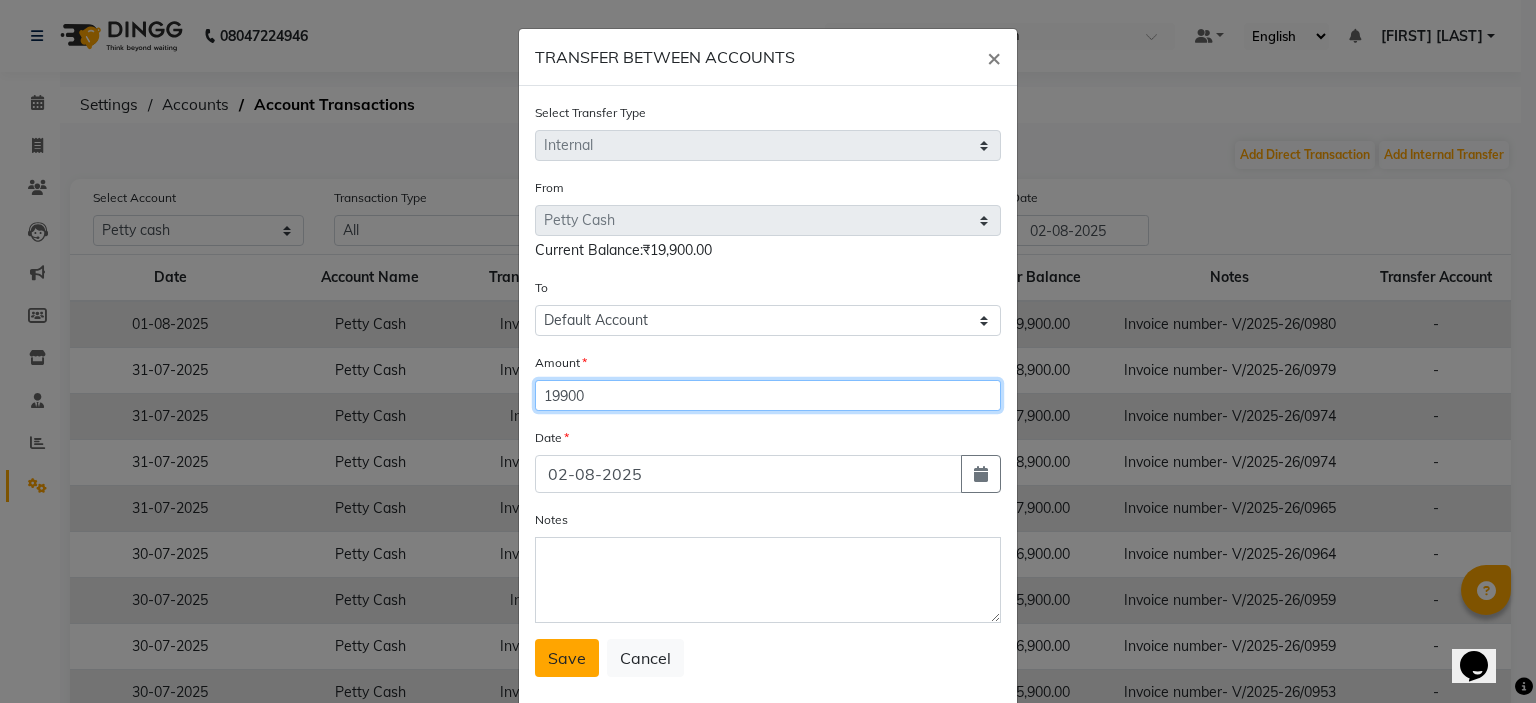 type on "19900" 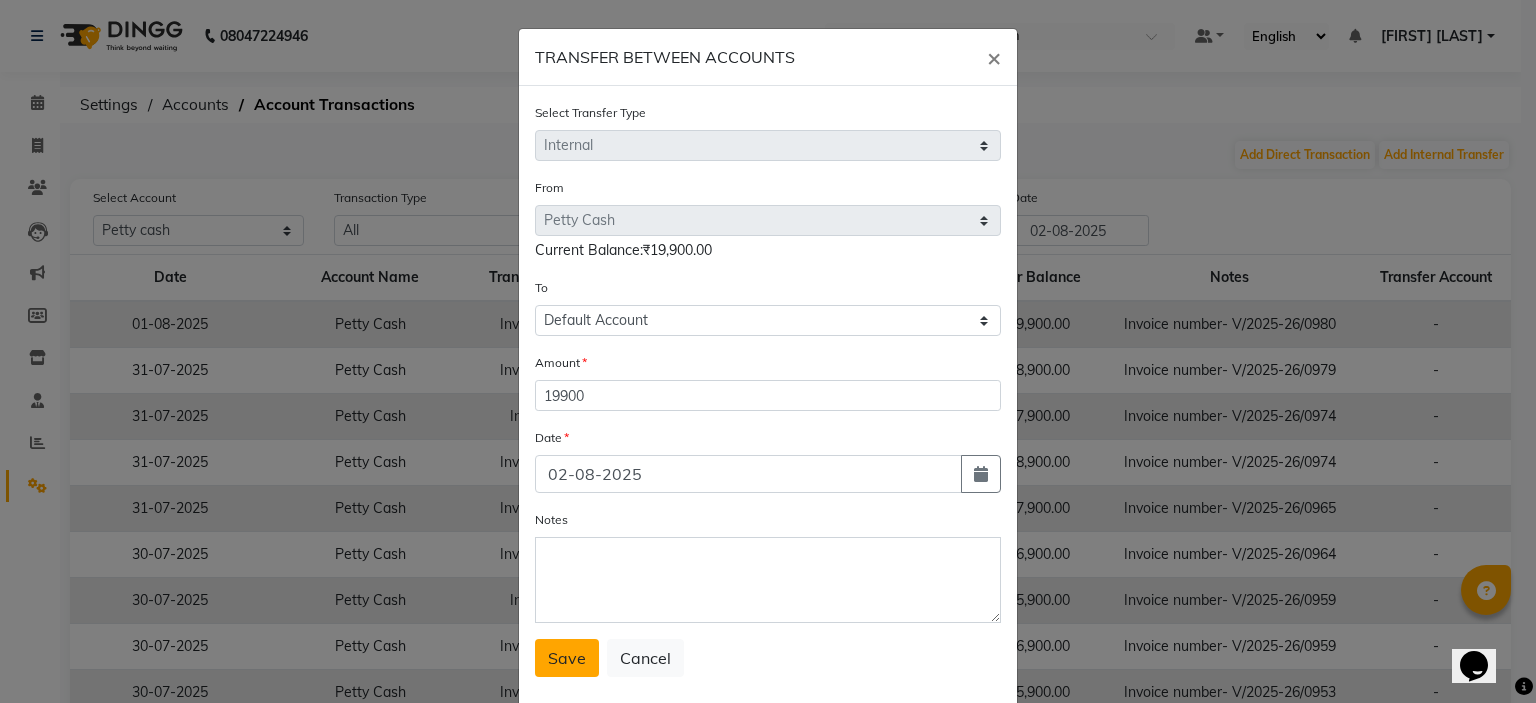 click on "Save" at bounding box center [567, 658] 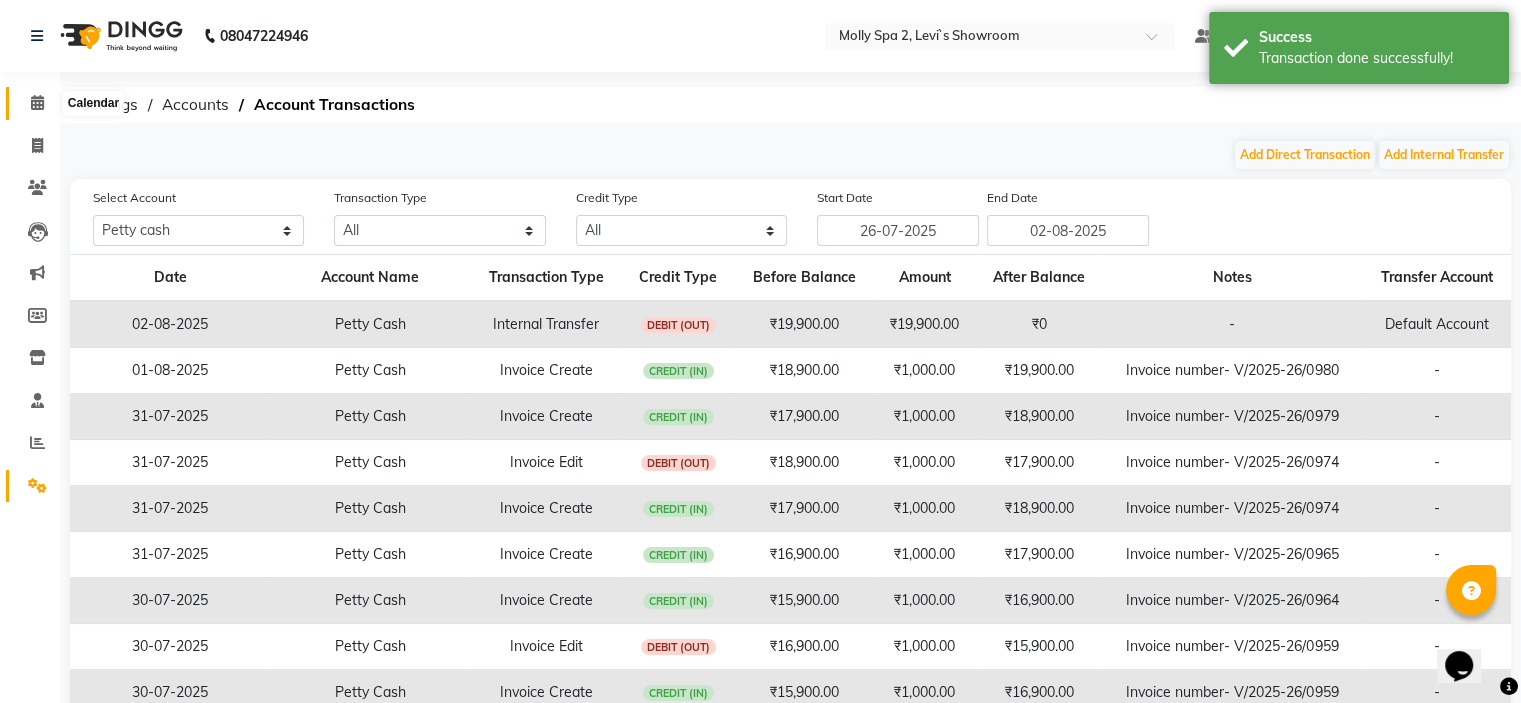 click 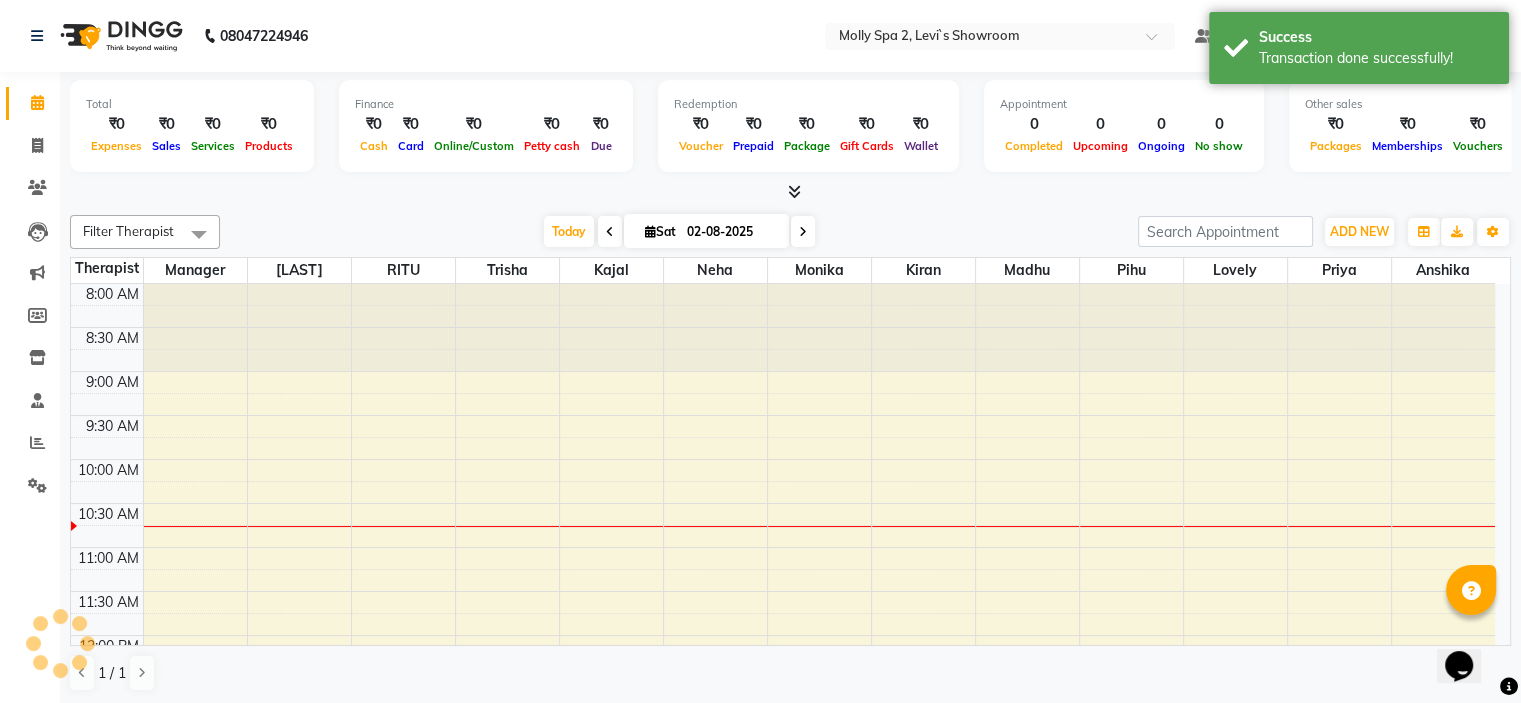 scroll, scrollTop: 0, scrollLeft: 0, axis: both 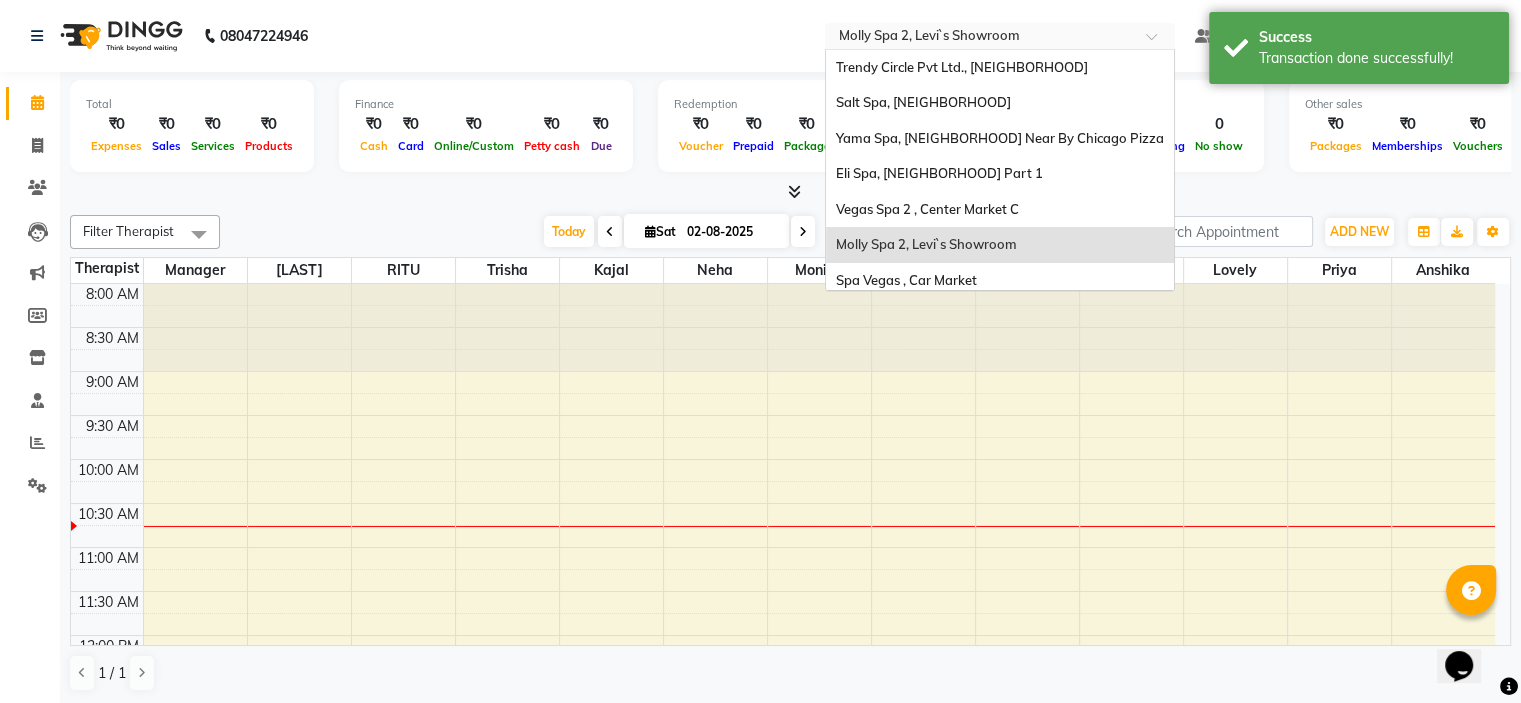 click at bounding box center [980, 38] 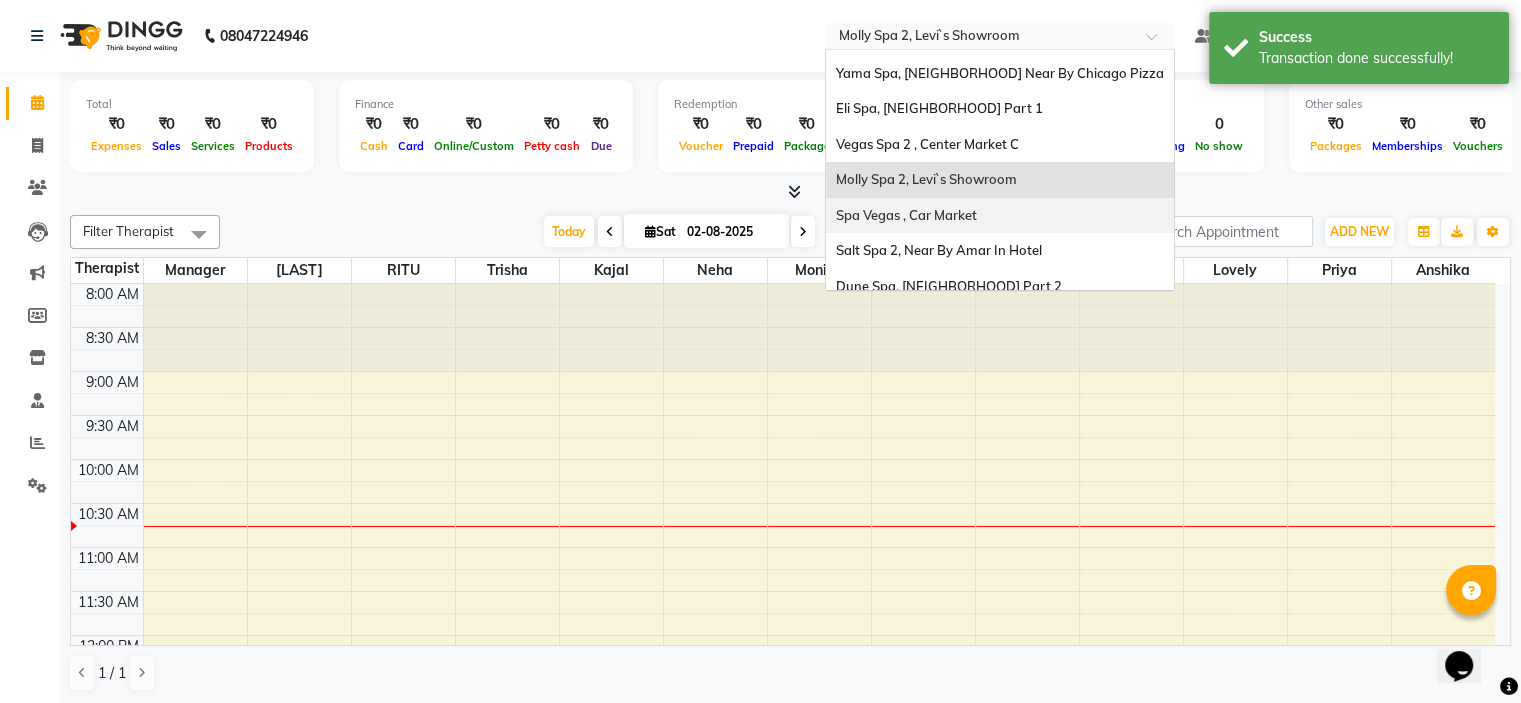 scroll, scrollTop: 100, scrollLeft: 0, axis: vertical 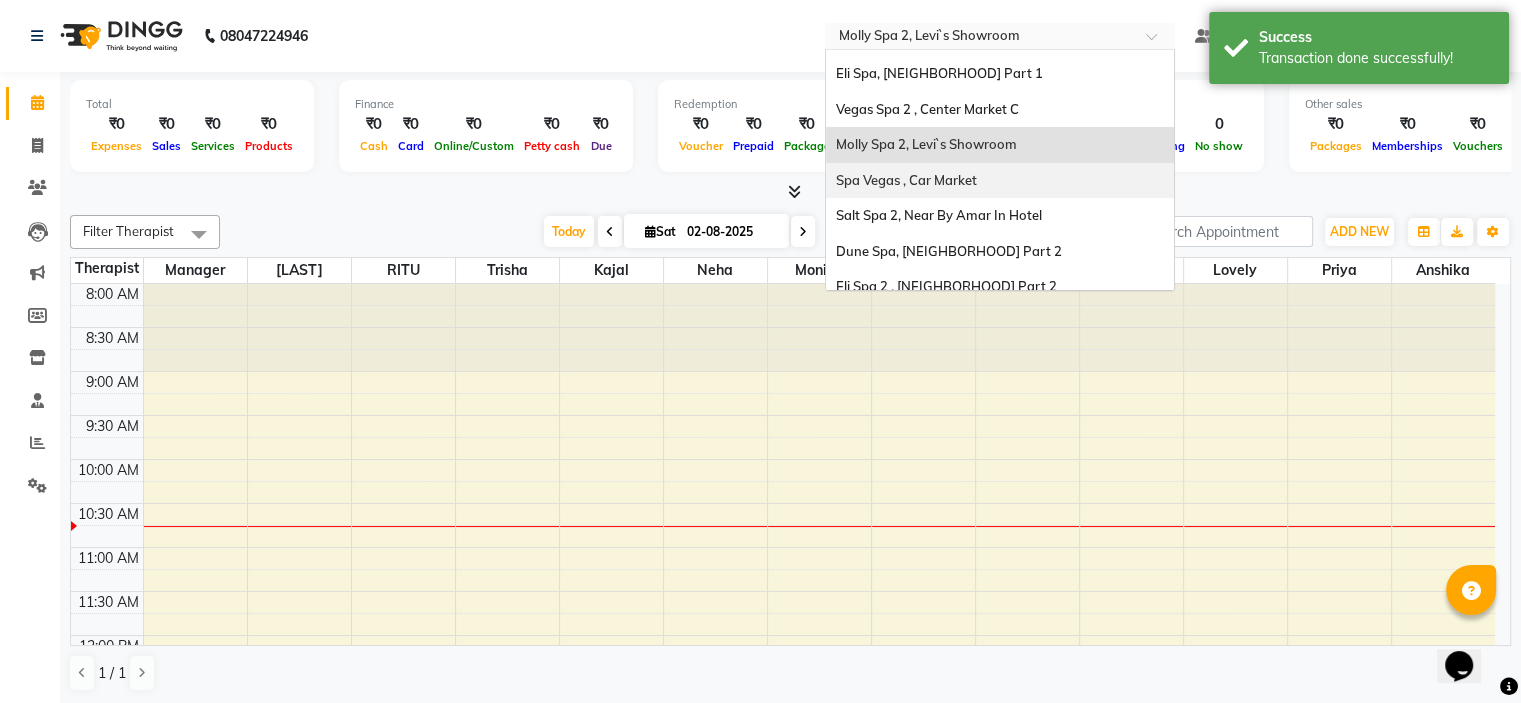 click on "Spa Vegas , Car Market" at bounding box center (906, 180) 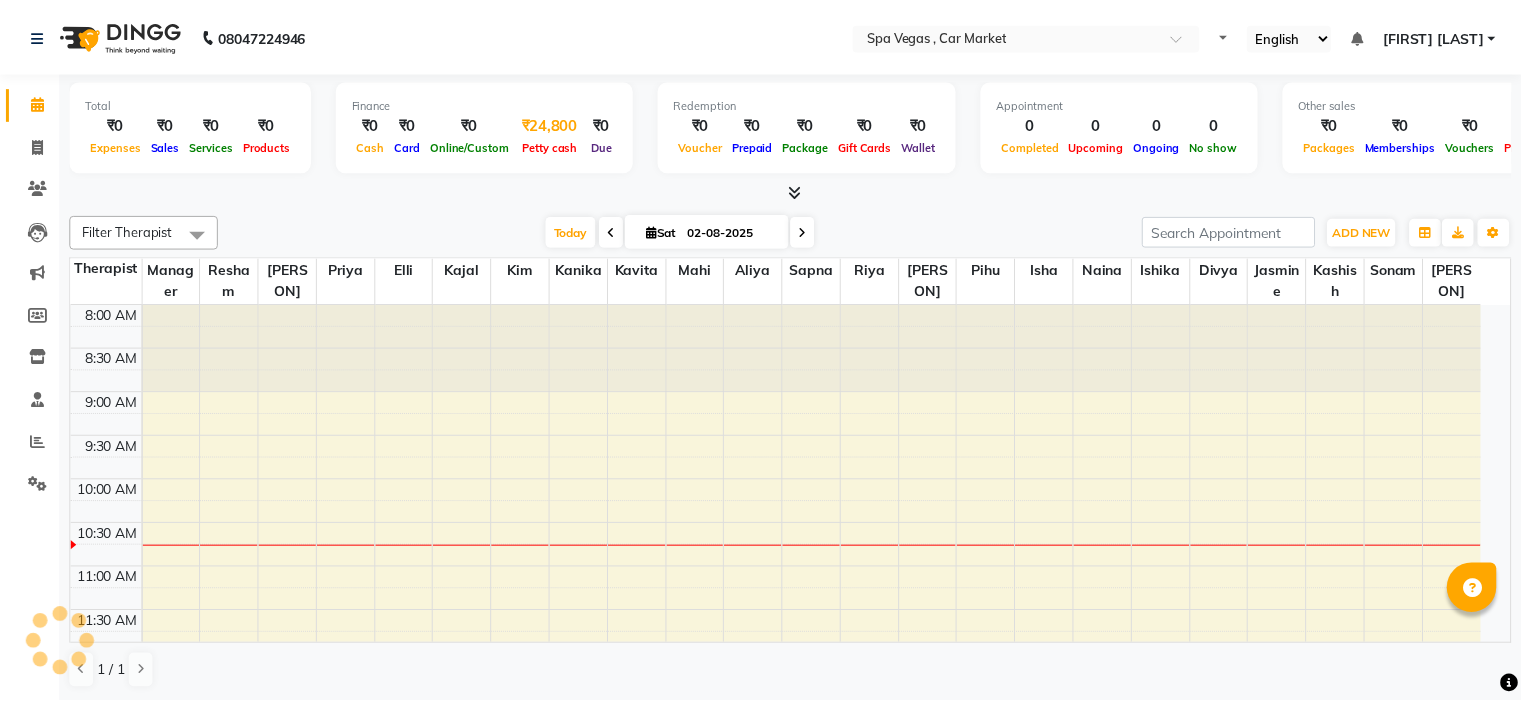 scroll, scrollTop: 0, scrollLeft: 0, axis: both 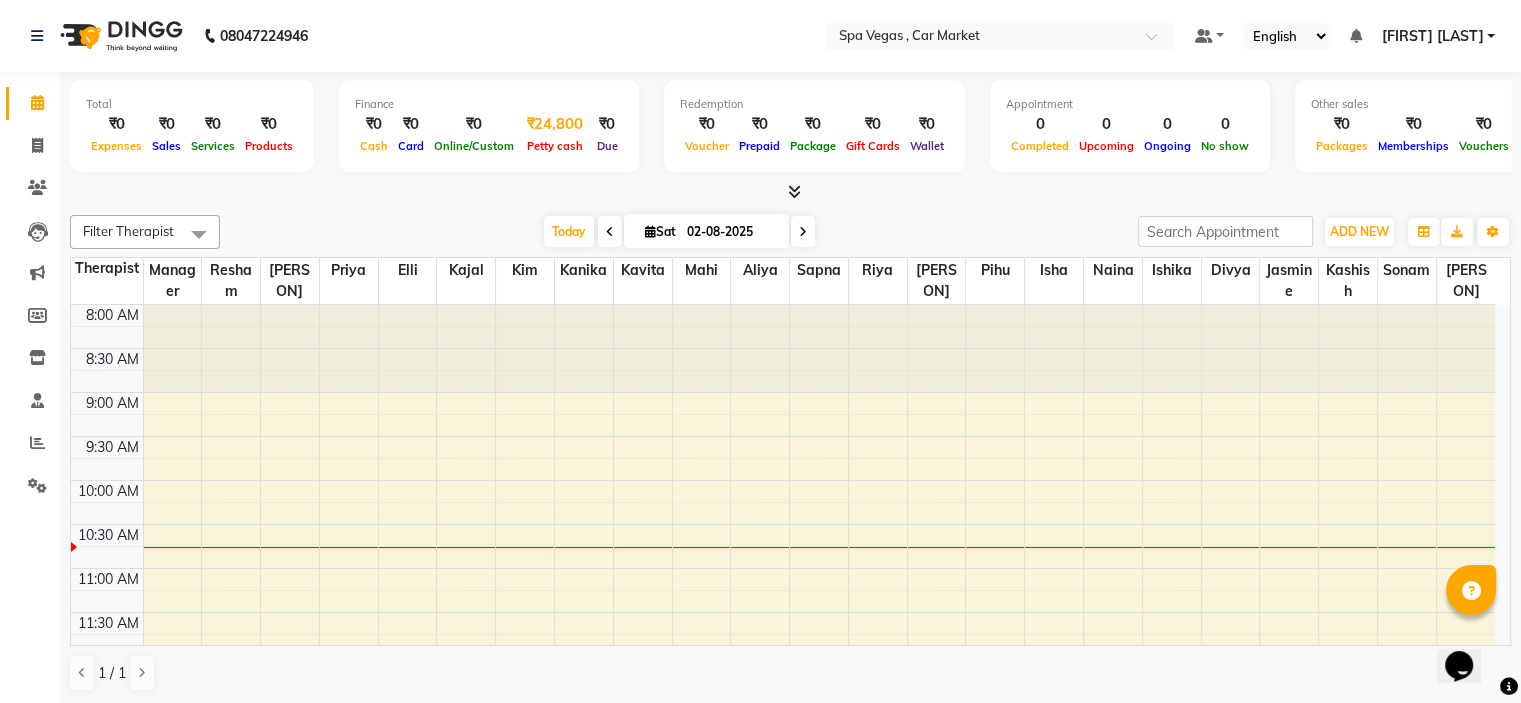 click on "Petty cash" at bounding box center (555, 146) 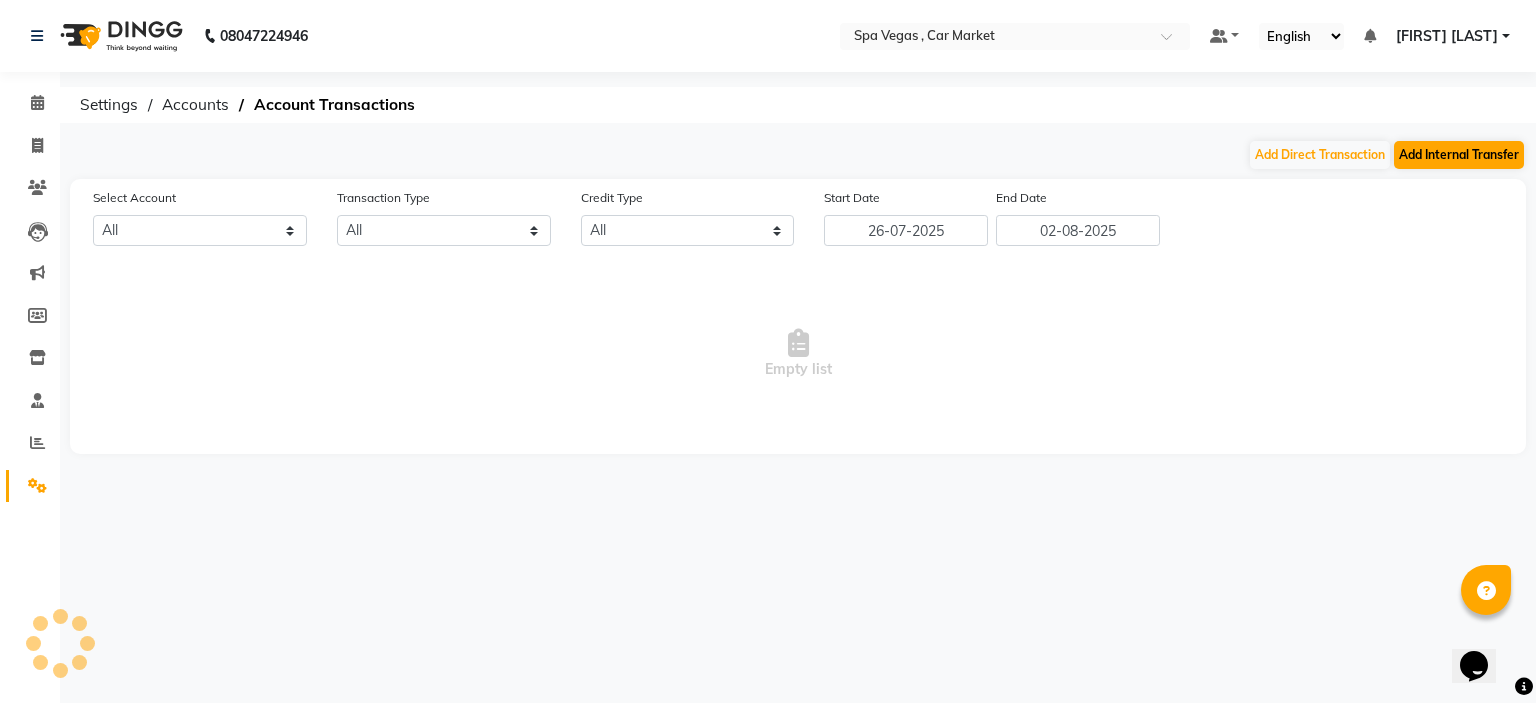 select on "6729" 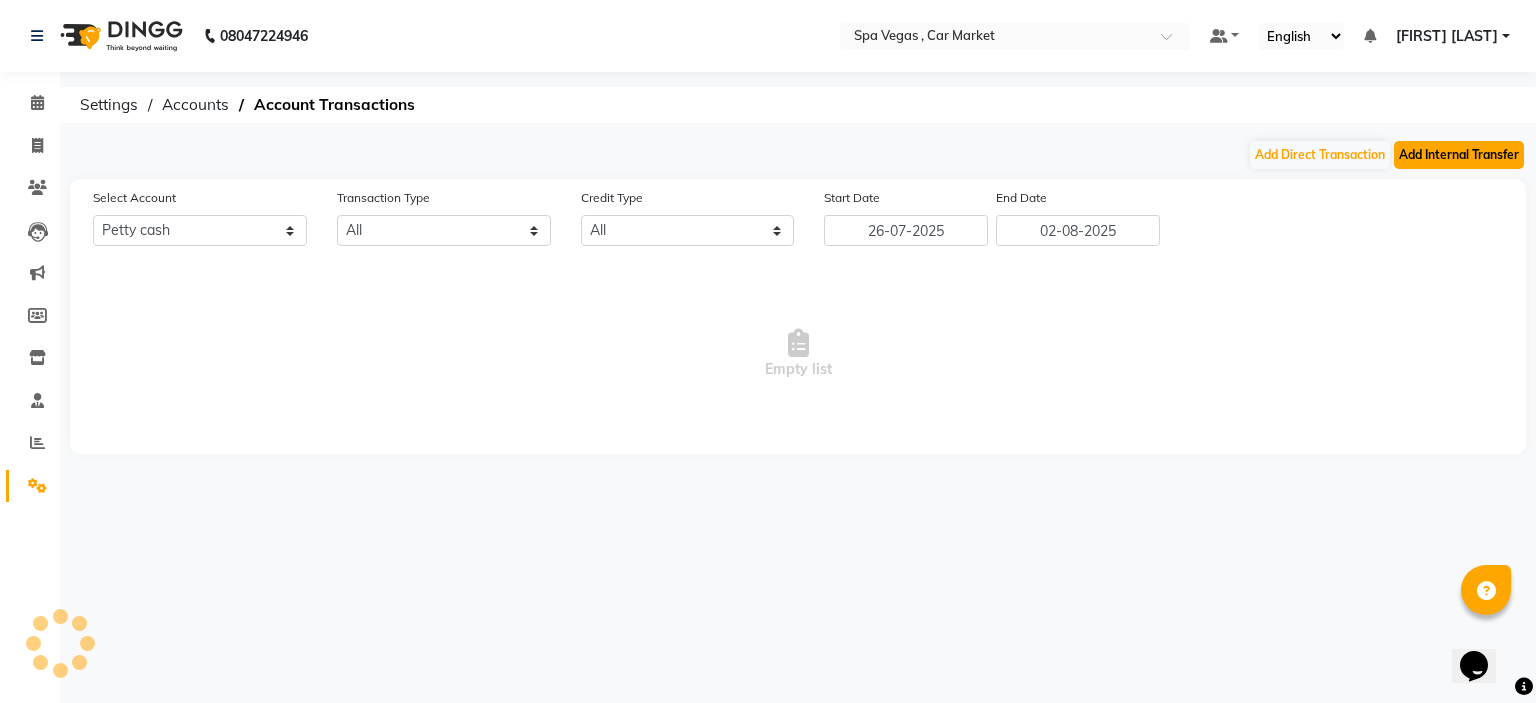click on "Add Internal Transfer" 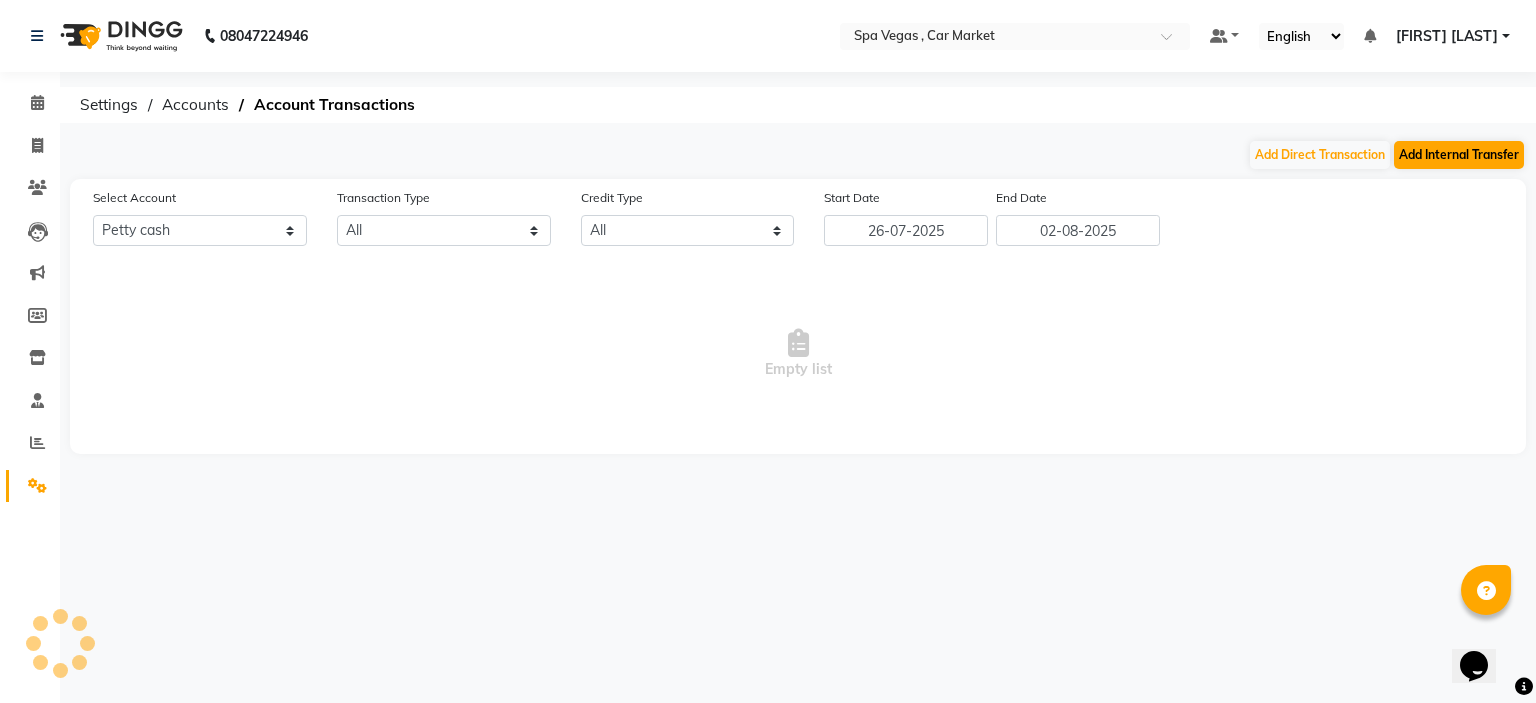 select on "internal transfer" 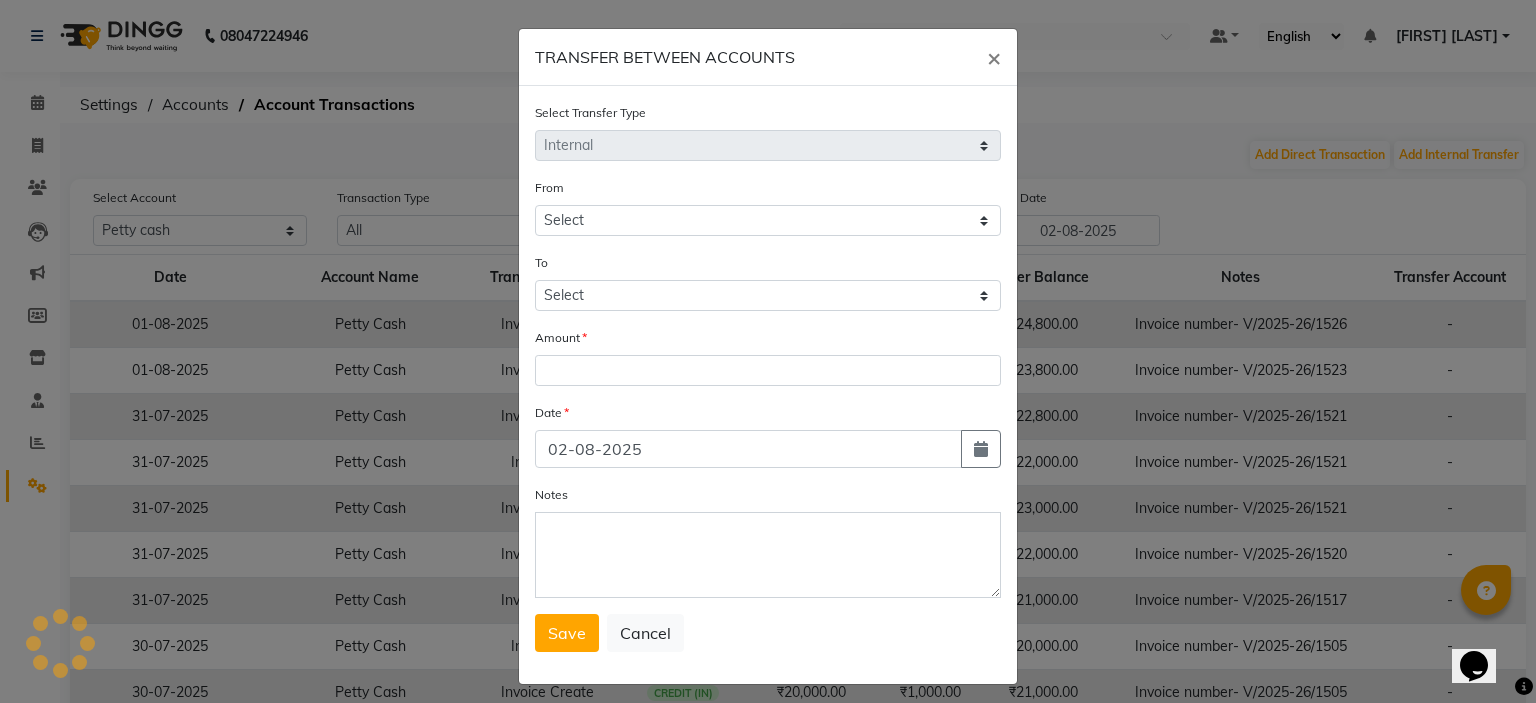select on "6729" 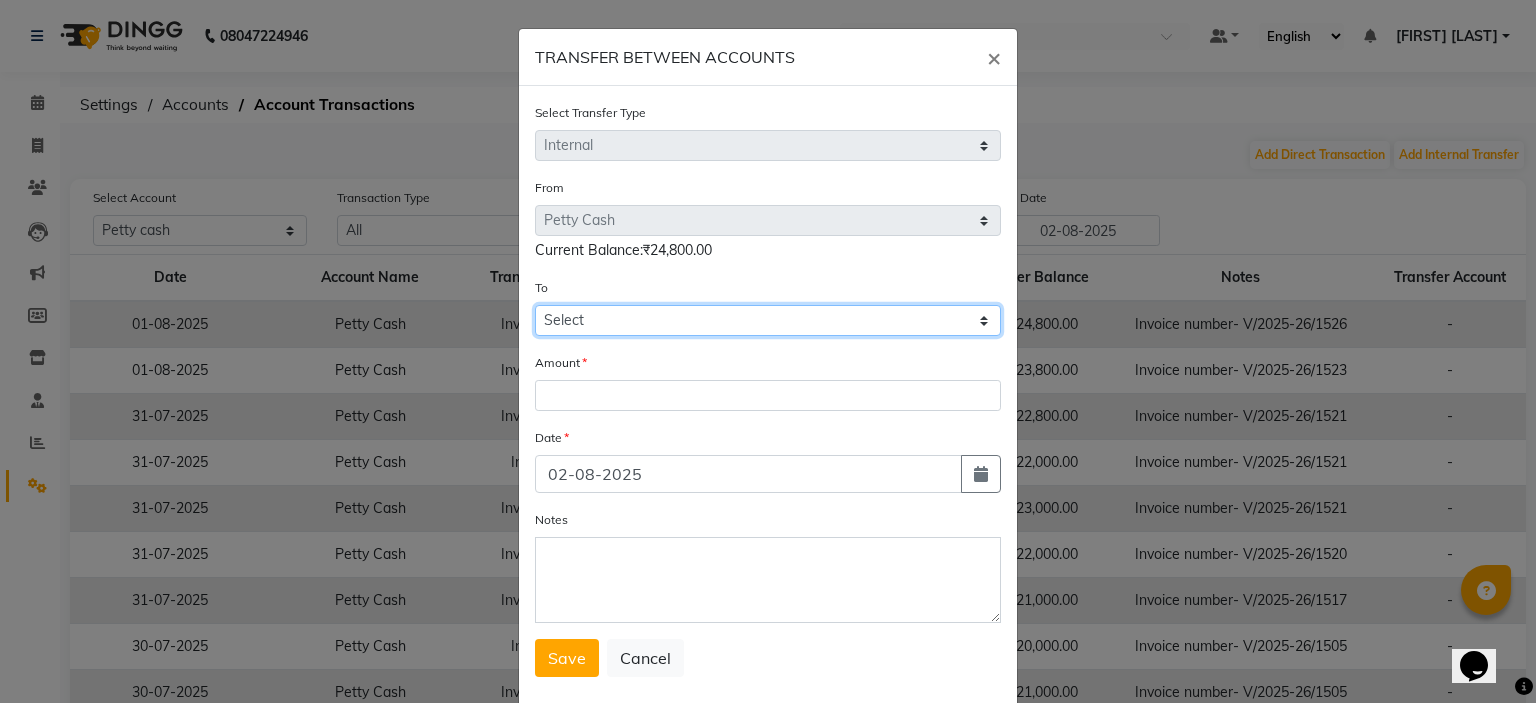 drag, startPoint x: 608, startPoint y: 320, endPoint x: 610, endPoint y: 335, distance: 15.132746 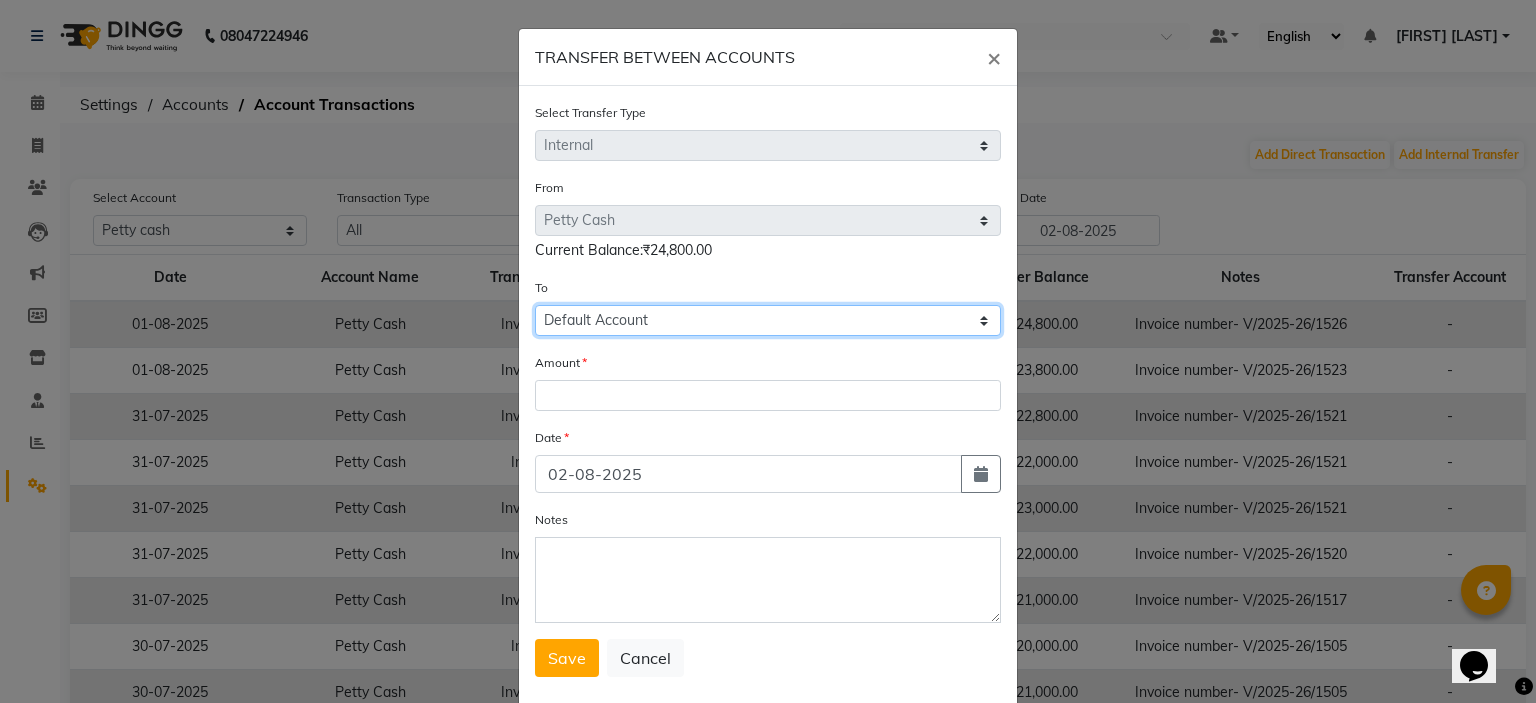 click on "Select Petty Cash Default Account" 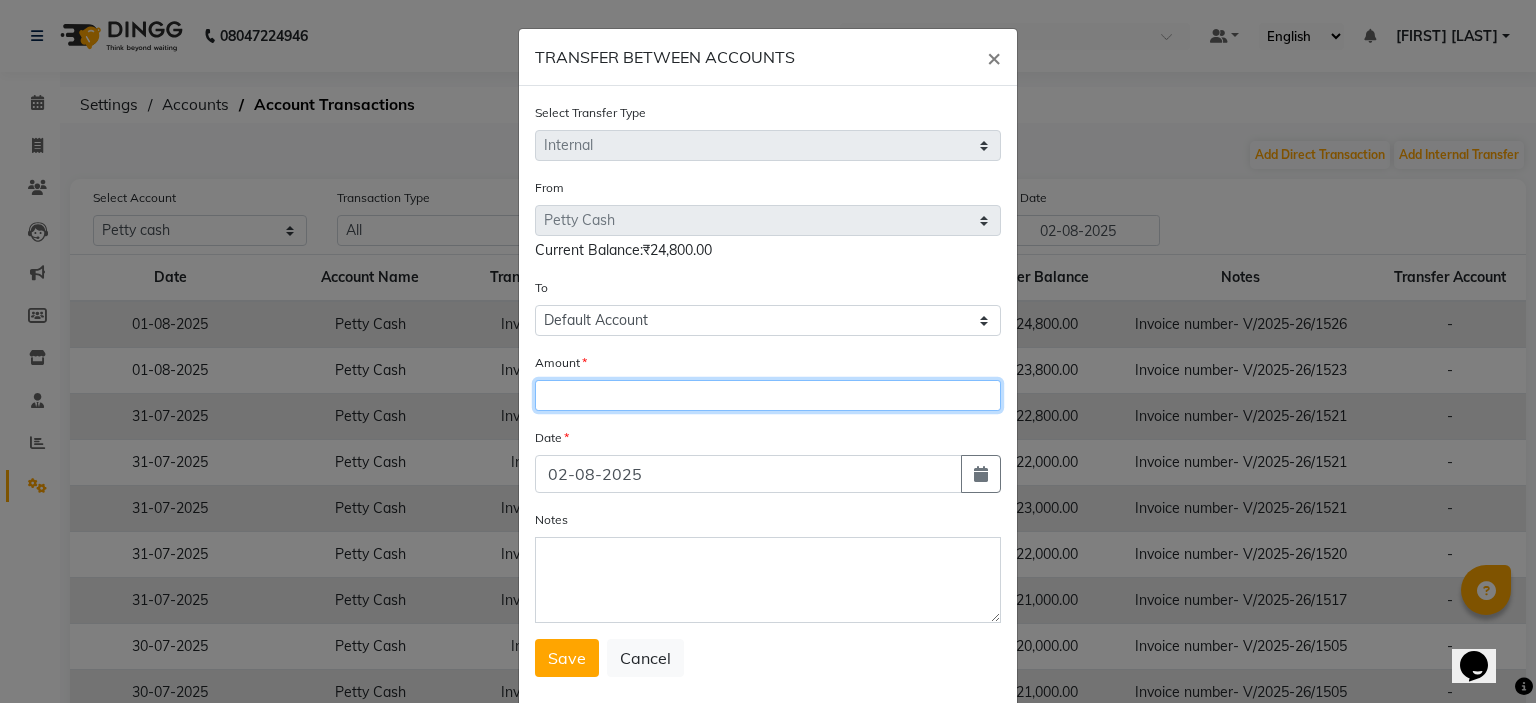 click 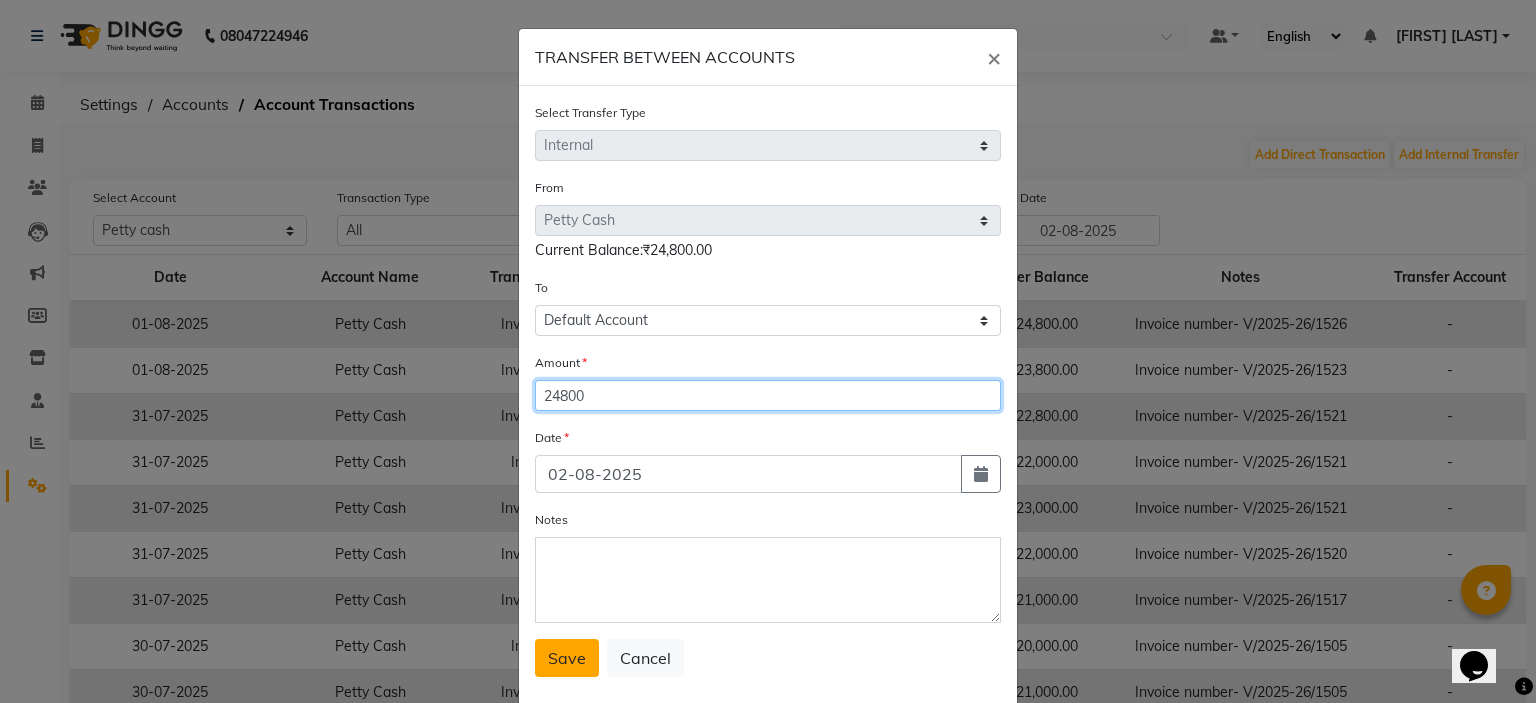 type on "24800" 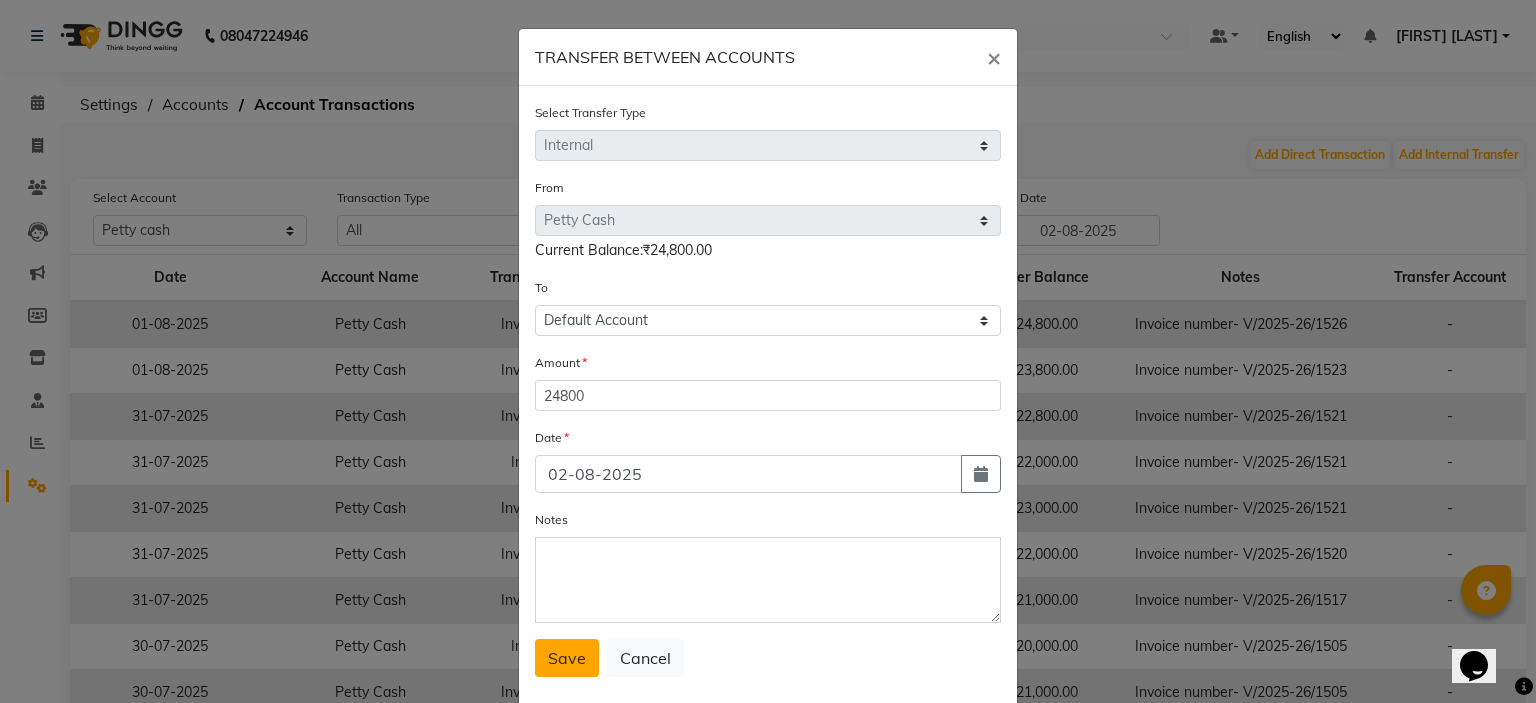 click on "Save" at bounding box center (567, 658) 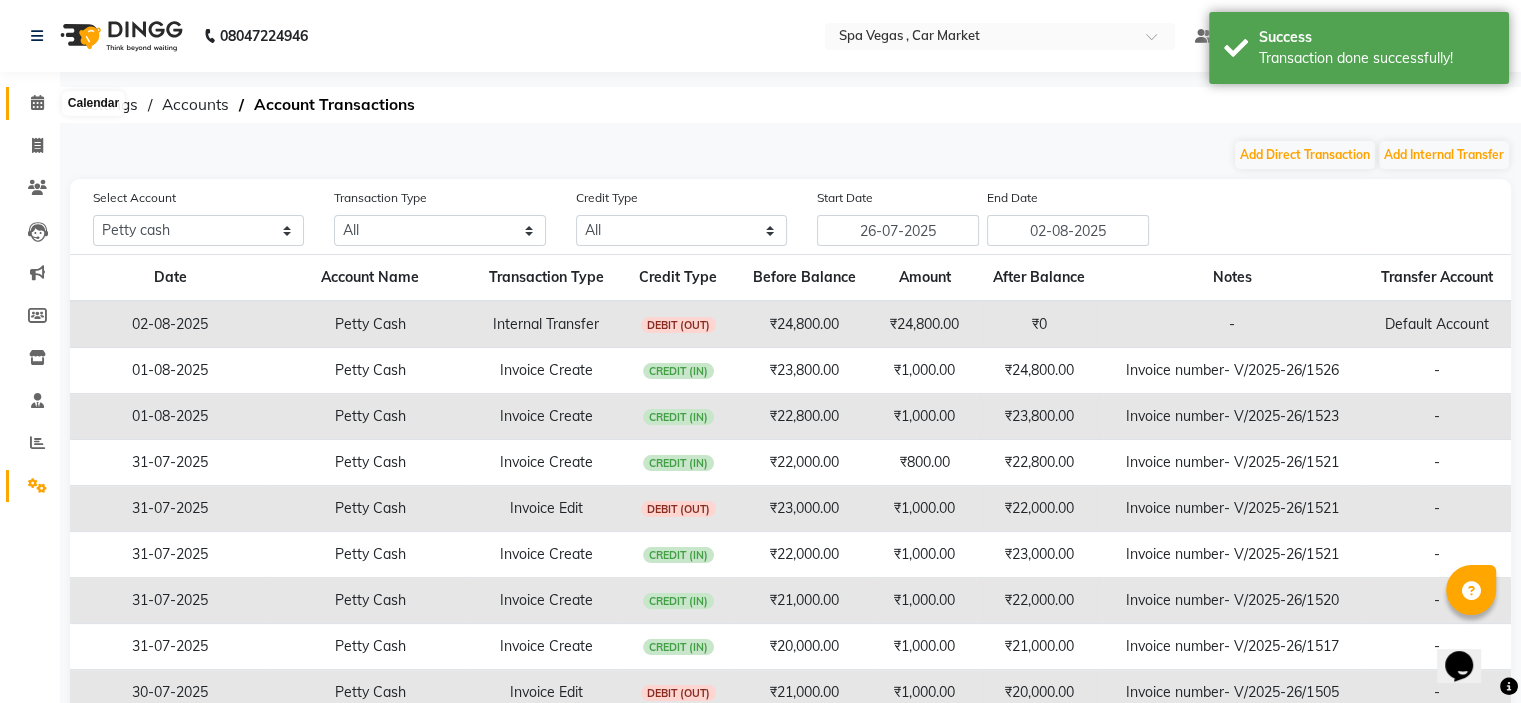 click 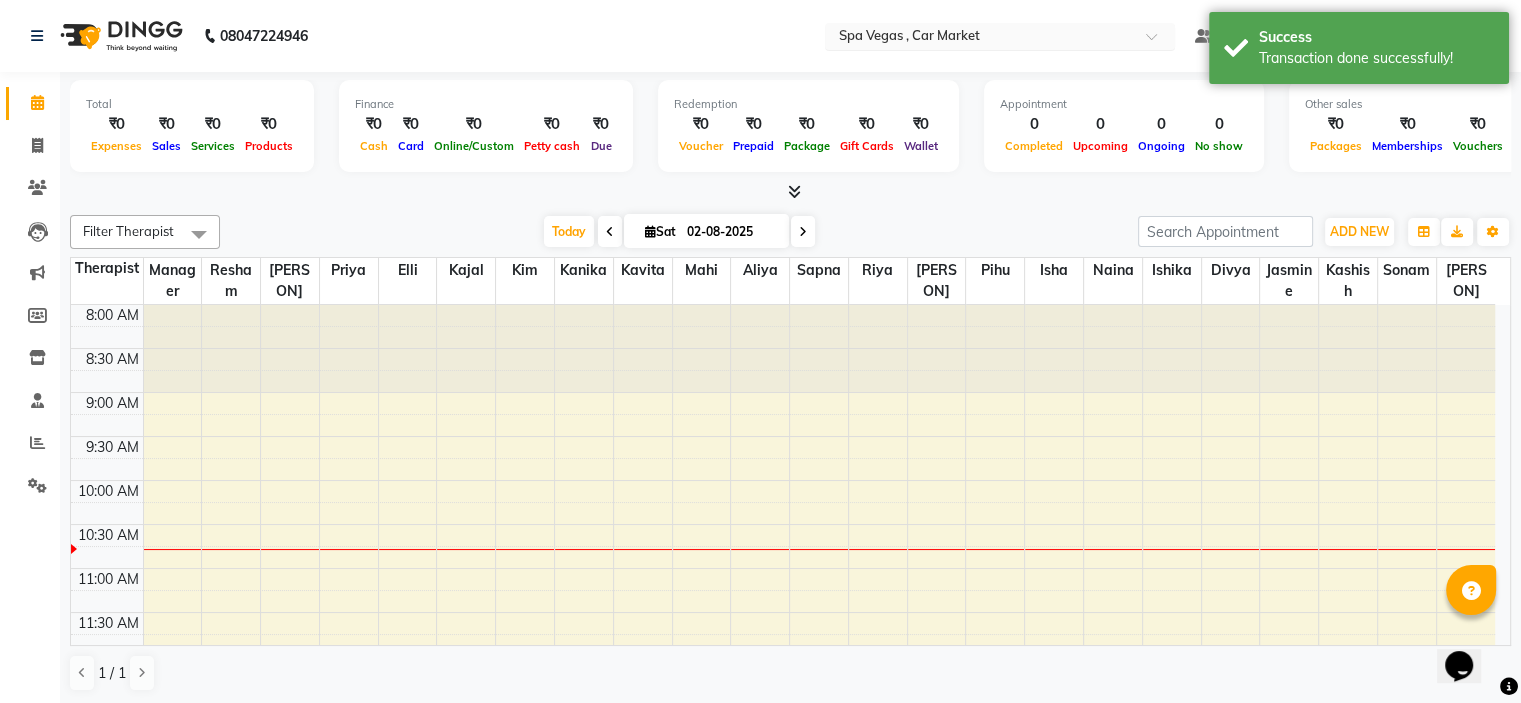 click at bounding box center (980, 38) 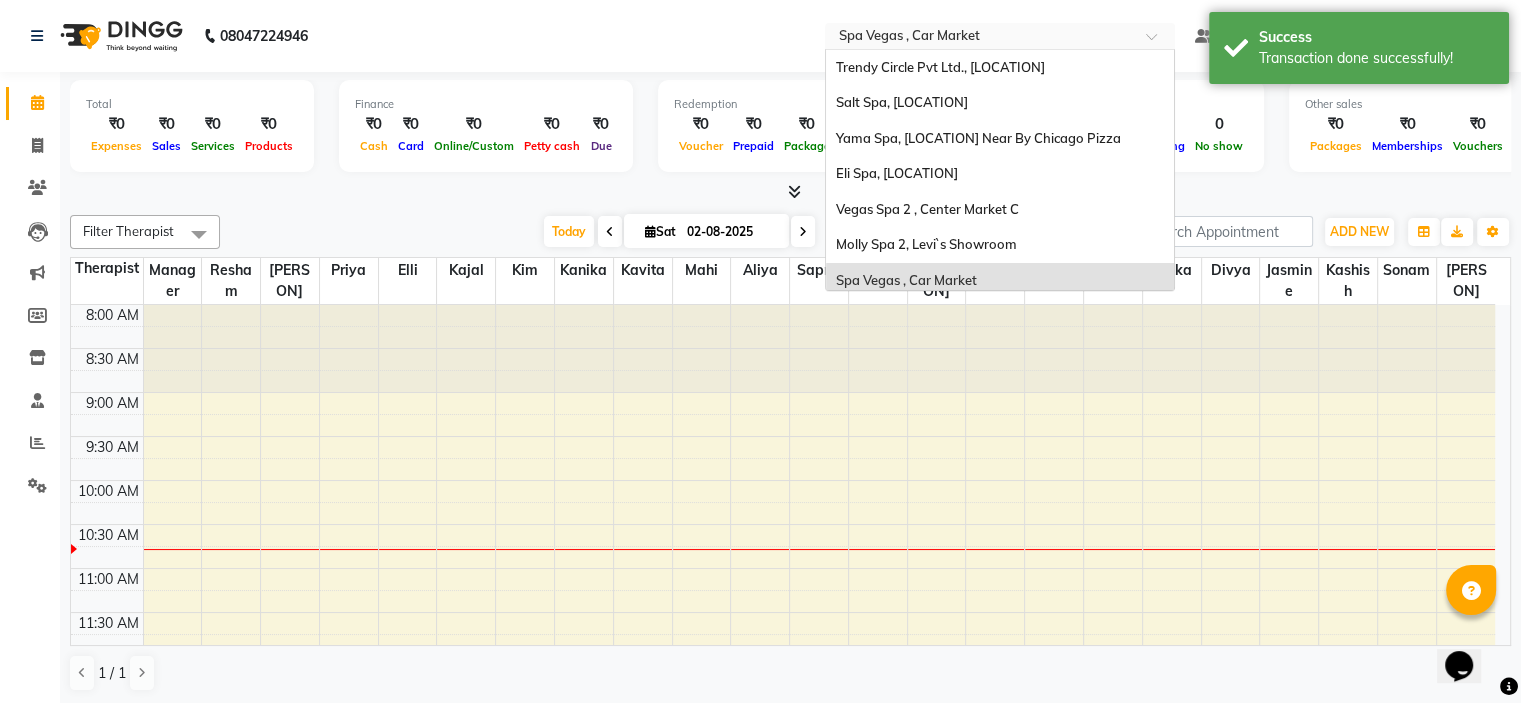 scroll, scrollTop: 186, scrollLeft: 0, axis: vertical 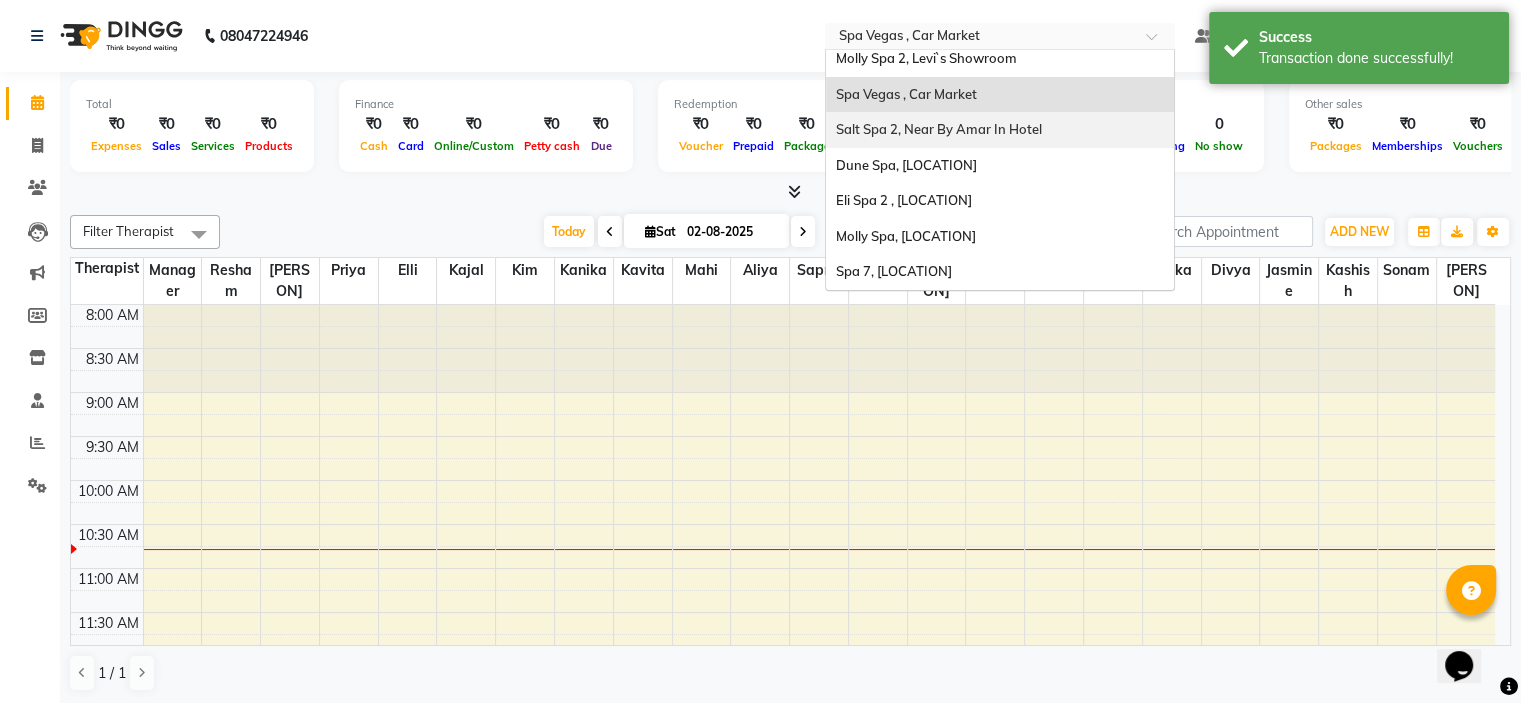 click on "Salt Spa 2, Near By Amar In Hotel" at bounding box center [939, 129] 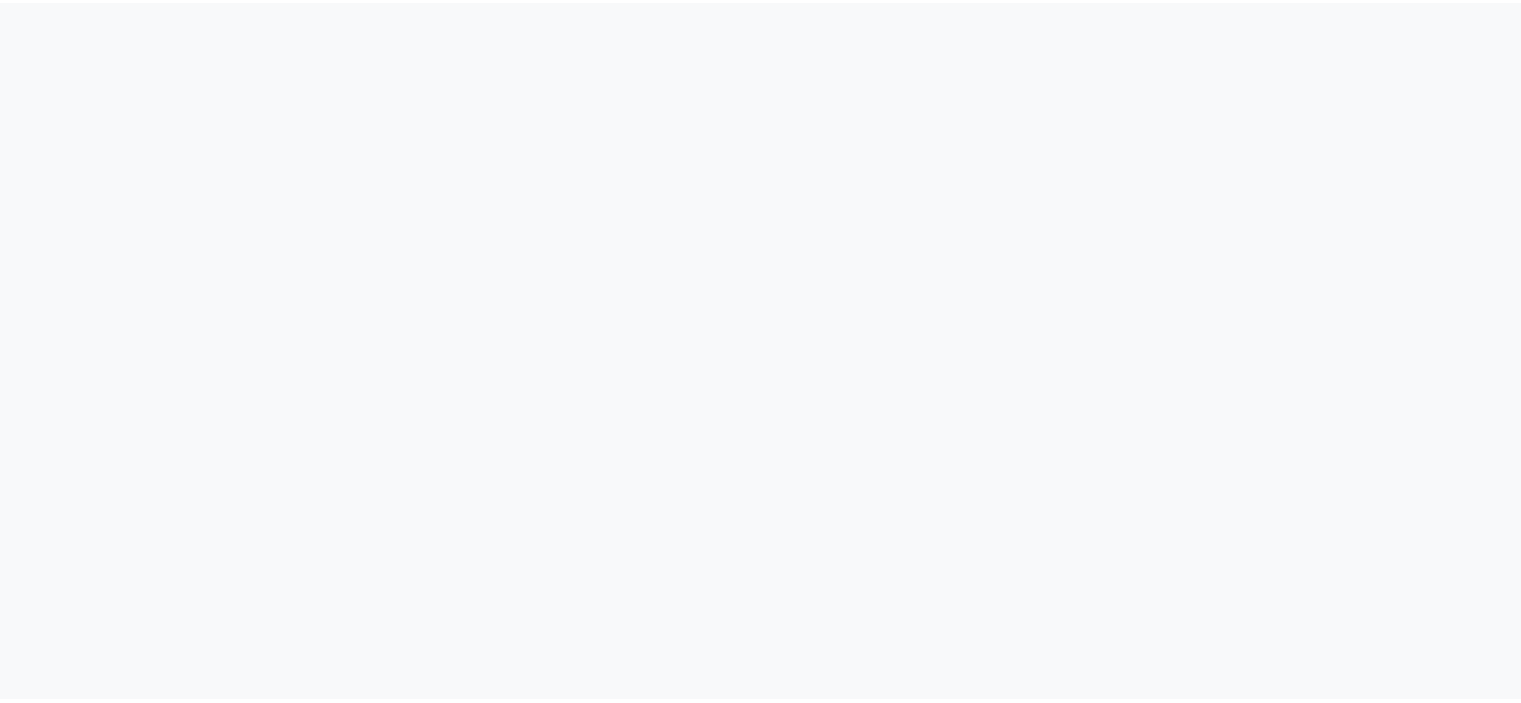 scroll, scrollTop: 0, scrollLeft: 0, axis: both 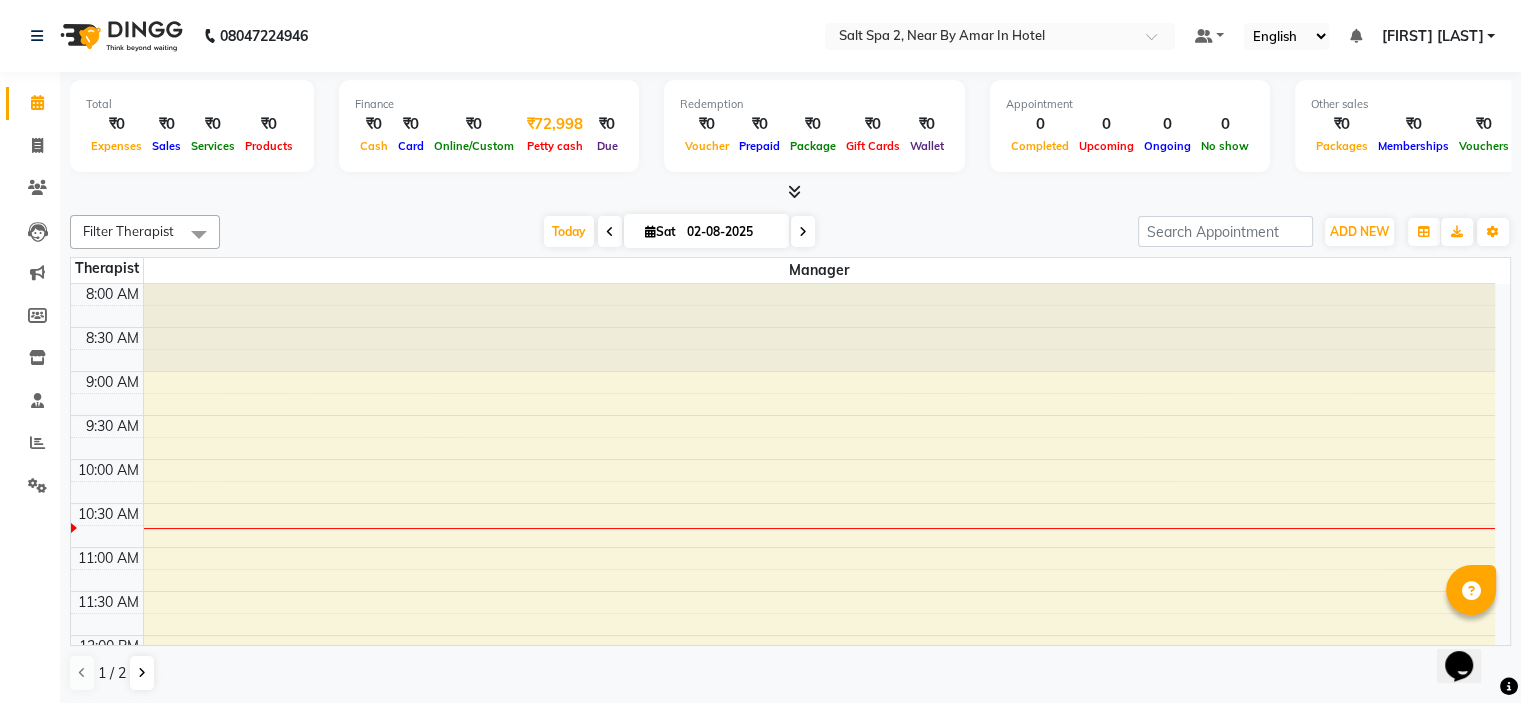 click on "Petty cash" at bounding box center (555, 146) 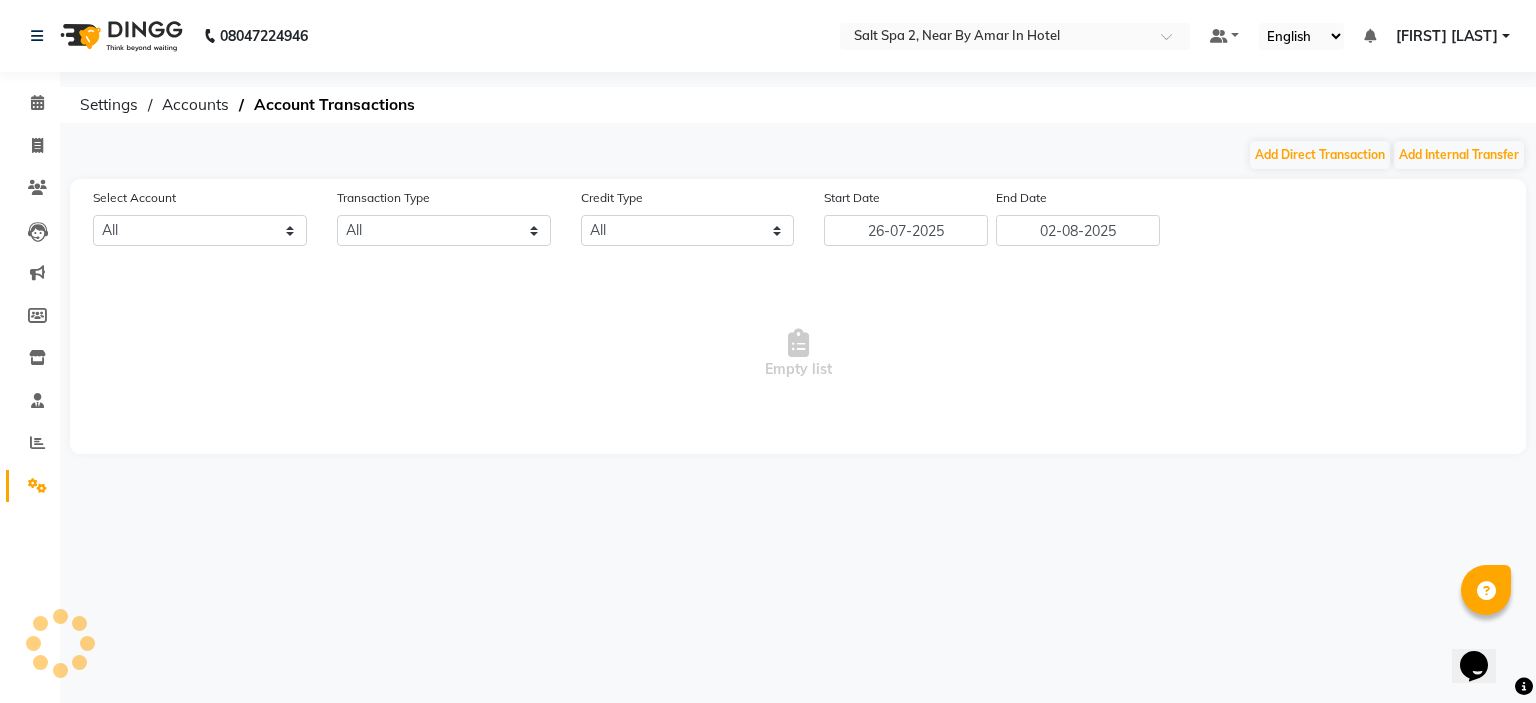 select on "6739" 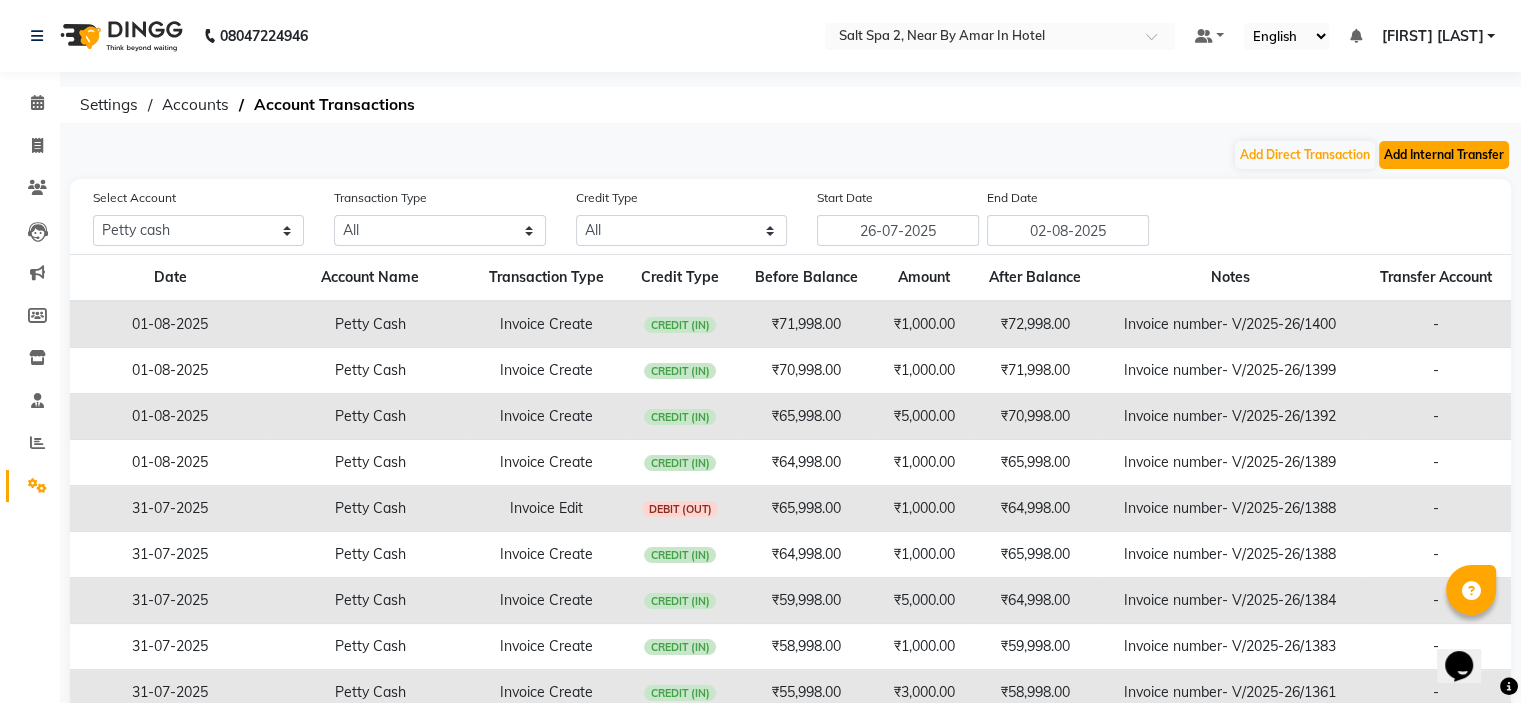 click on "Add Internal Transfer" 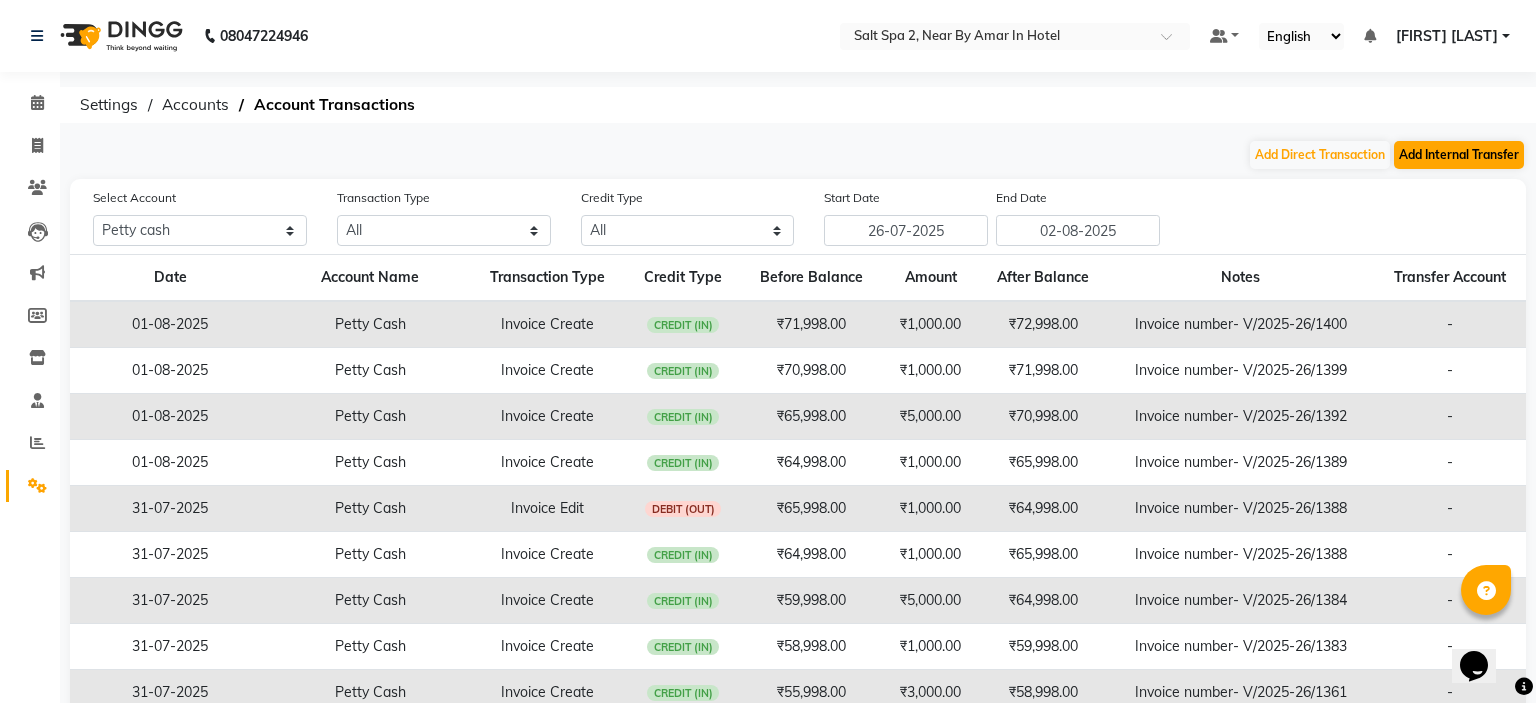 select on "internal transfer" 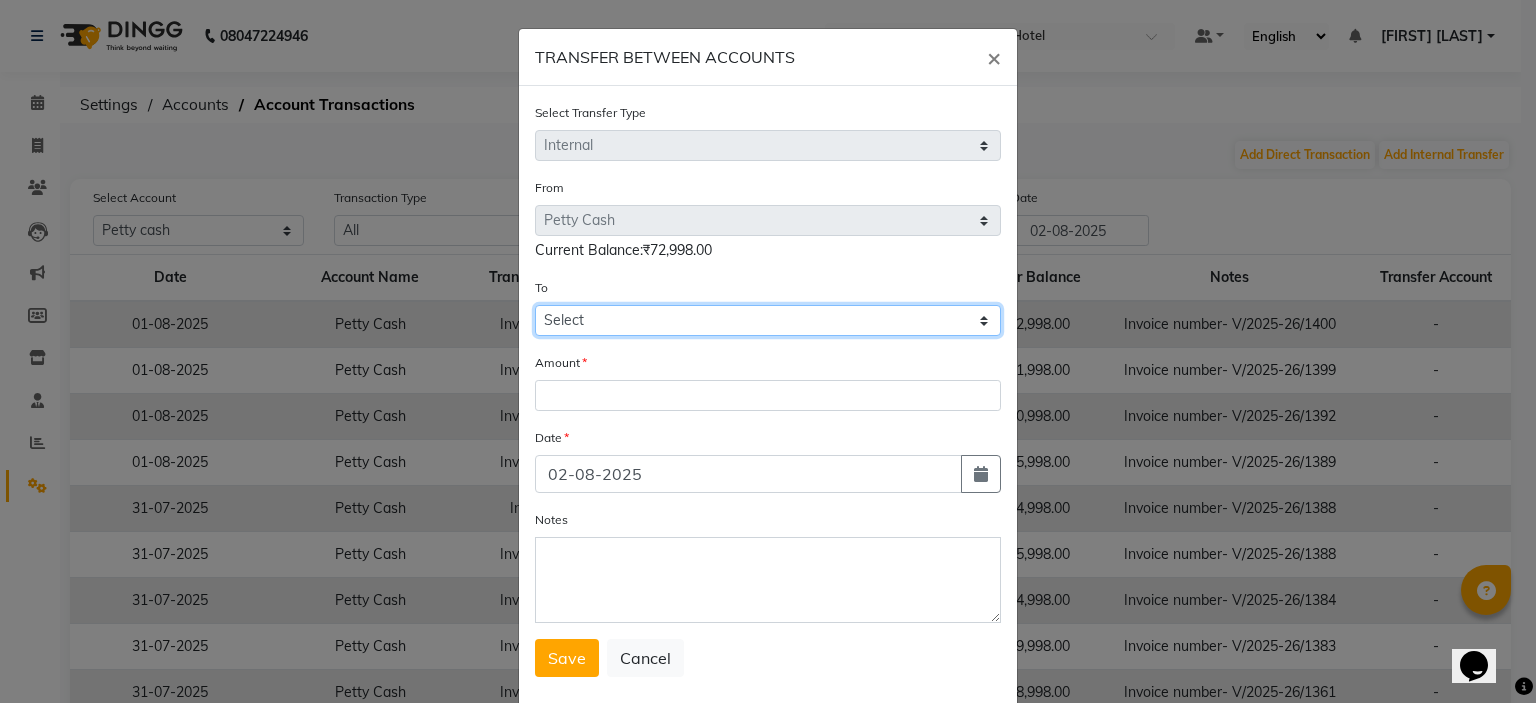 click on "Select Petty Cash Default Account" 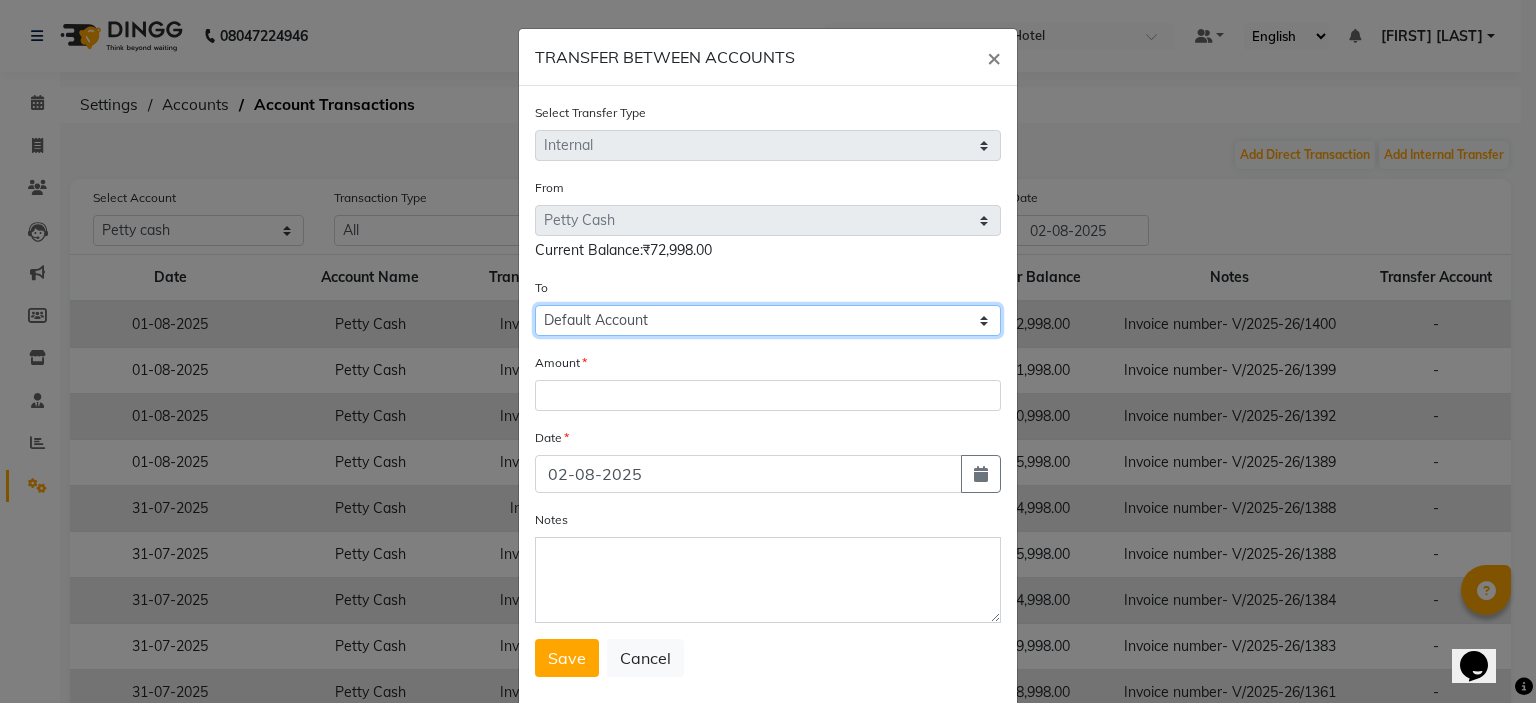 click on "Select Petty Cash Default Account" 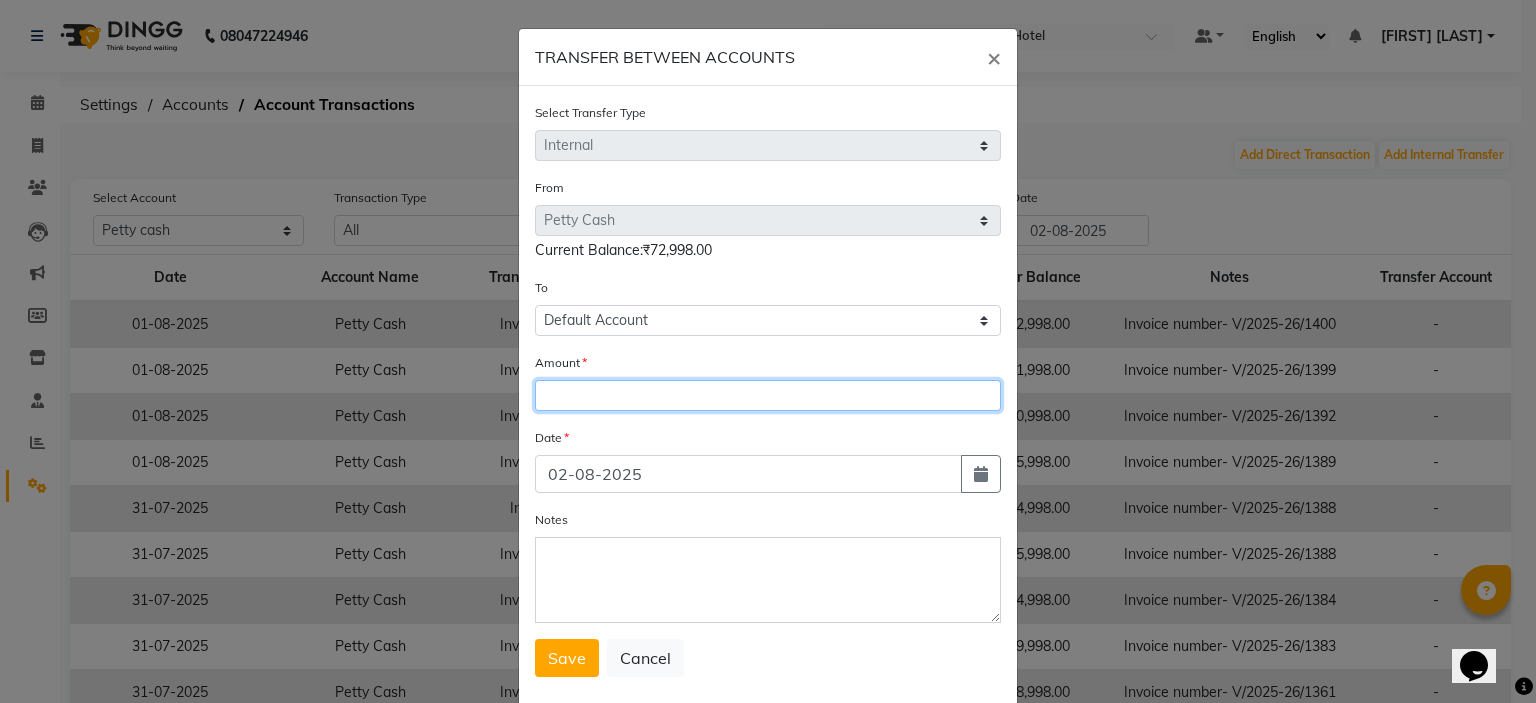 click 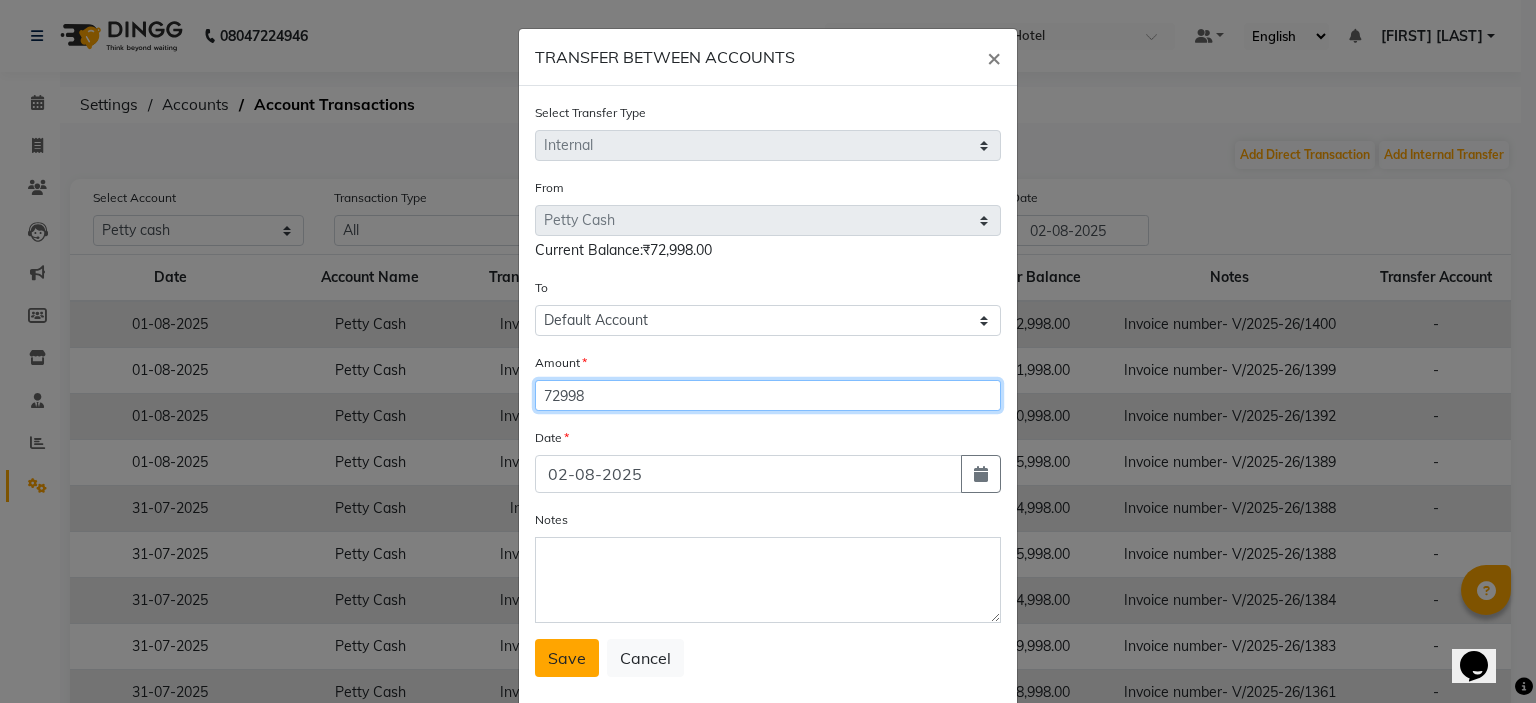 type on "72998" 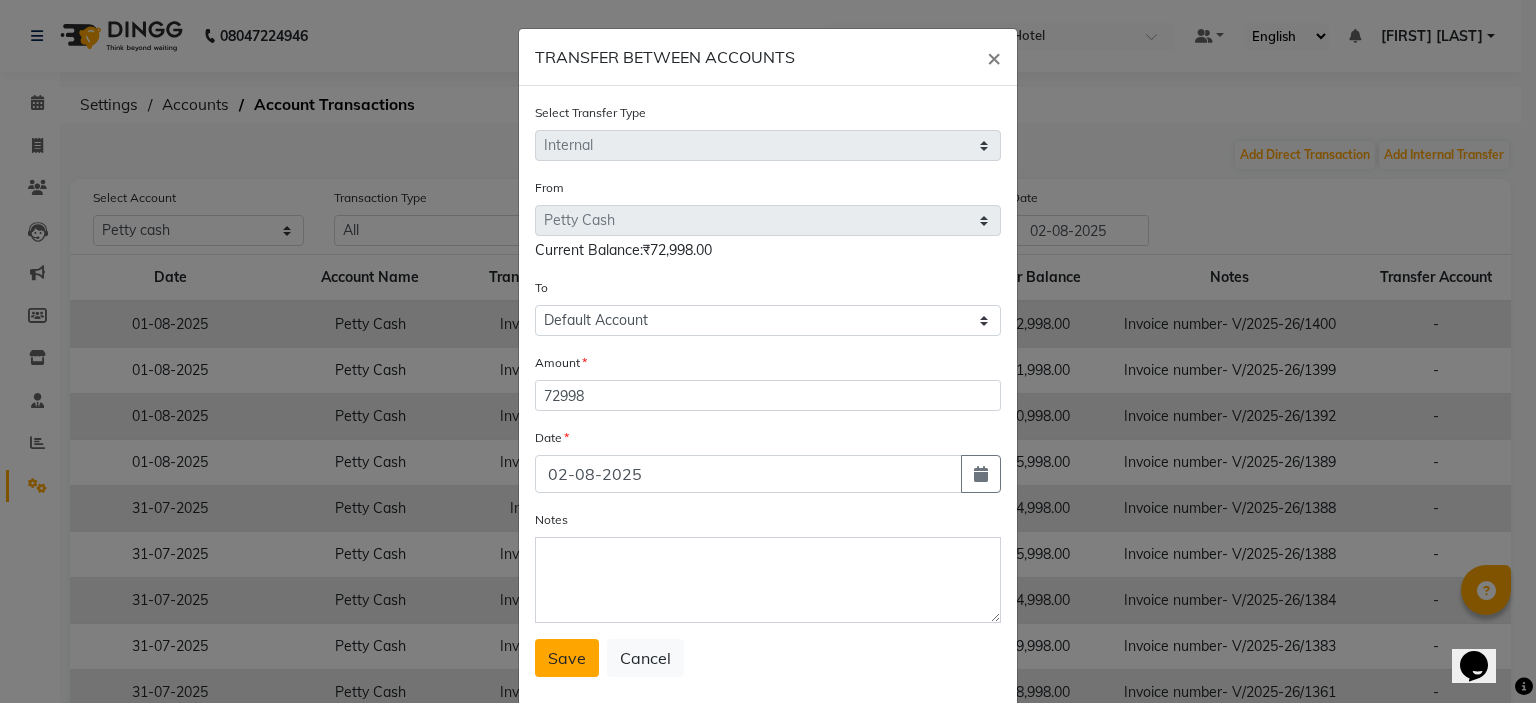 click on "Save" at bounding box center (567, 658) 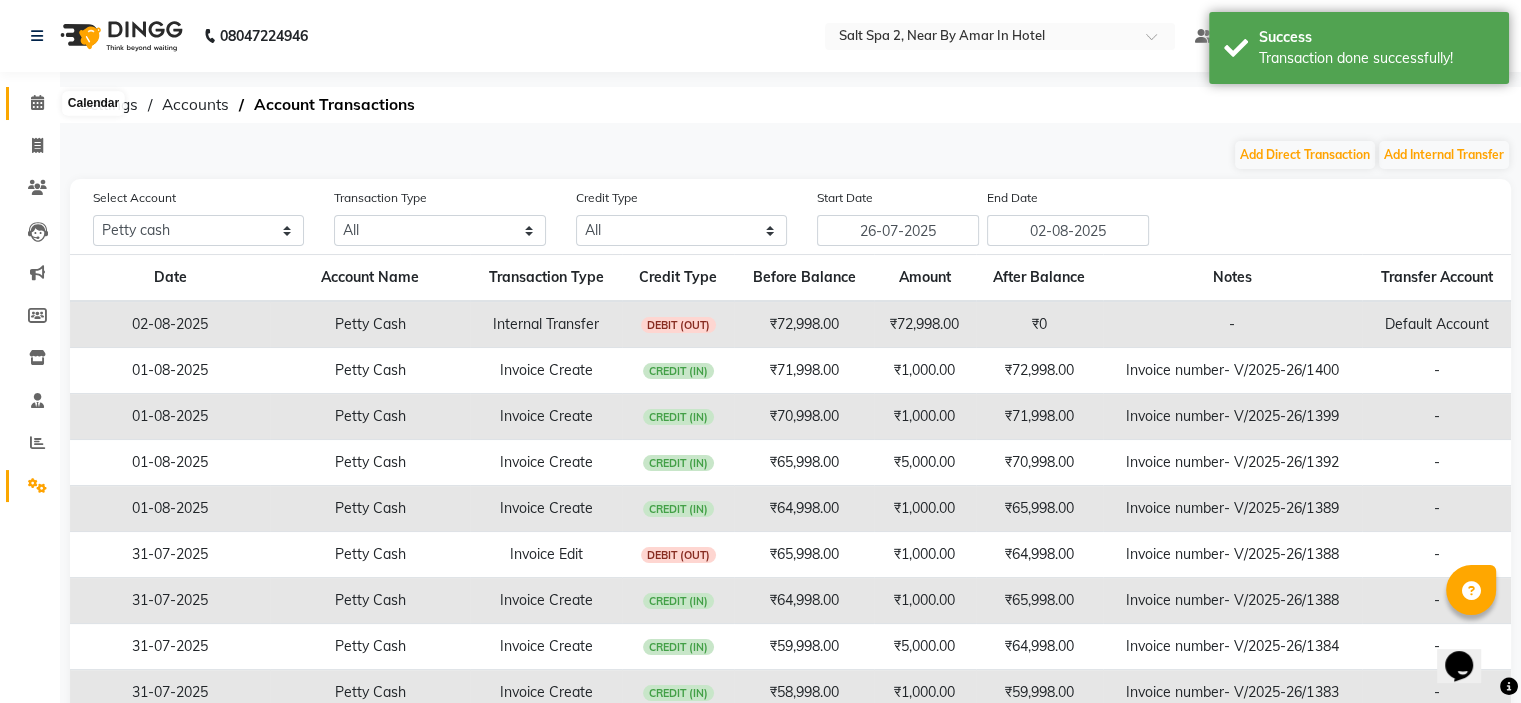 click 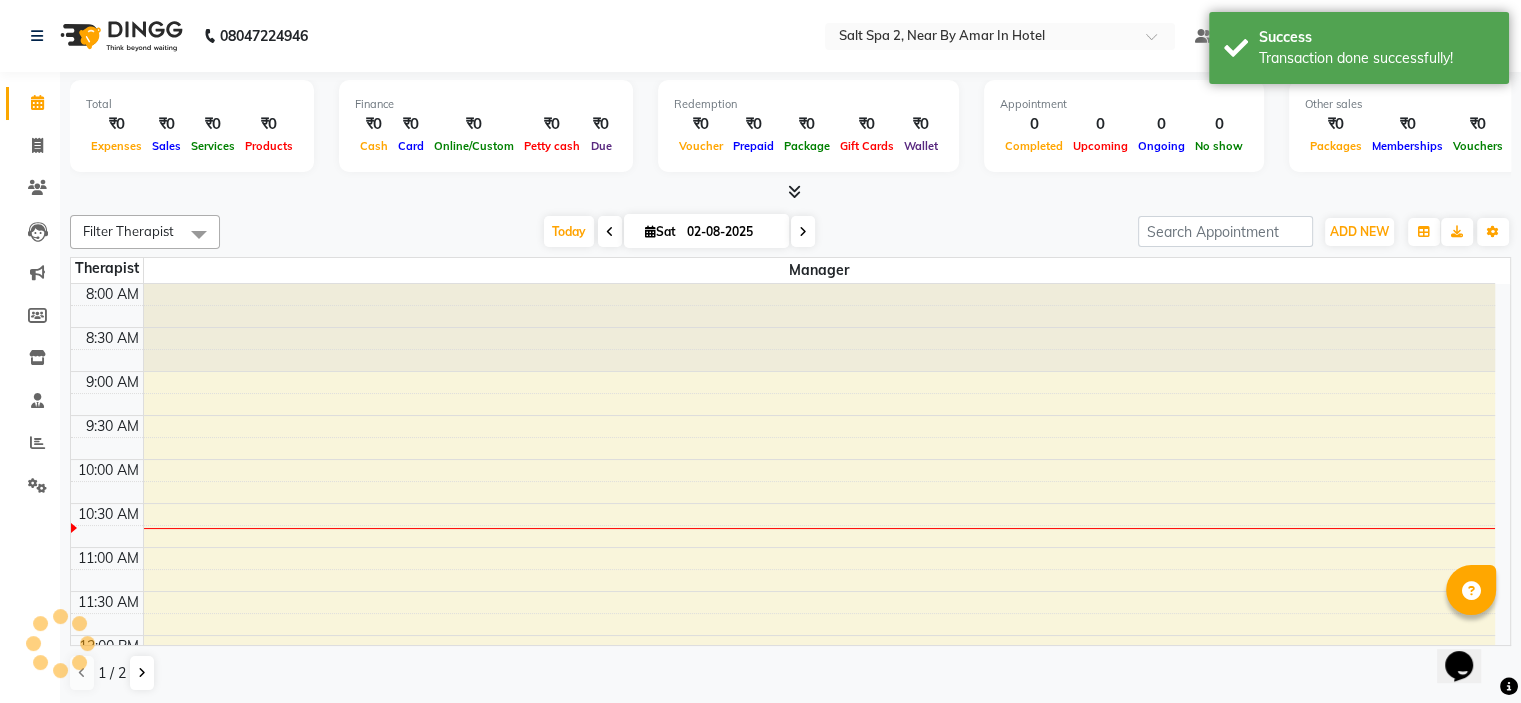 scroll, scrollTop: 0, scrollLeft: 0, axis: both 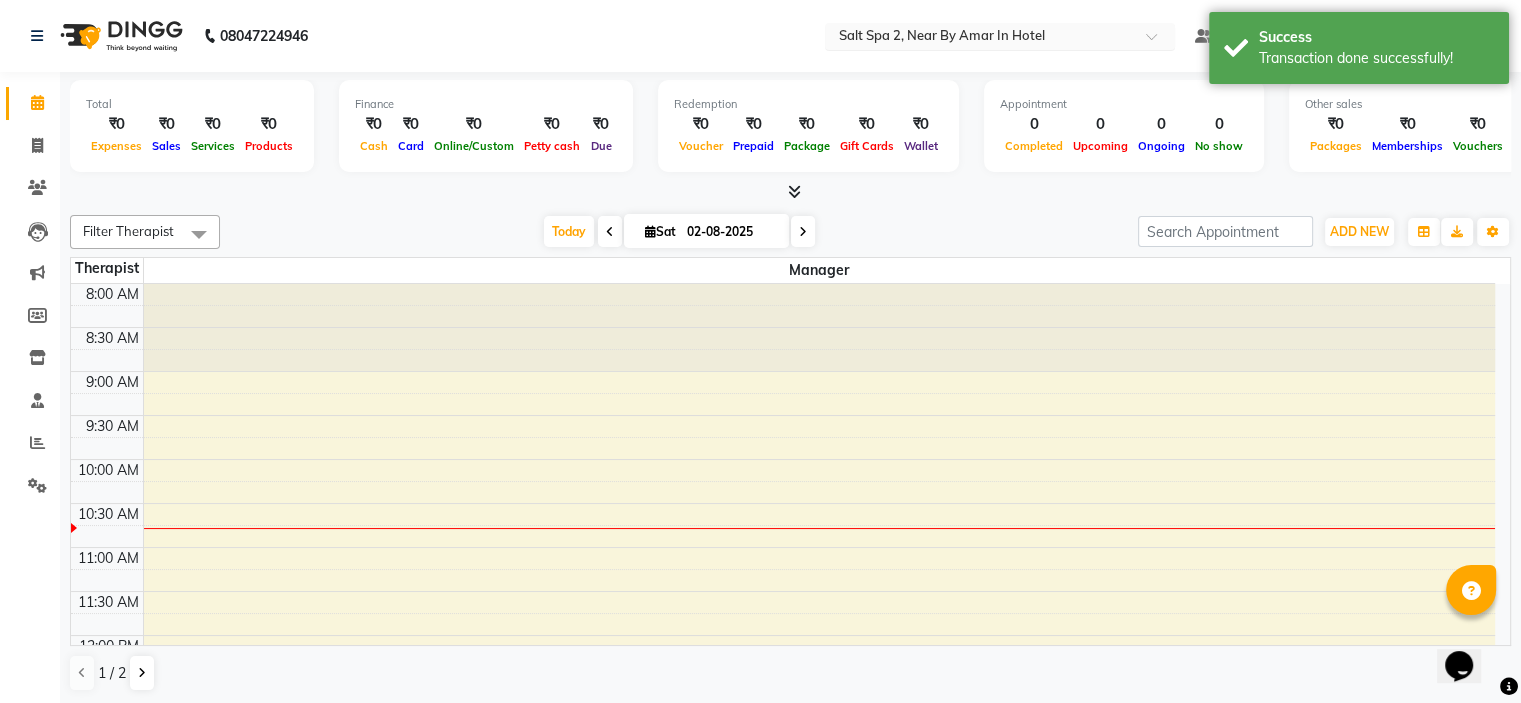 click at bounding box center [980, 38] 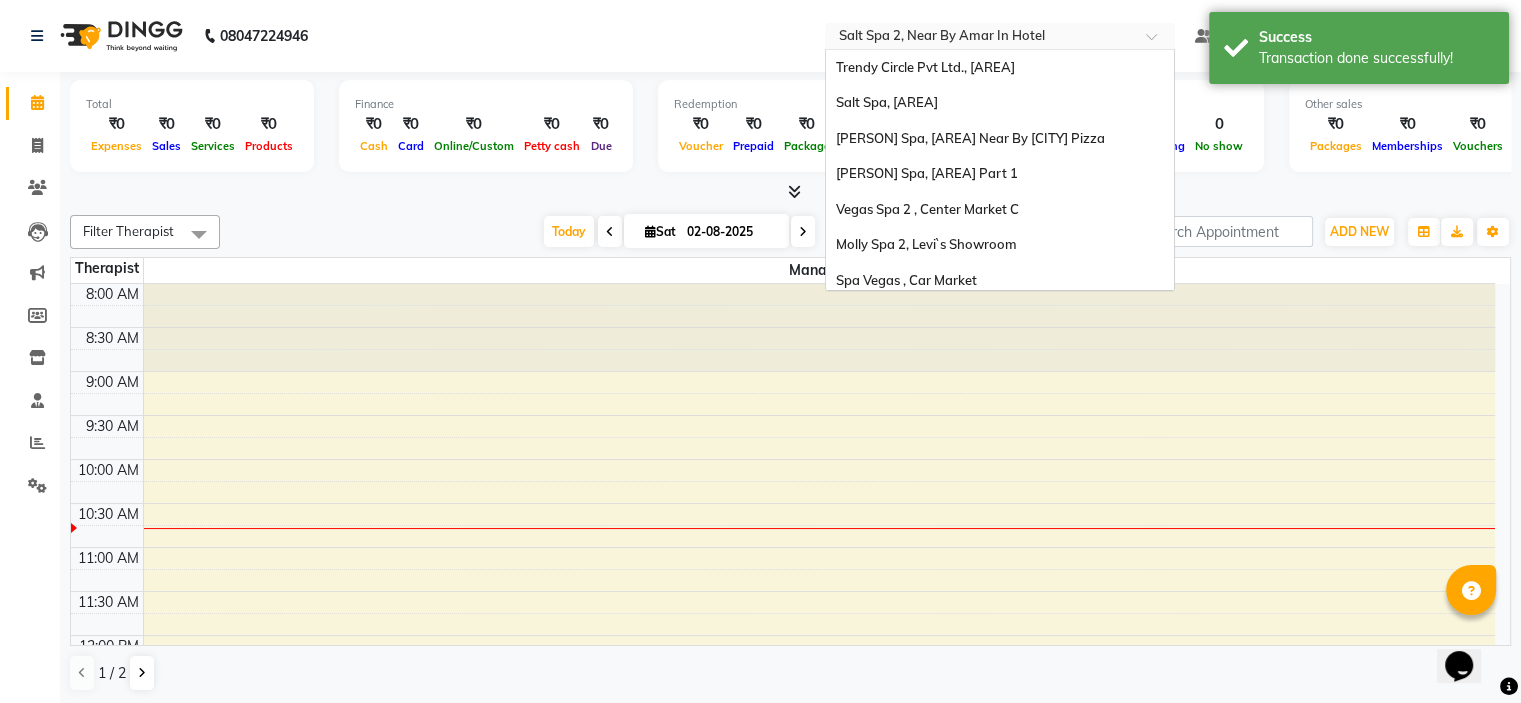 scroll, scrollTop: 186, scrollLeft: 0, axis: vertical 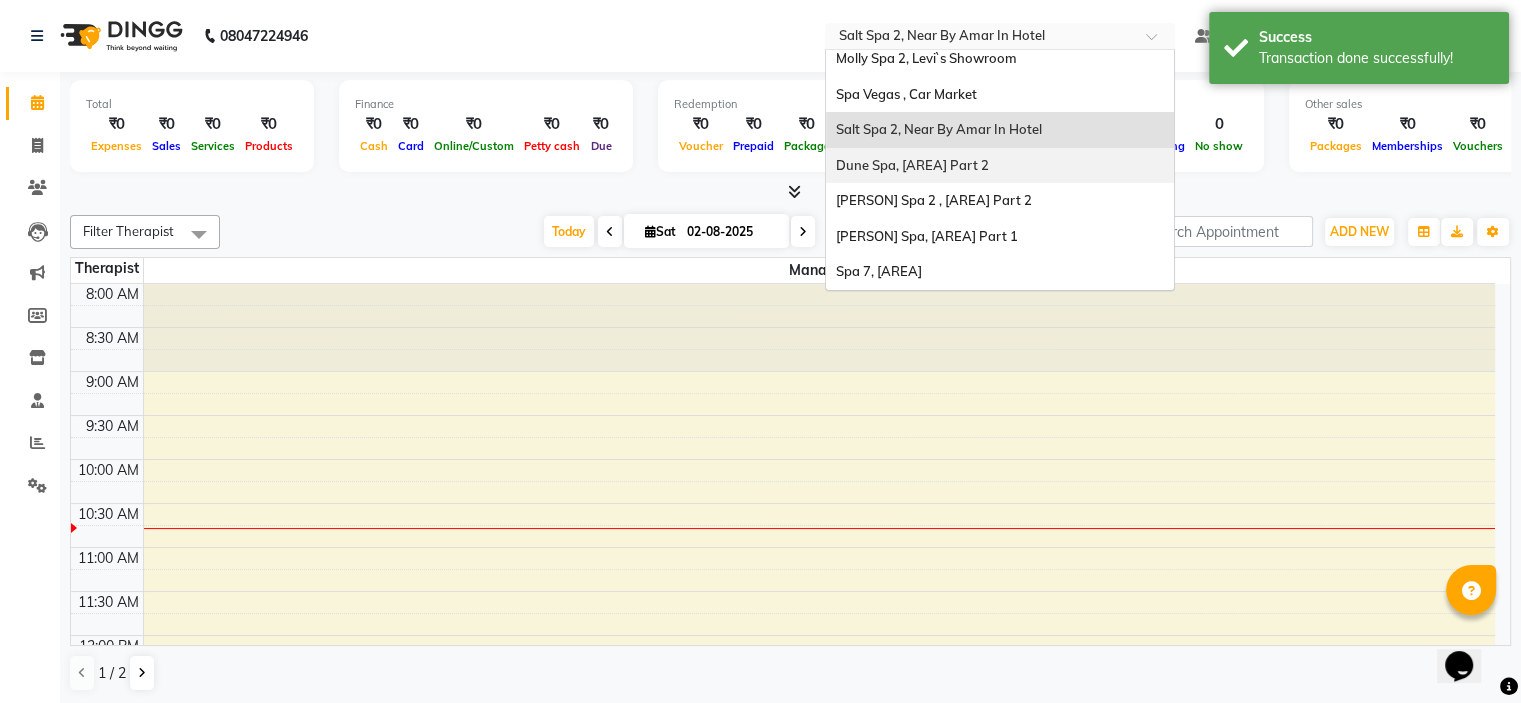 click on "Dune Spa, Lajpat Nagar Part 2" at bounding box center (912, 165) 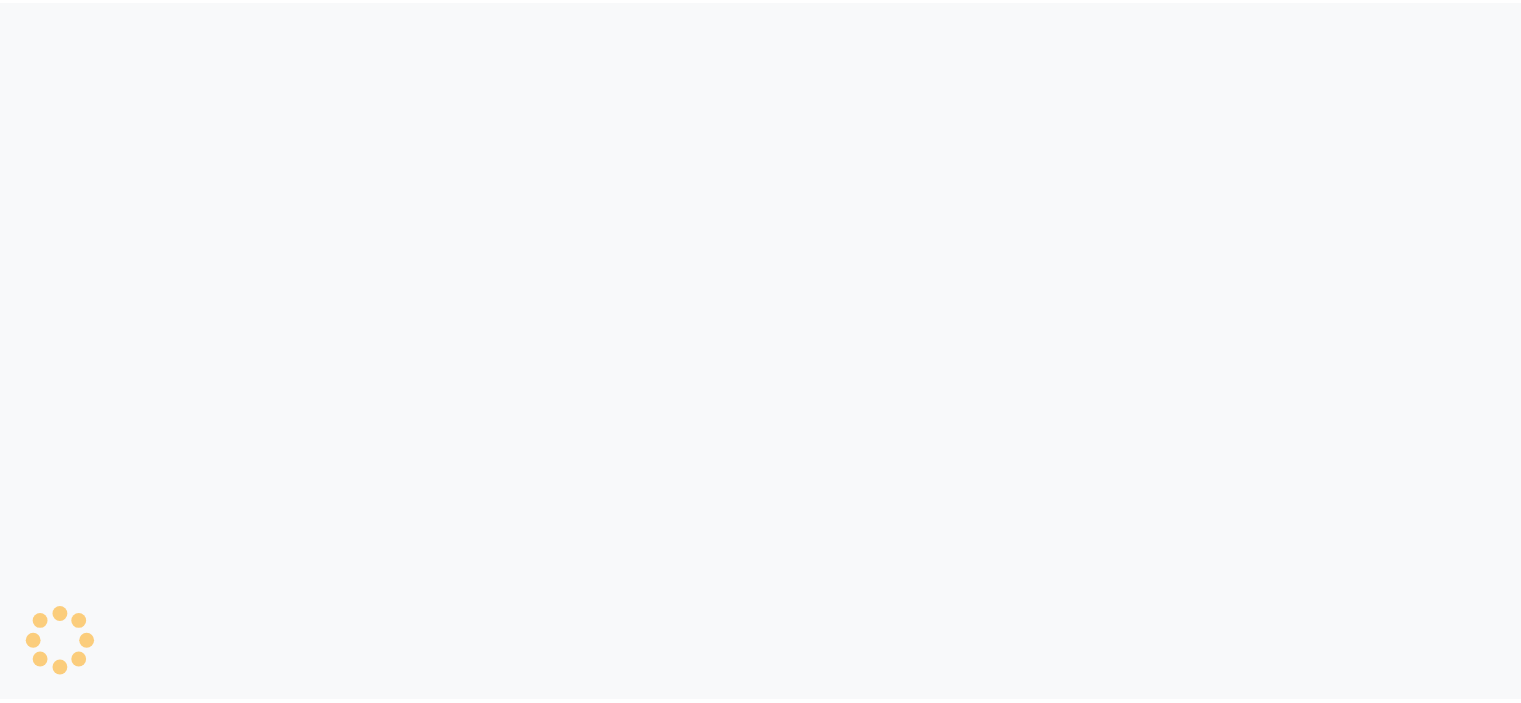 scroll, scrollTop: 0, scrollLeft: 0, axis: both 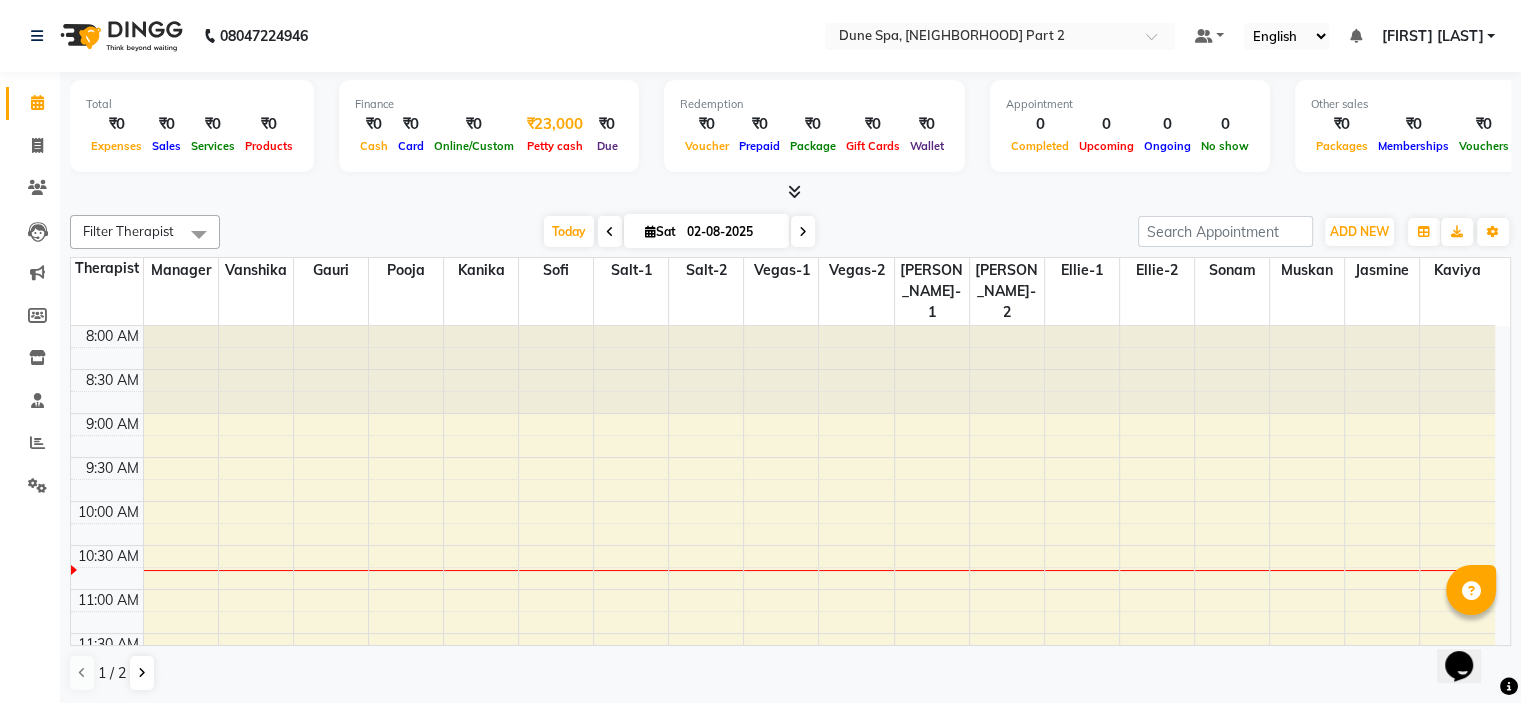 click on "Petty cash" at bounding box center [555, 146] 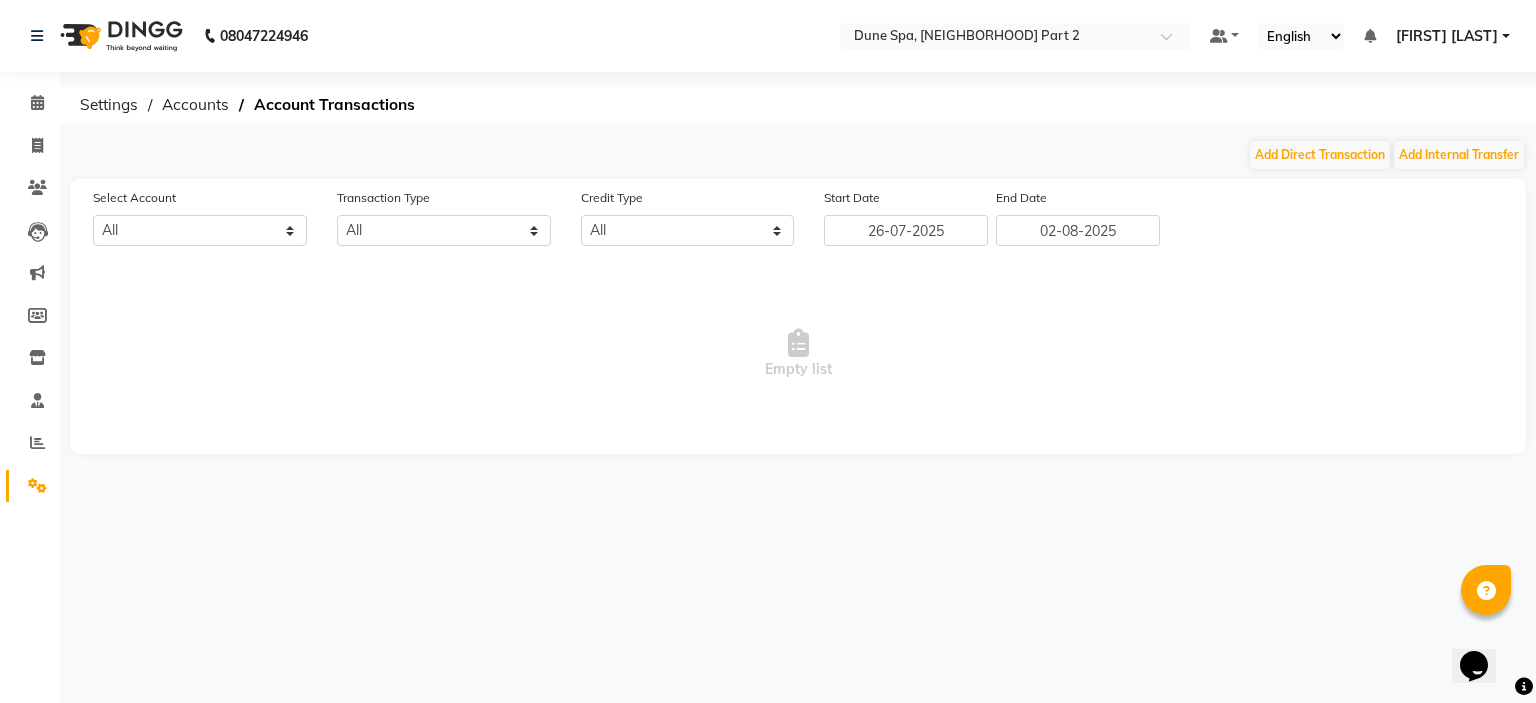 select on "6731" 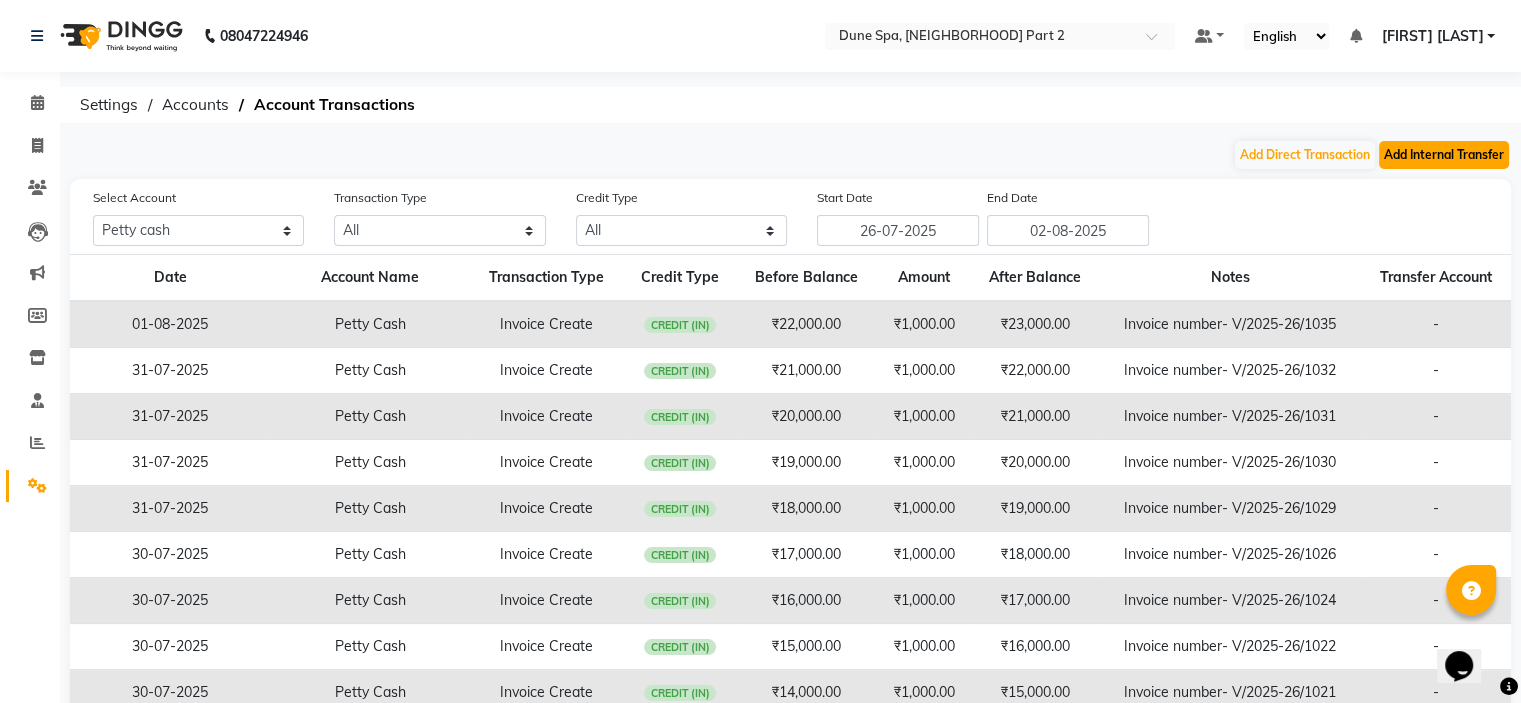 click on "Add Internal Transfer" 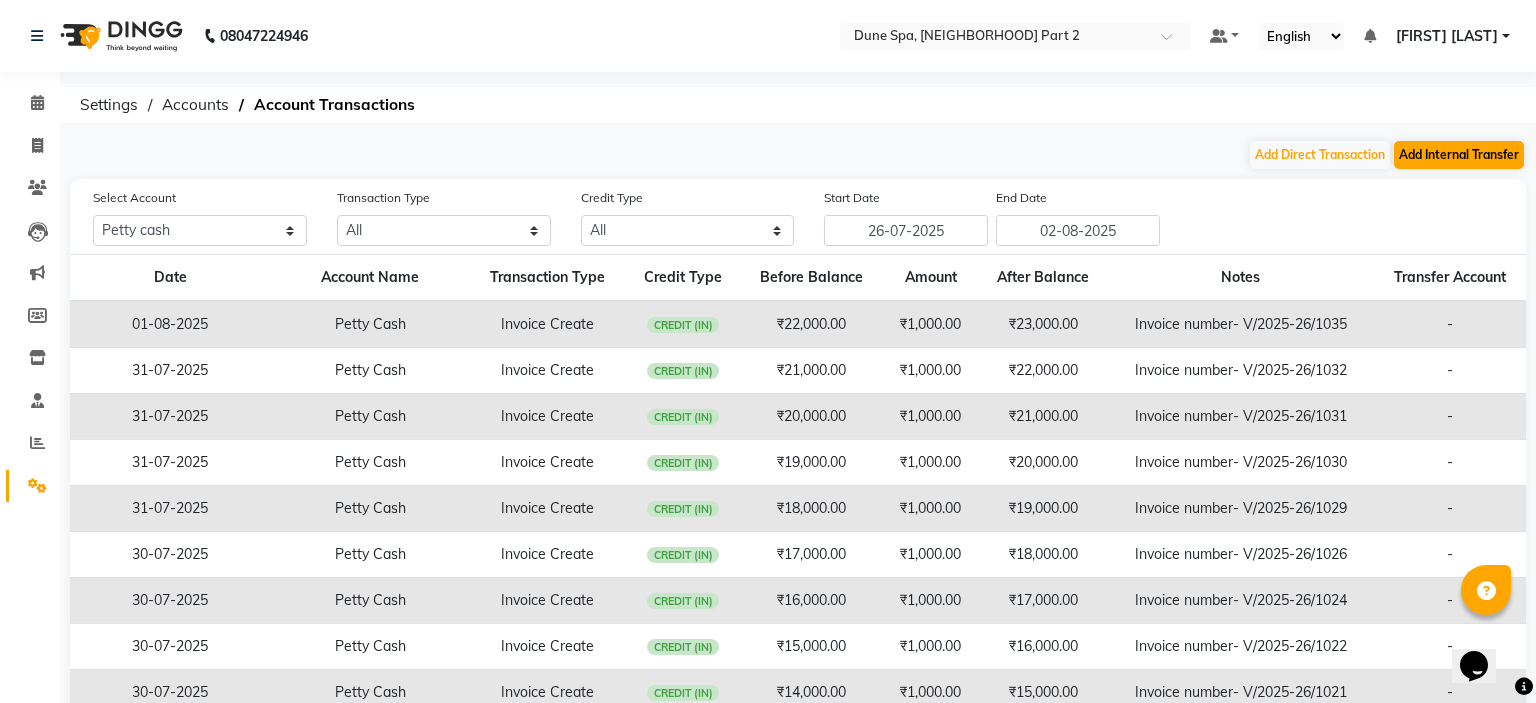 select on "internal transfer" 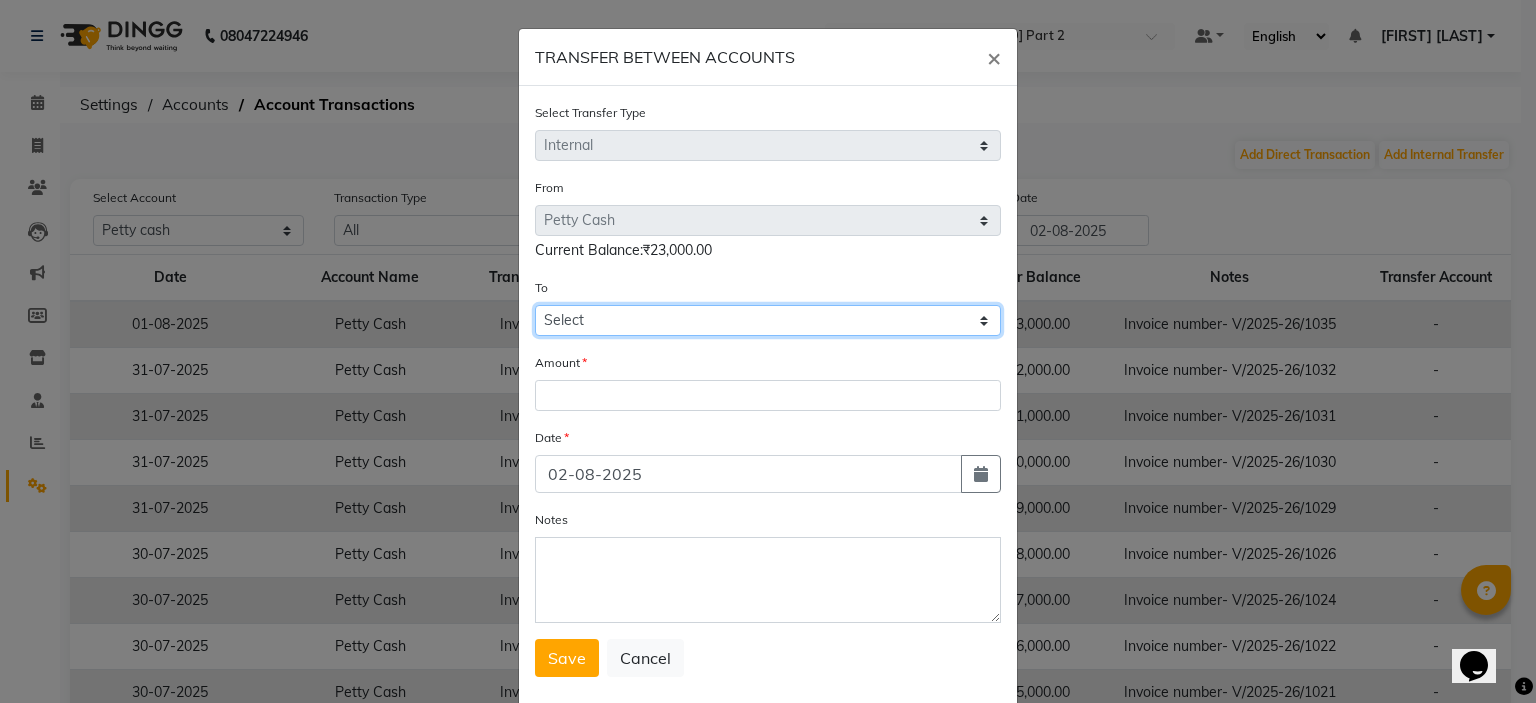 click on "Select Petty Cash Default Account" 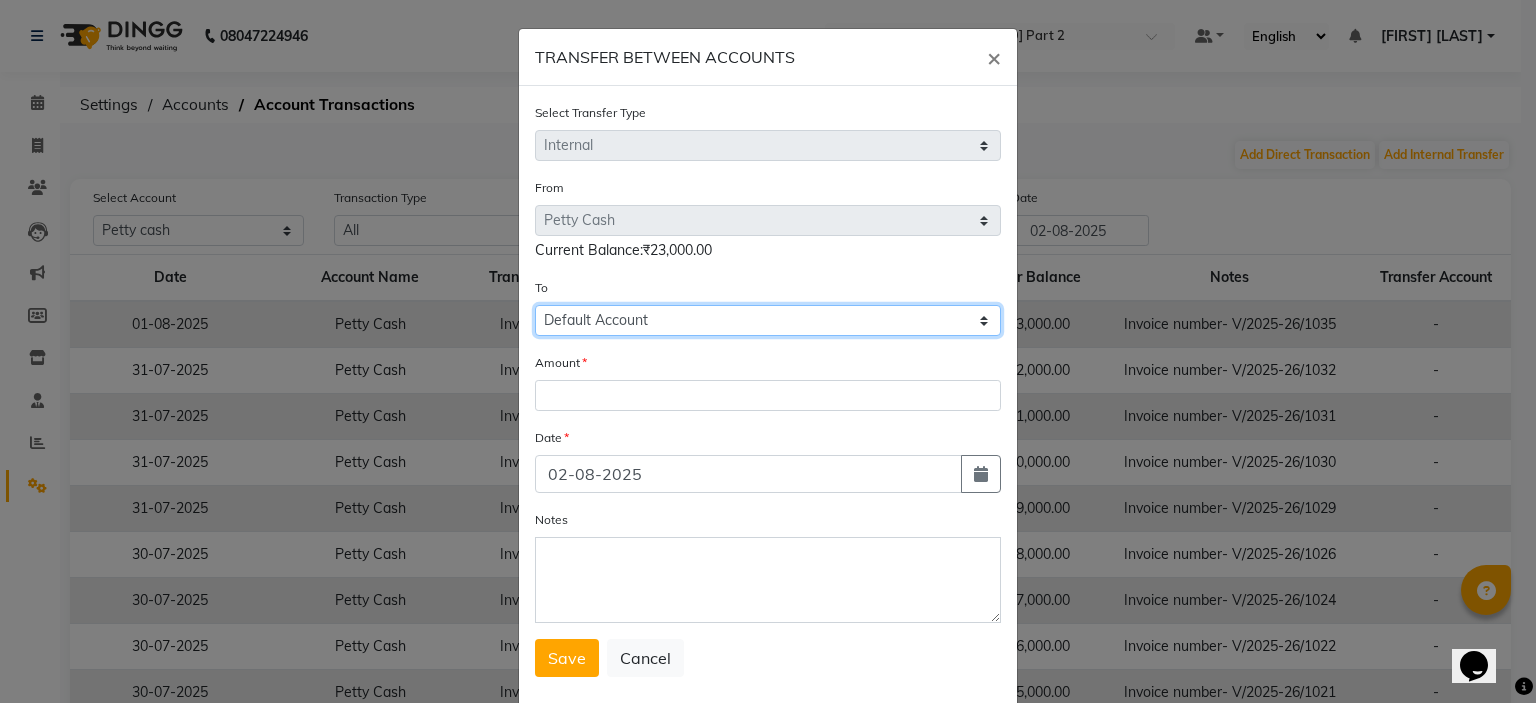 click on "Select Petty Cash Default Account" 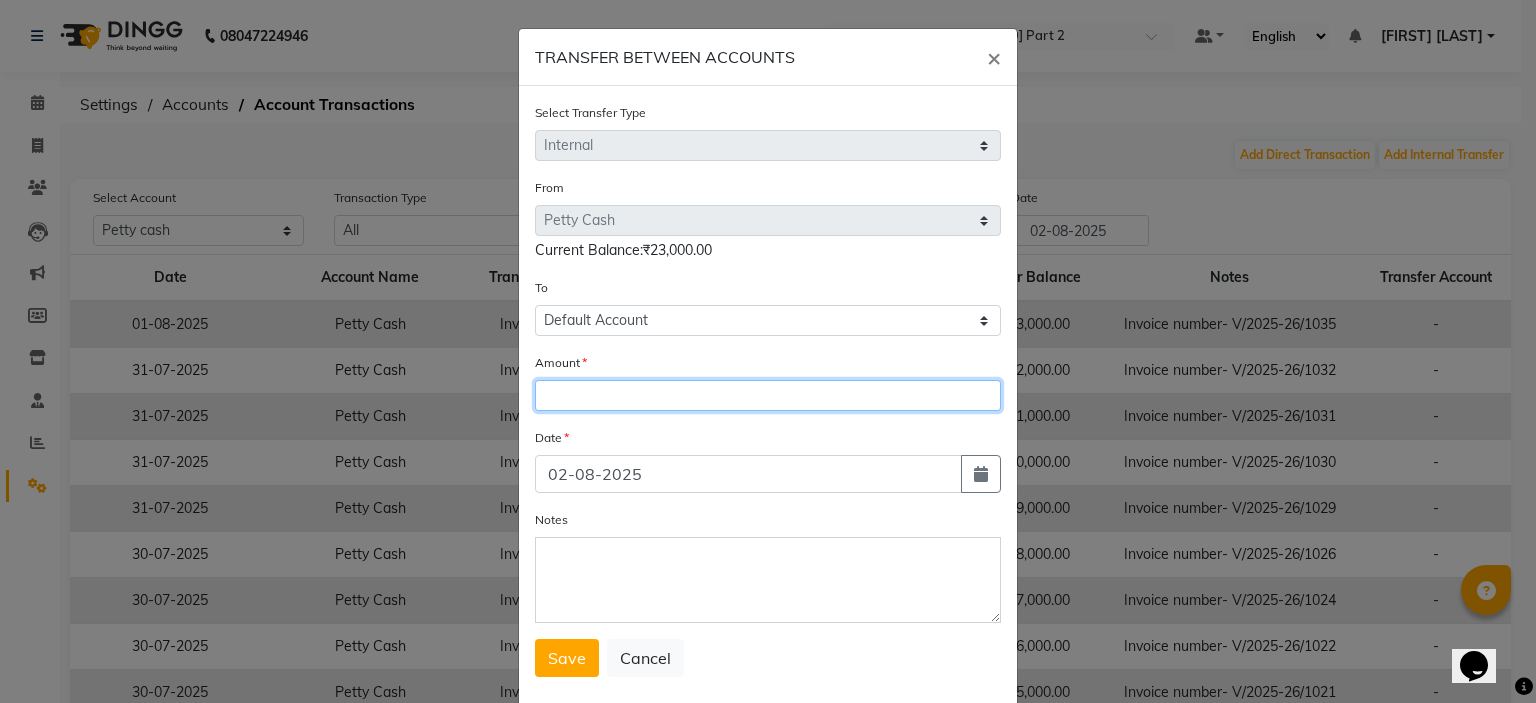 click 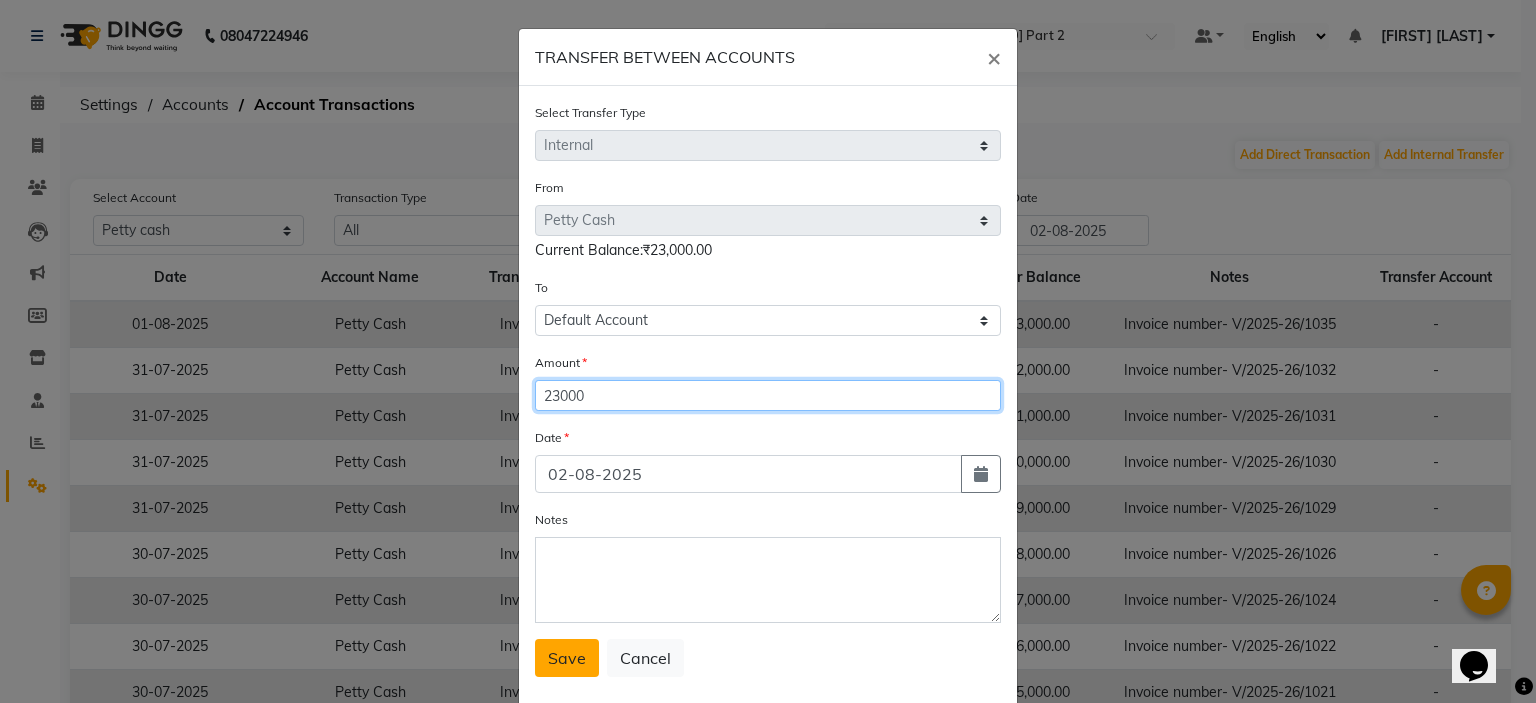 type on "23000" 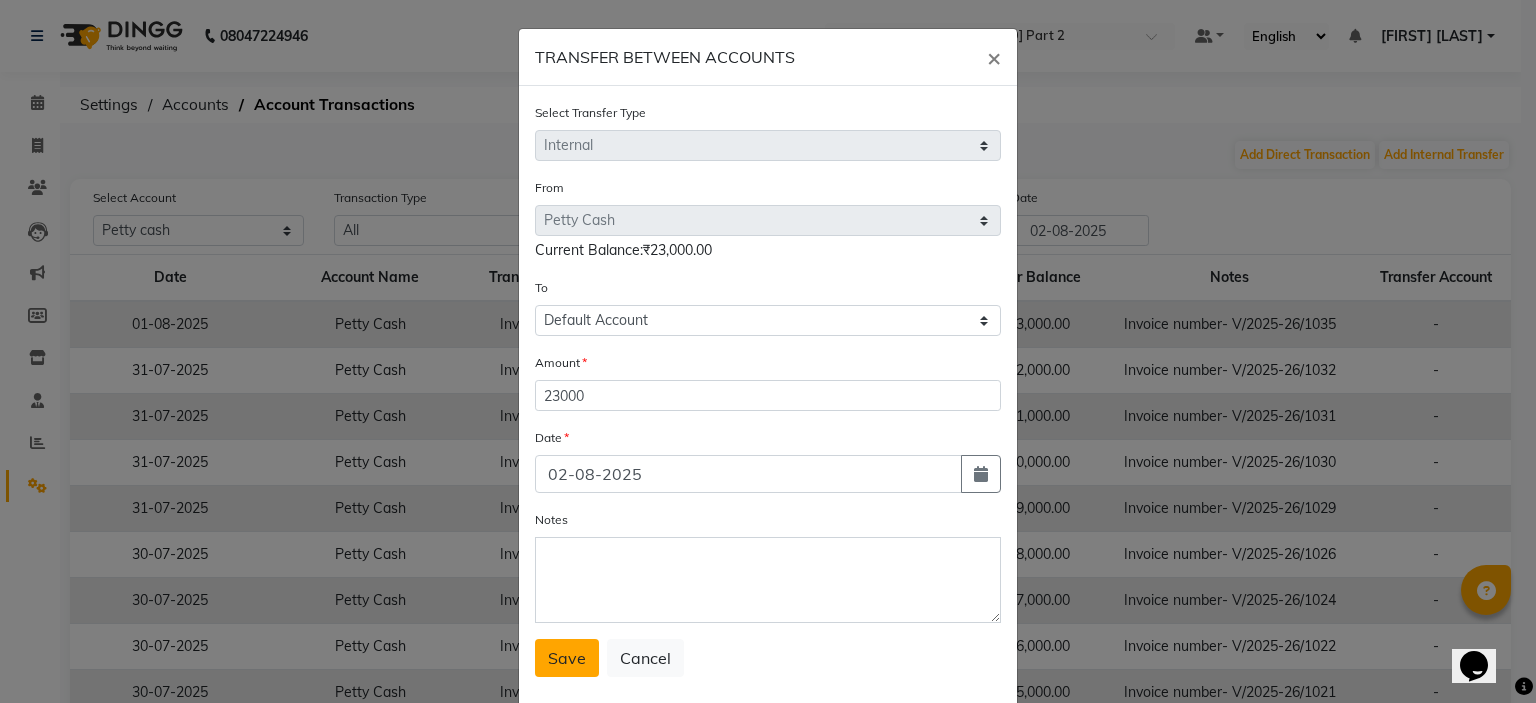 click on "Save" at bounding box center (567, 658) 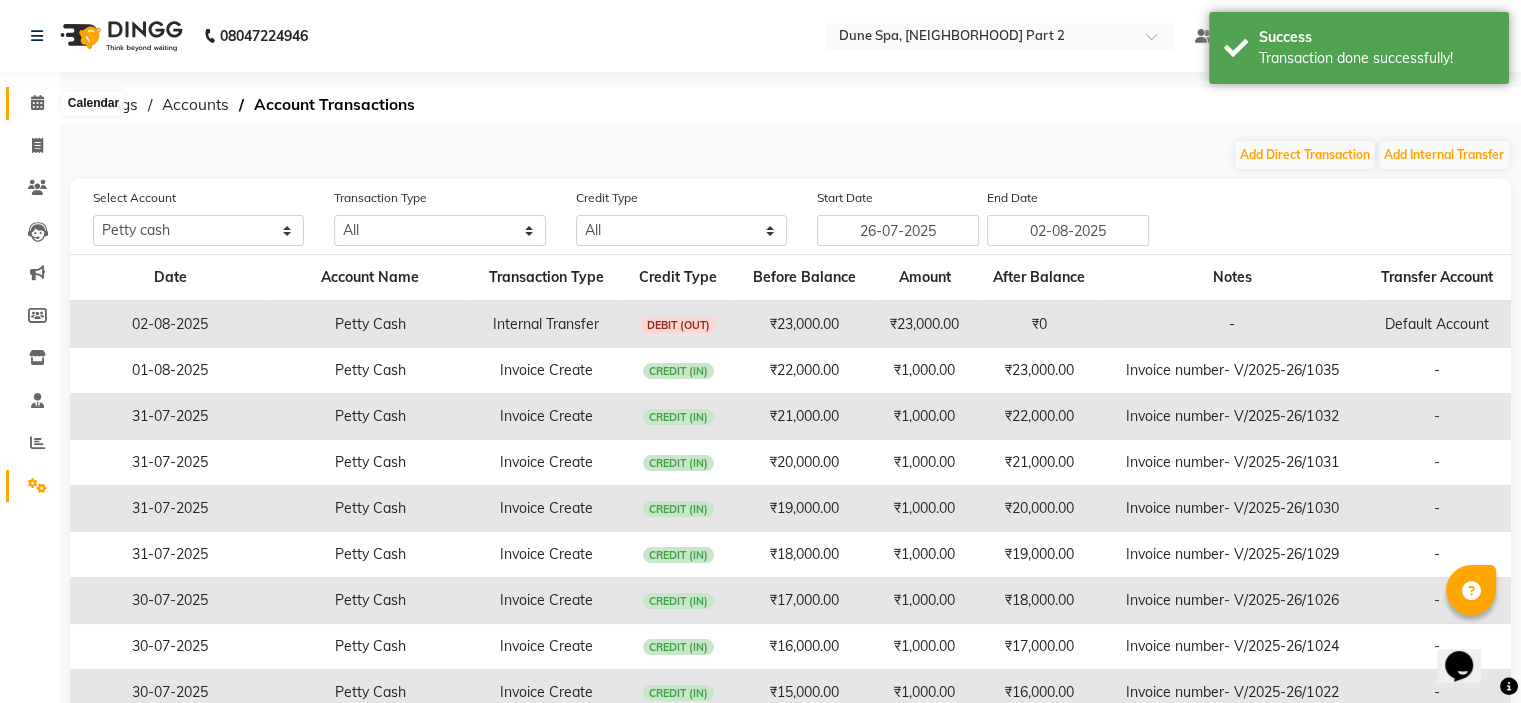 click 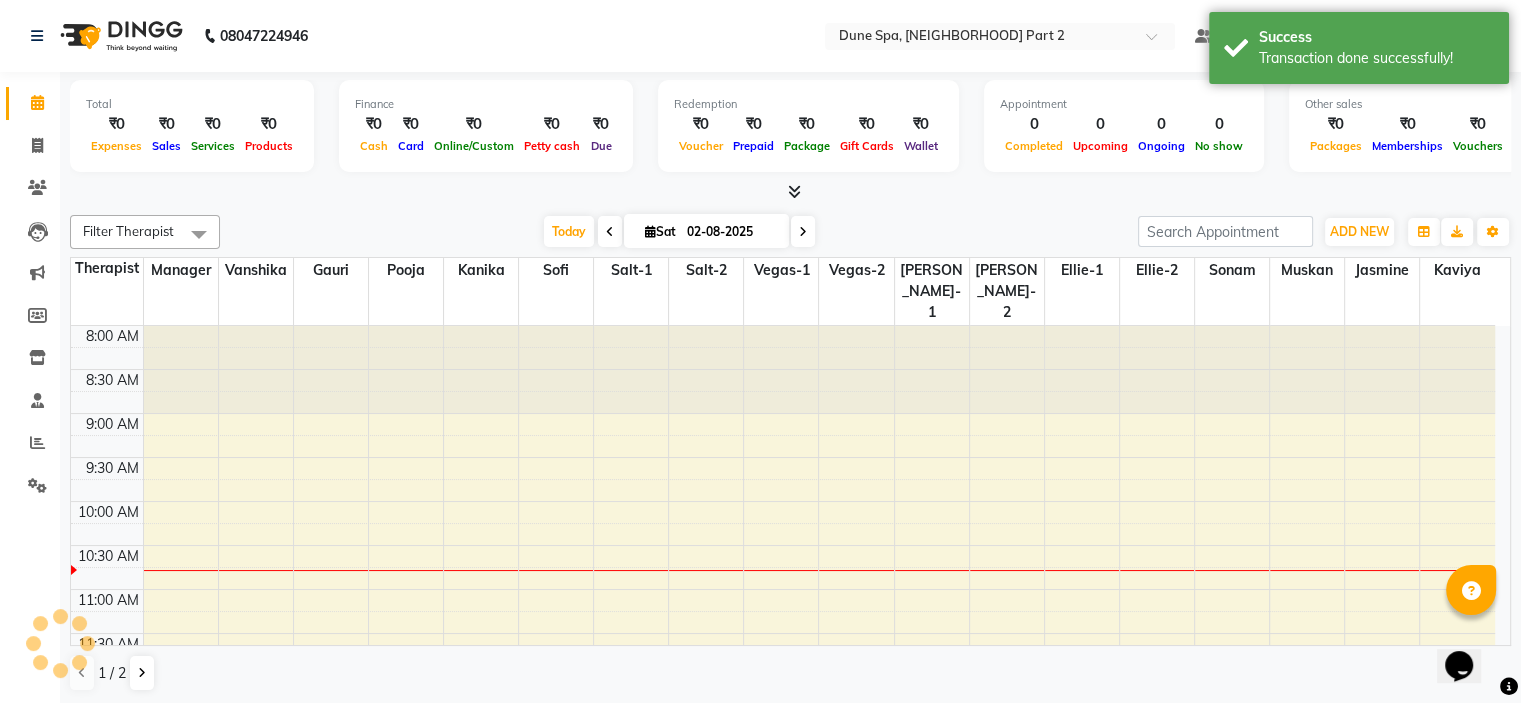 scroll, scrollTop: 0, scrollLeft: 0, axis: both 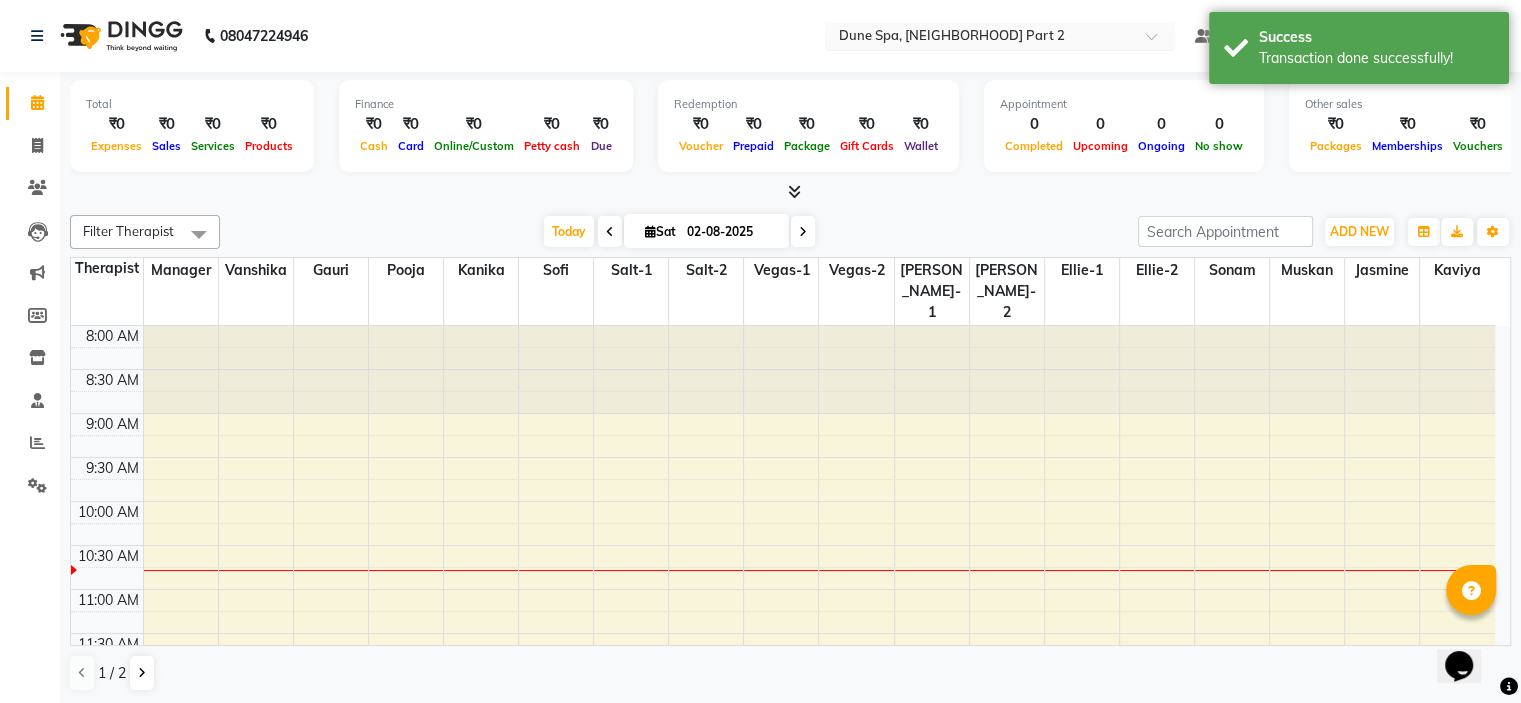 click at bounding box center [980, 38] 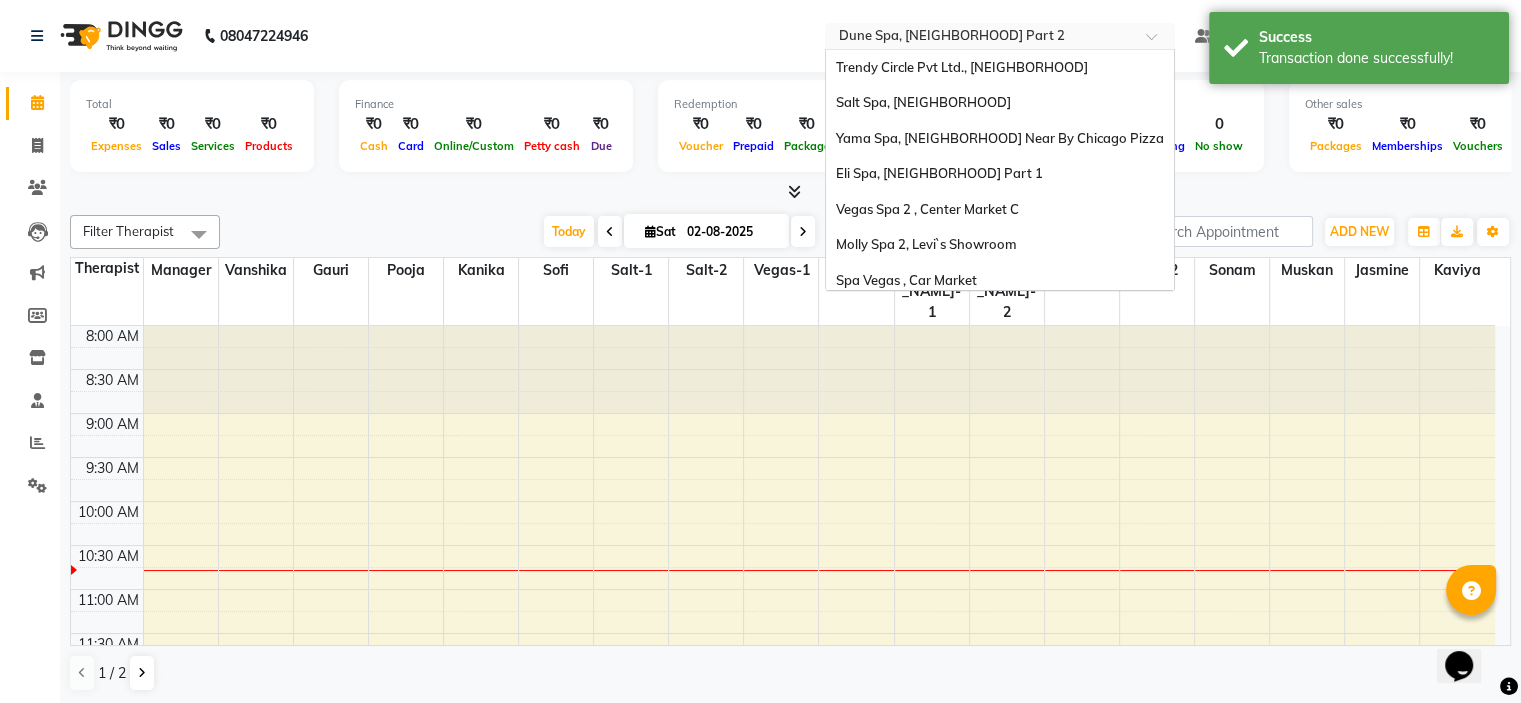 scroll, scrollTop: 186, scrollLeft: 0, axis: vertical 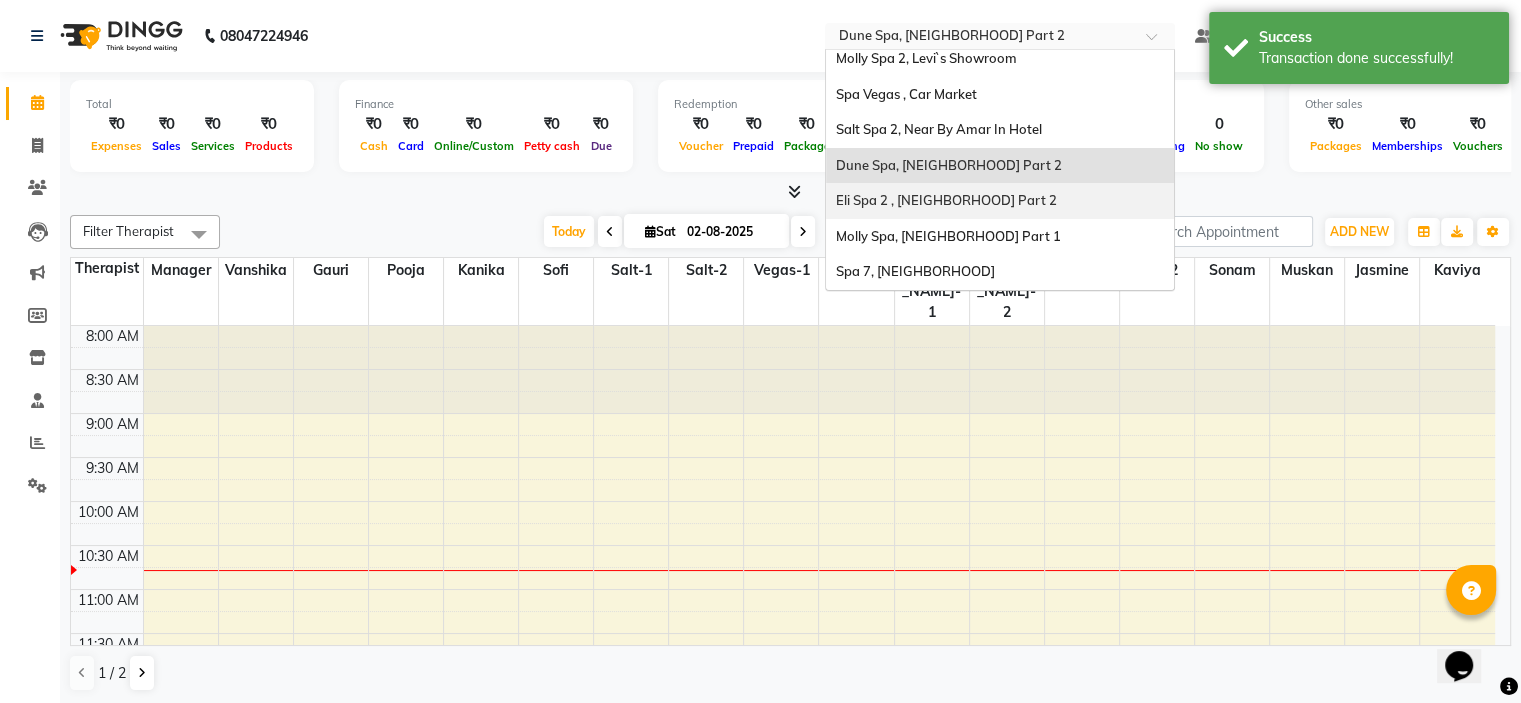 click on "Eli Spa 2 , Lajpat Nagar Part 2" at bounding box center (946, 200) 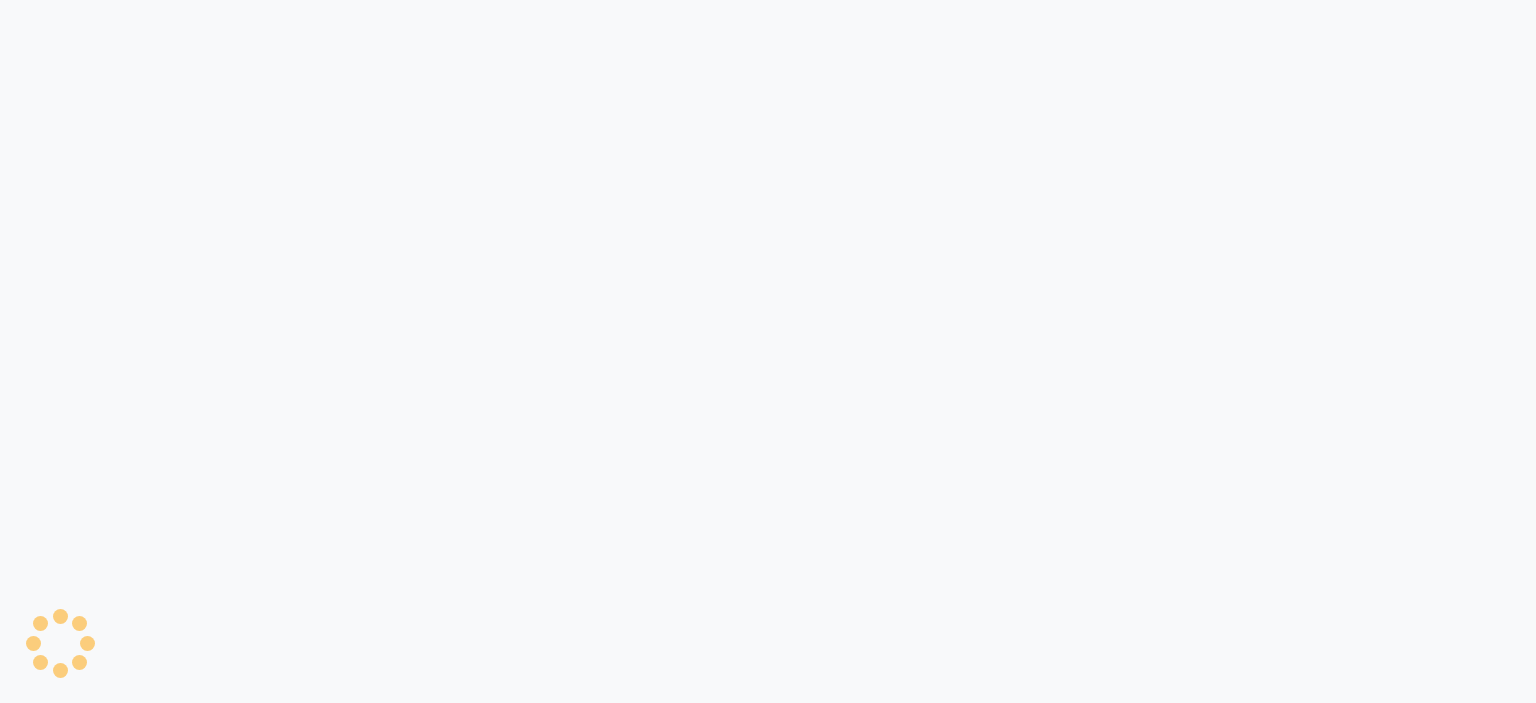 scroll, scrollTop: 0, scrollLeft: 0, axis: both 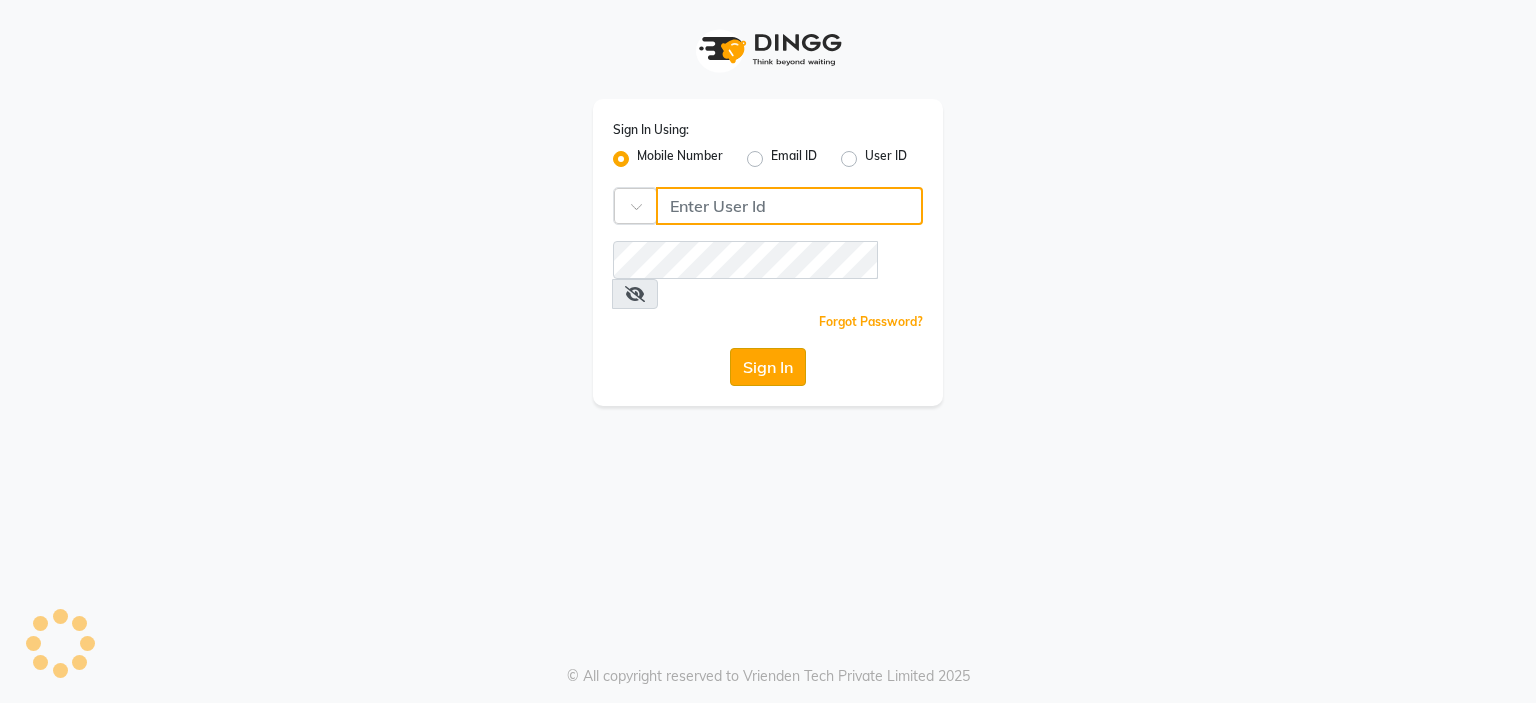 type 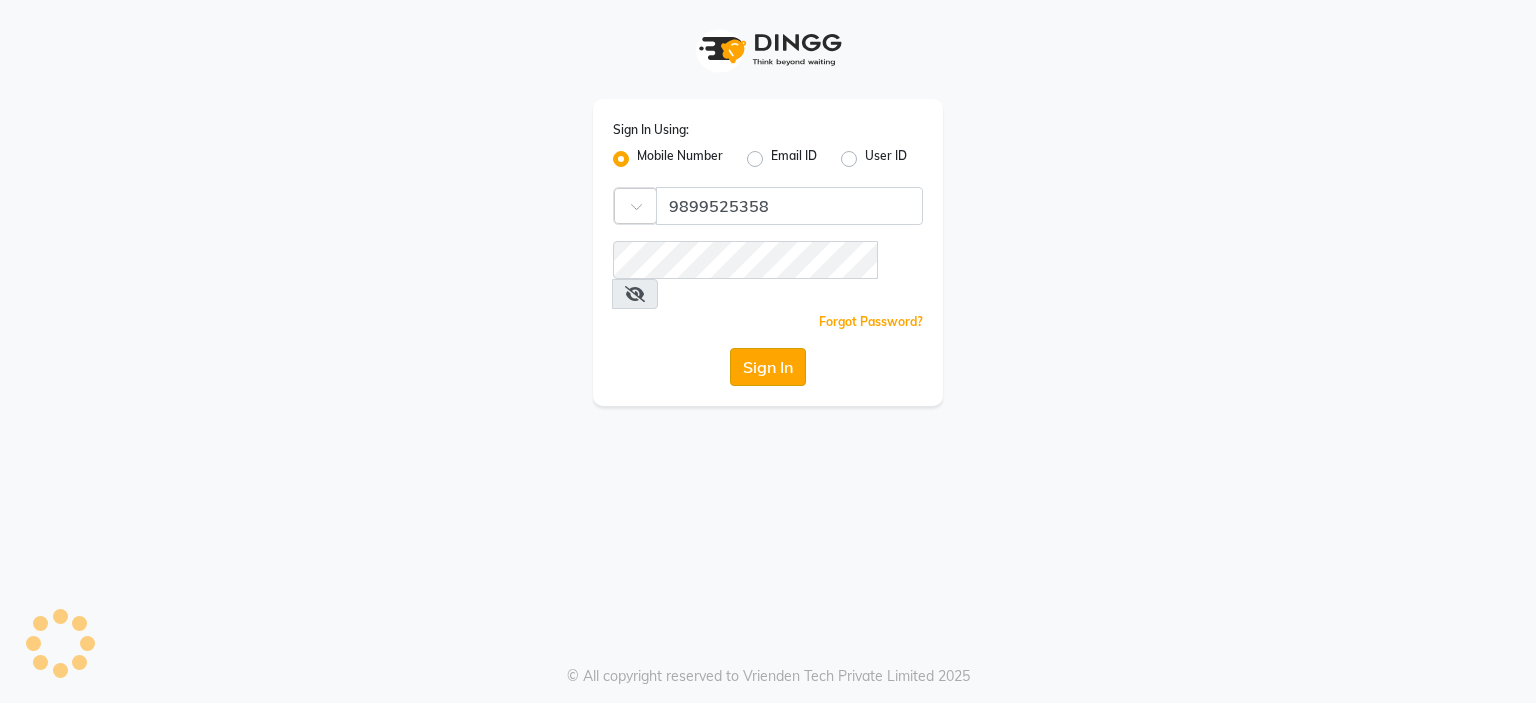click on "Sign In" 